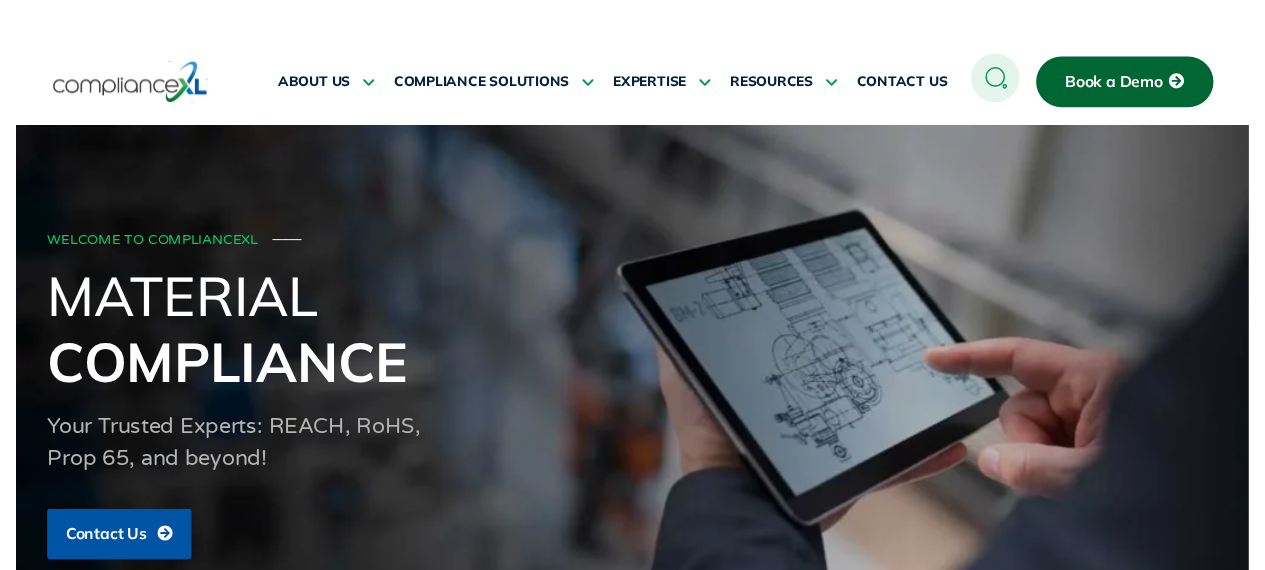scroll, scrollTop: 0, scrollLeft: 0, axis: both 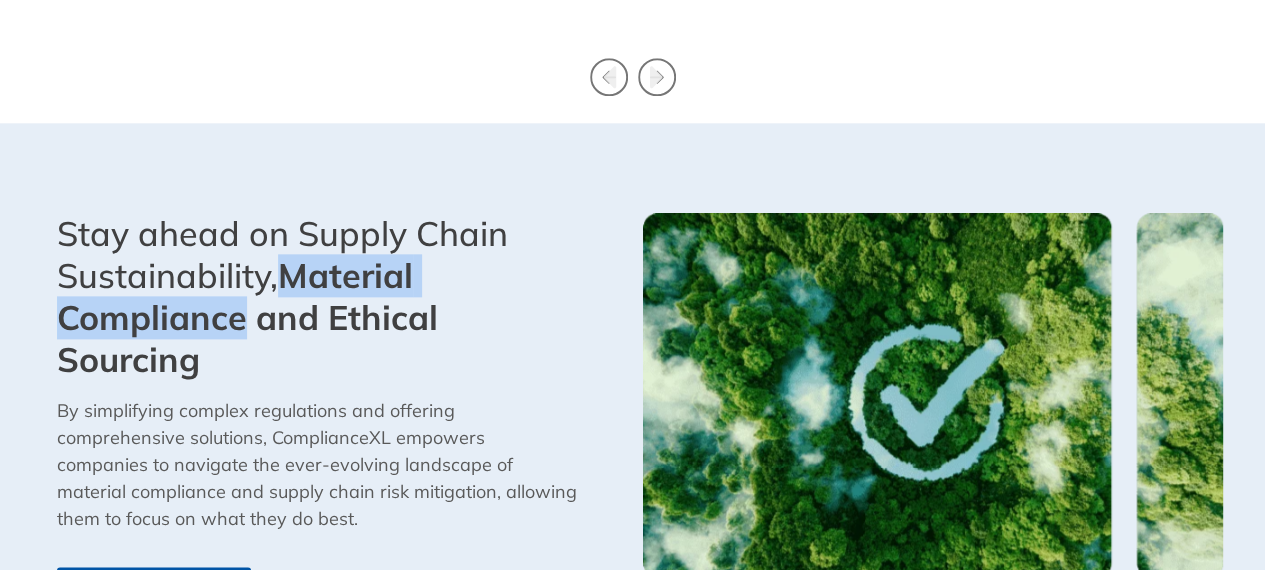 drag, startPoint x: 293, startPoint y: 273, endPoint x: 246, endPoint y: 317, distance: 64.381676 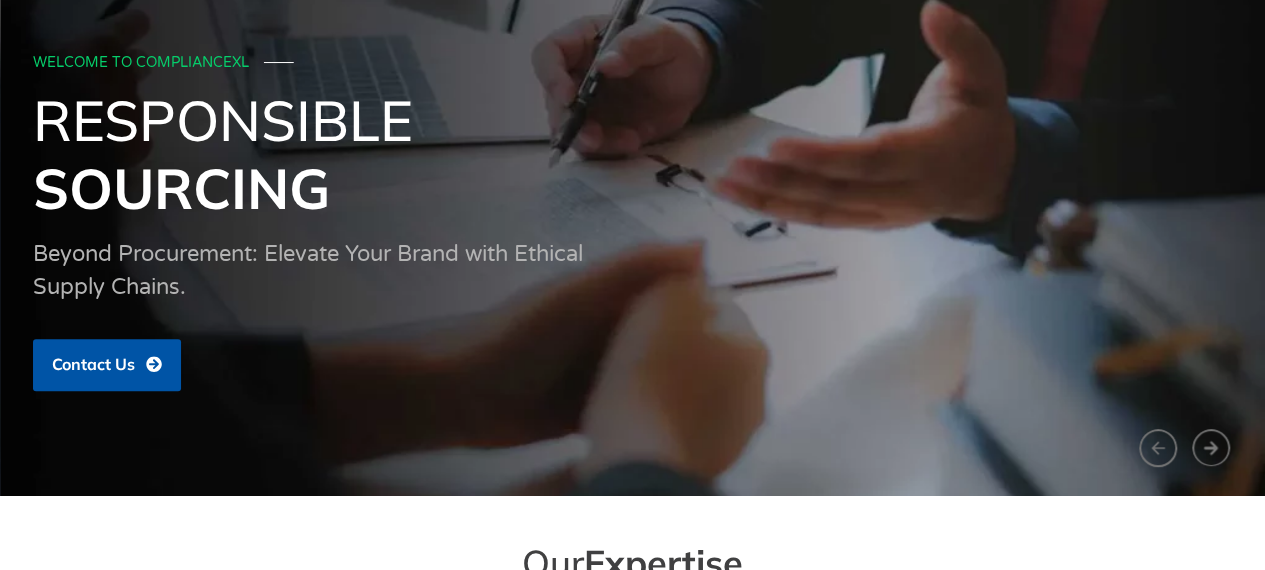 scroll, scrollTop: 0, scrollLeft: 0, axis: both 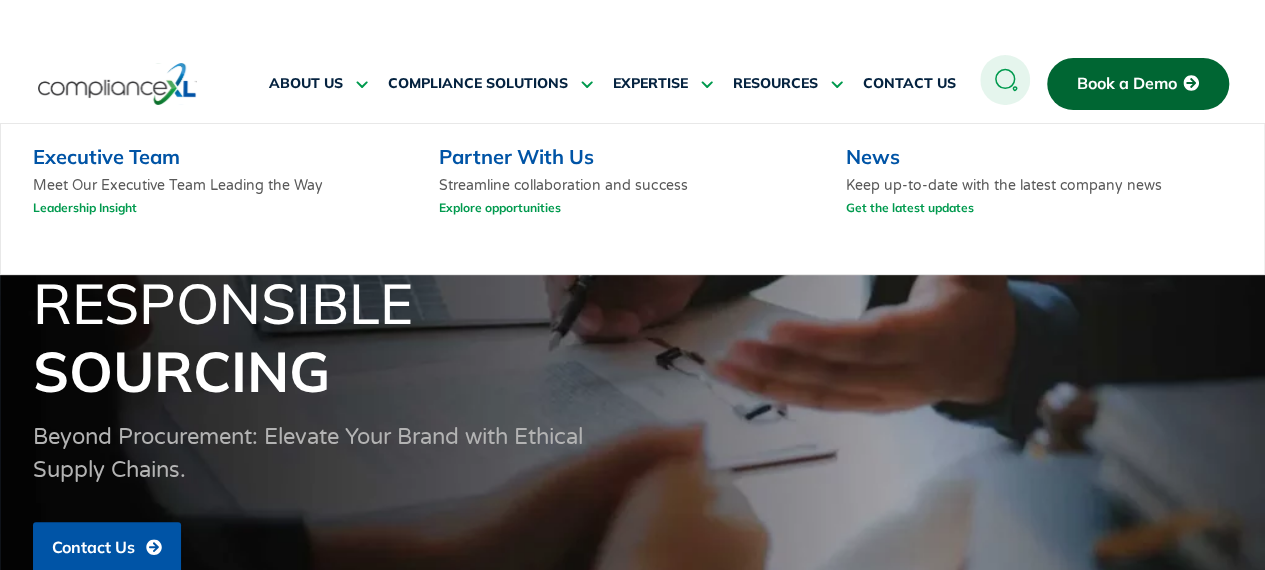 click on "Executive Team Meet Our Executive Team Leading the Way  Leadership Insight" at bounding box center (222, 185) 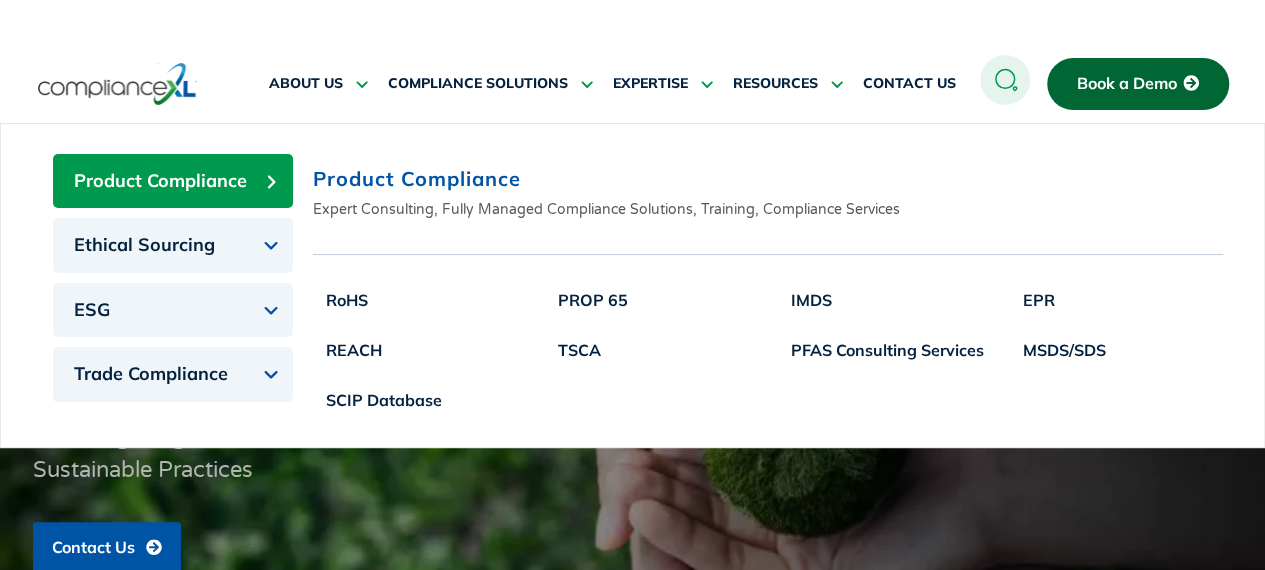 click on "Product Compliance
Ethical Sourcing
ESG
Trade Compliance
Product Compliance
Expert Consulting, Fully Managed Compliance Solutions, Training, Compliance Services
RoHS
REACH
SCIP Database
RoHS
REACH
SCIP Database
PROP 65
TSCA
PROP 65
TSCA
IMDS
PFAS Consulting Services
IMDS
PFAS Consulting Services
EPR" at bounding box center (632, 285) 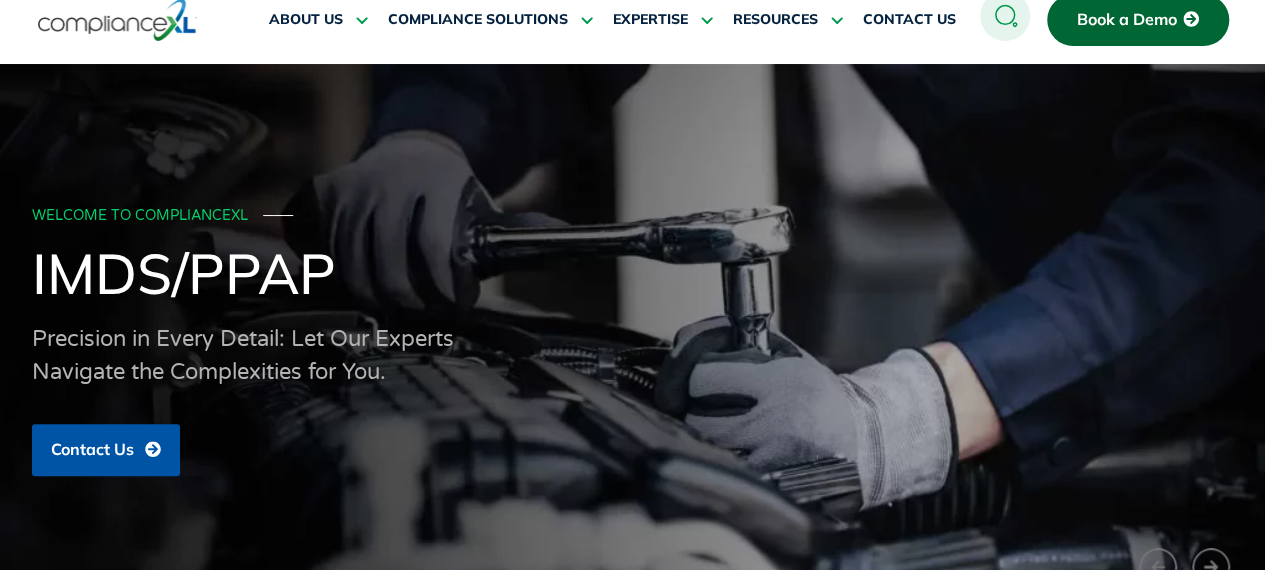 scroll, scrollTop: 0, scrollLeft: 0, axis: both 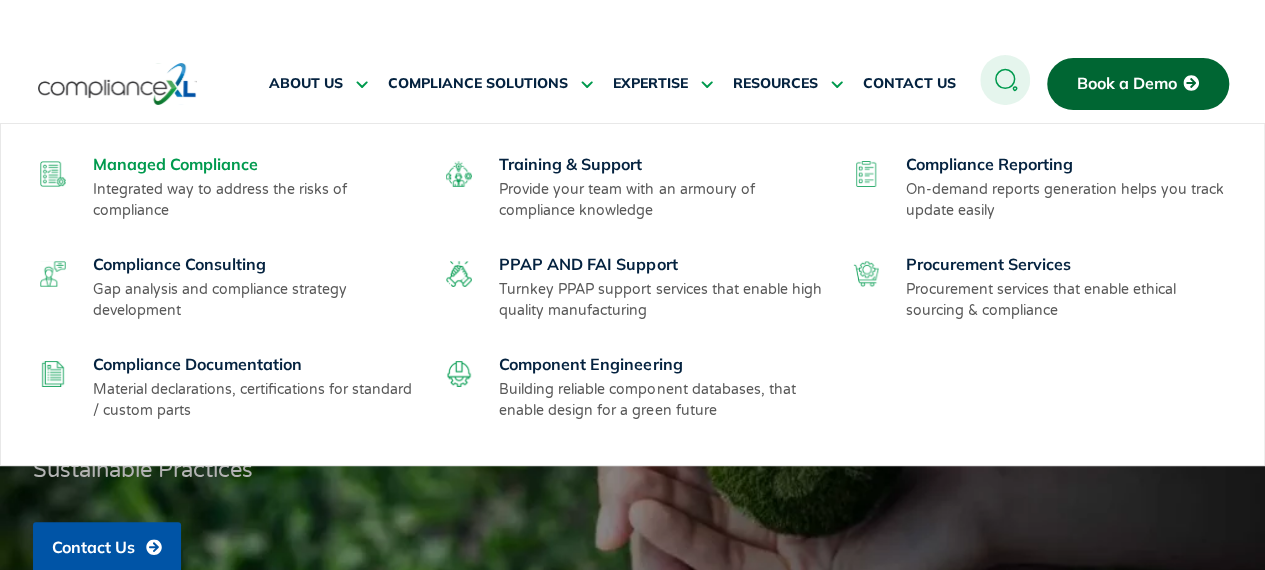 click on "Managed Compliance" at bounding box center (175, 164) 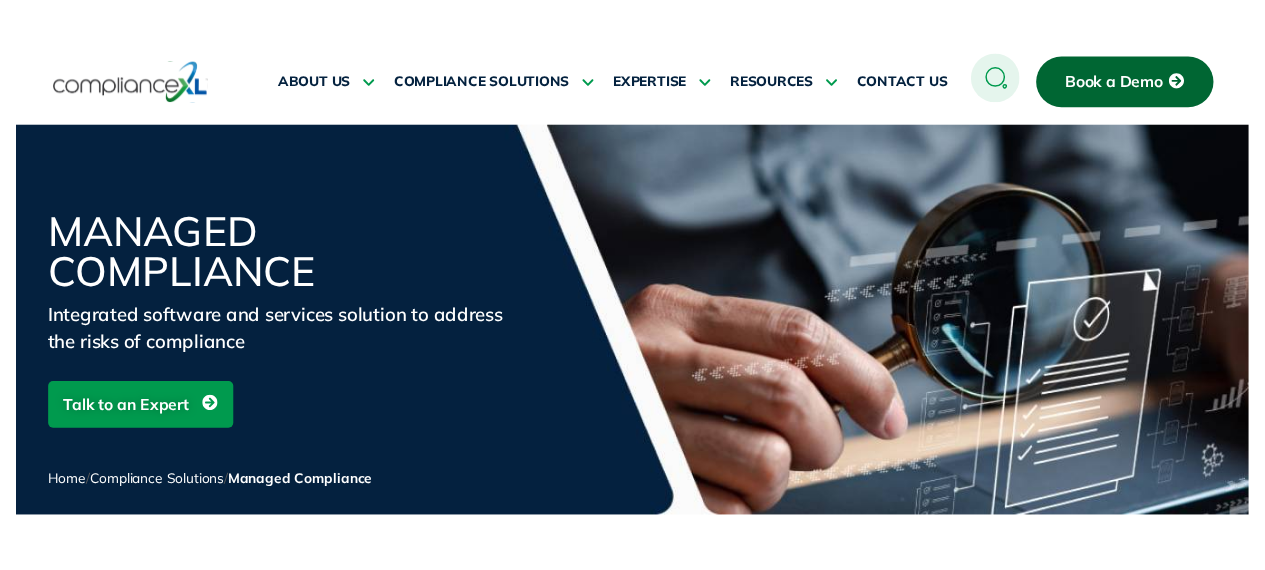 scroll, scrollTop: 0, scrollLeft: 0, axis: both 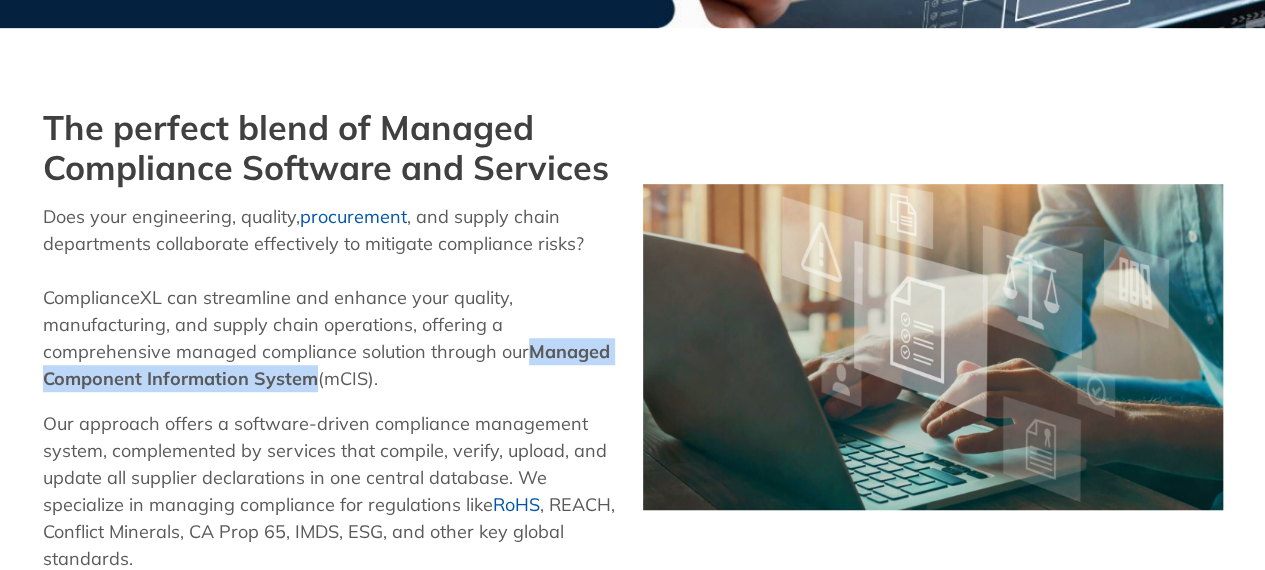 drag, startPoint x: 529, startPoint y: 343, endPoint x: 308, endPoint y: 375, distance: 223.30472 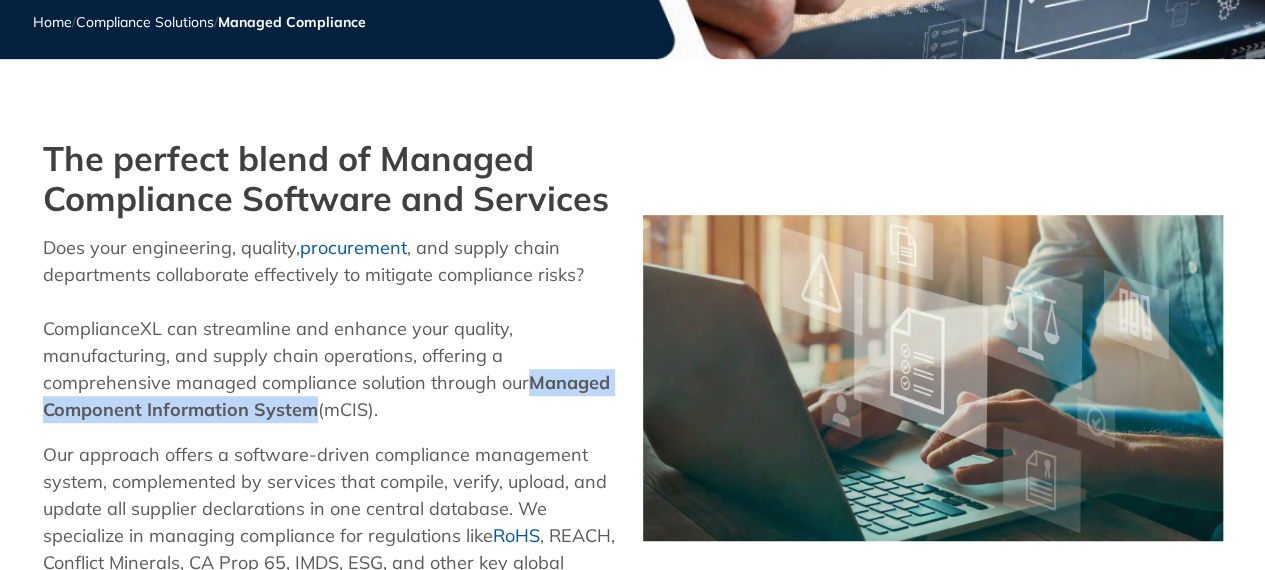 scroll, scrollTop: 500, scrollLeft: 0, axis: vertical 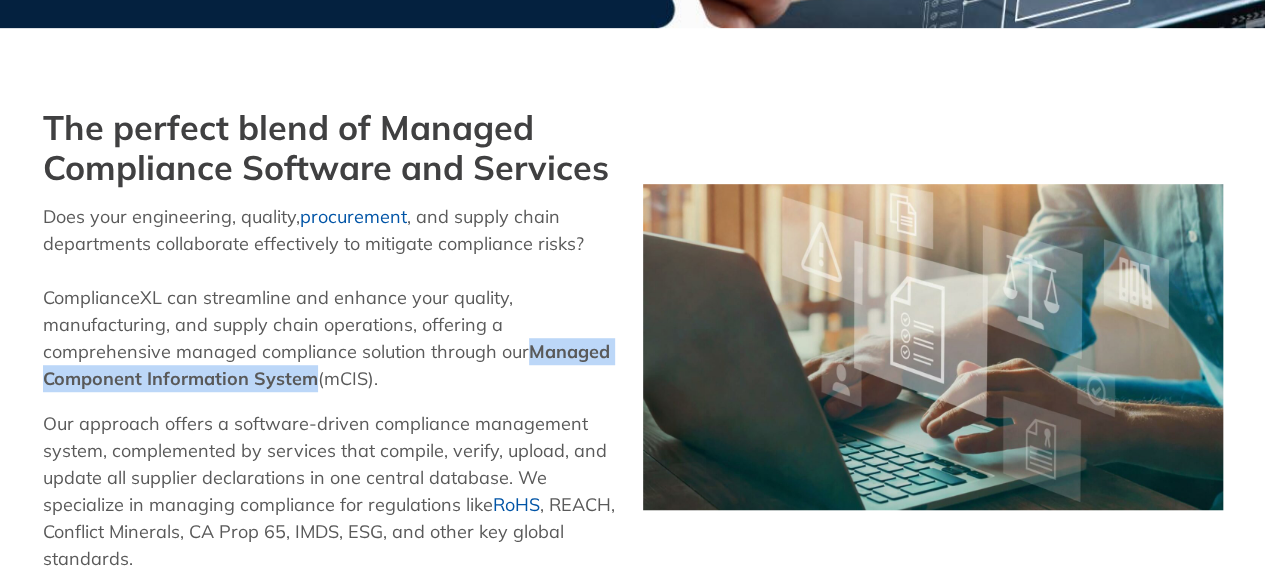 copy on "Managed Component Information System" 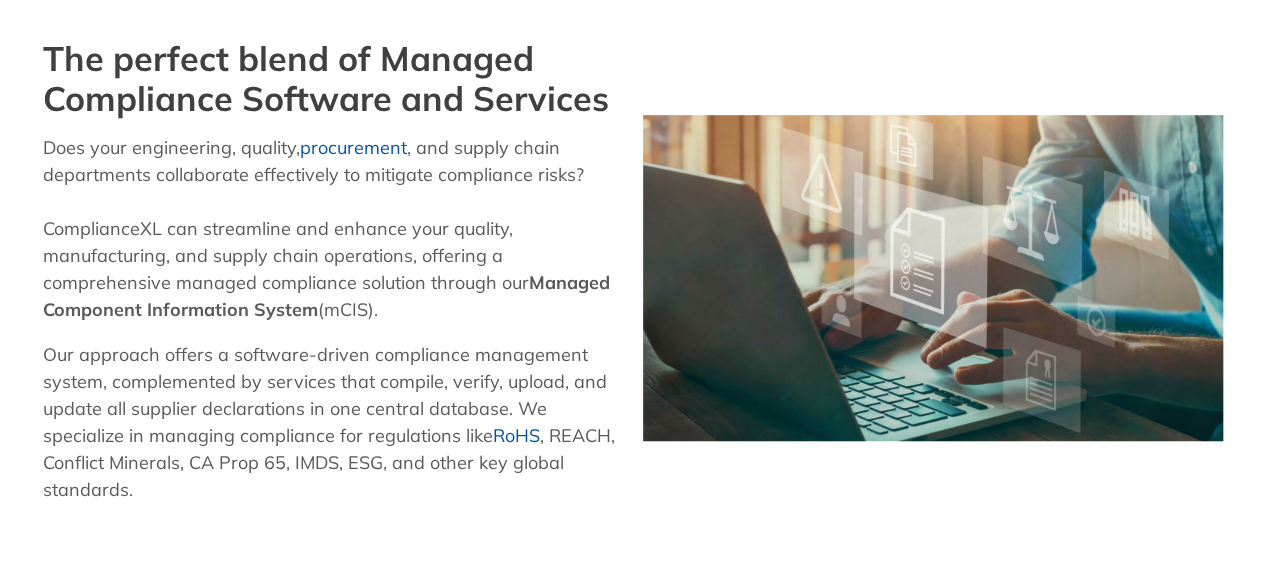 scroll, scrollTop: 600, scrollLeft: 0, axis: vertical 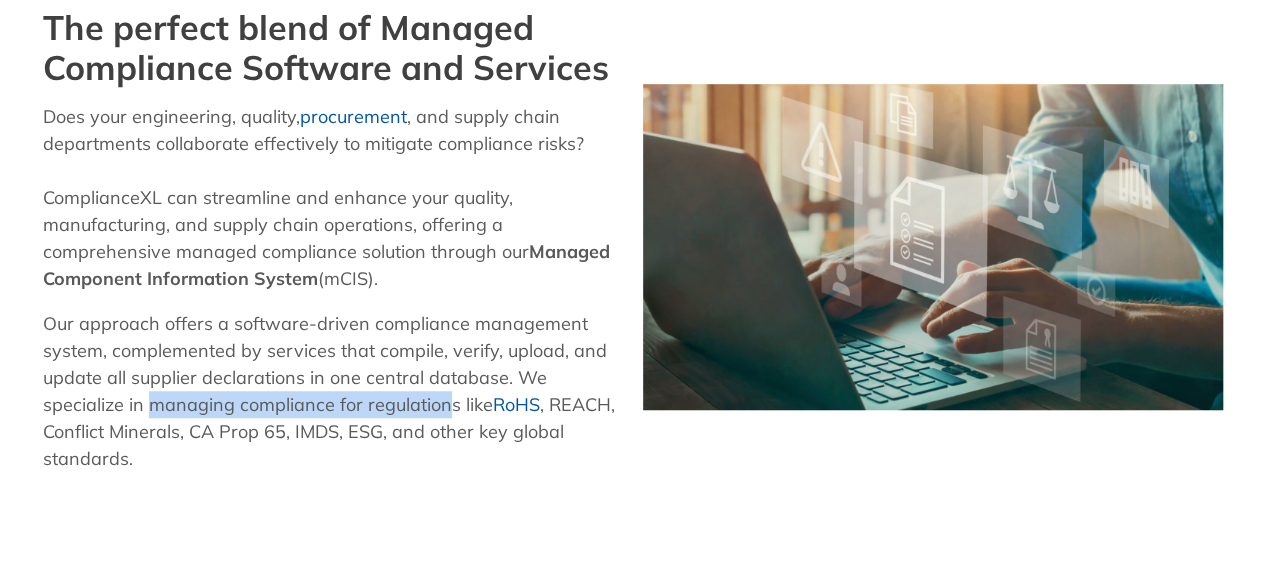 copy on "managing compliance for regulation" 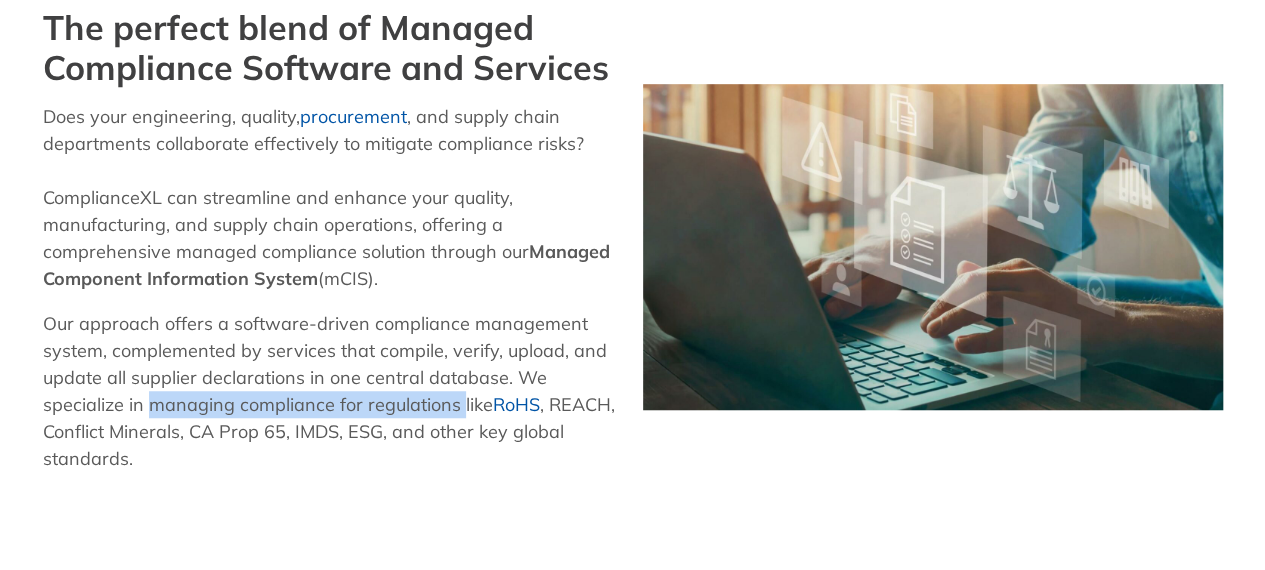 copy on "managing compliance for regulations" 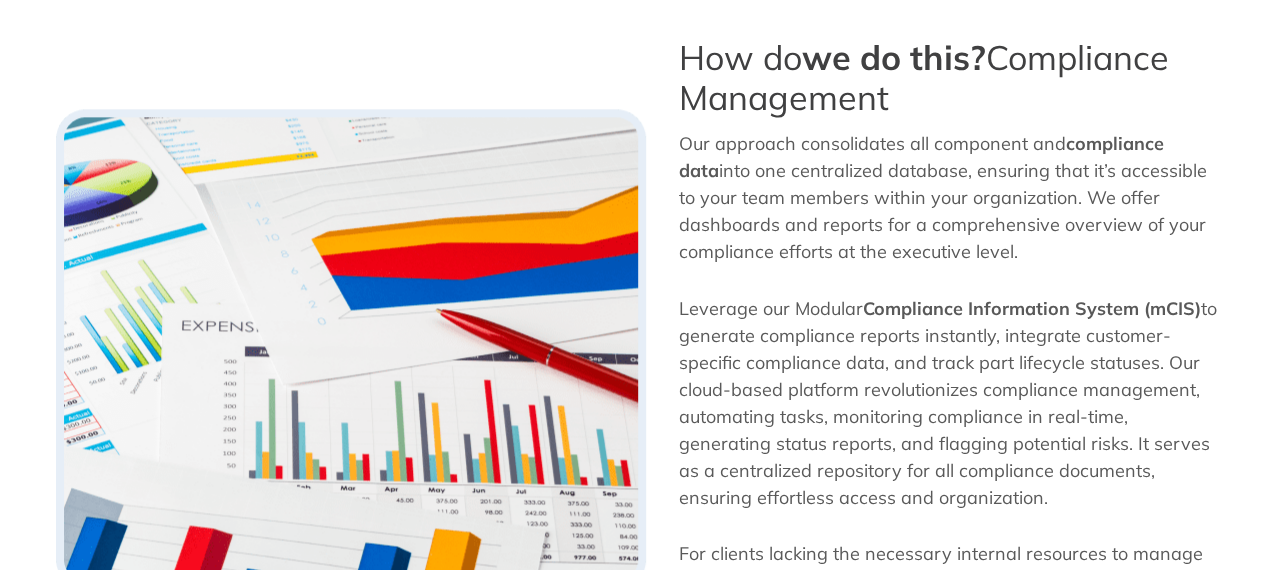 scroll, scrollTop: 1200, scrollLeft: 0, axis: vertical 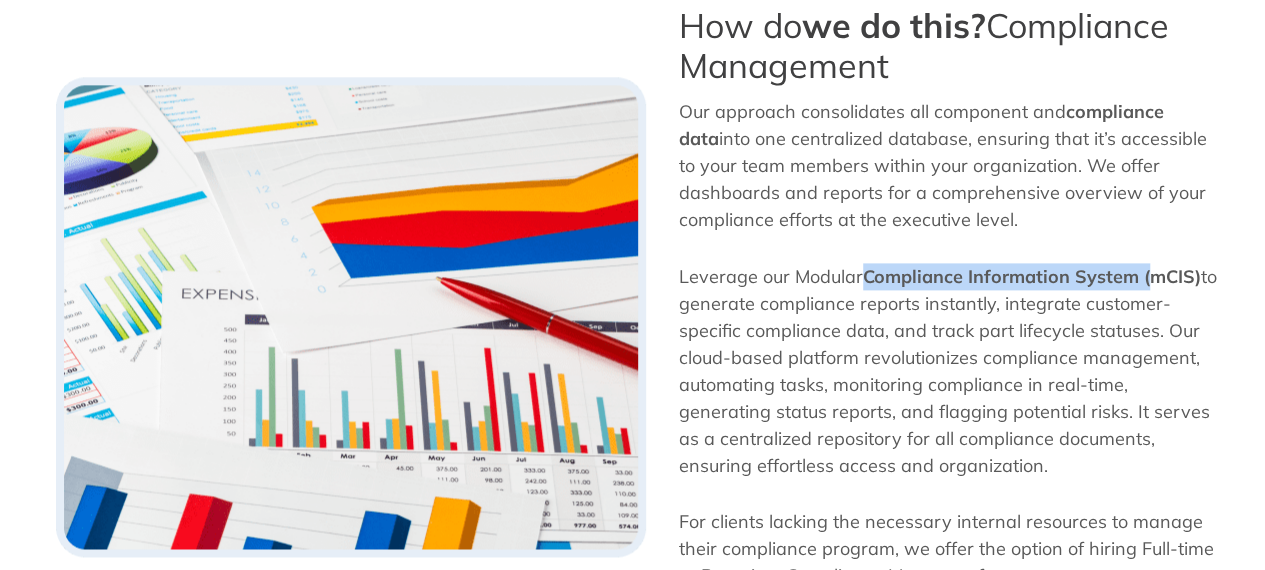 drag, startPoint x: 861, startPoint y: 272, endPoint x: 1140, endPoint y: 279, distance: 279.0878 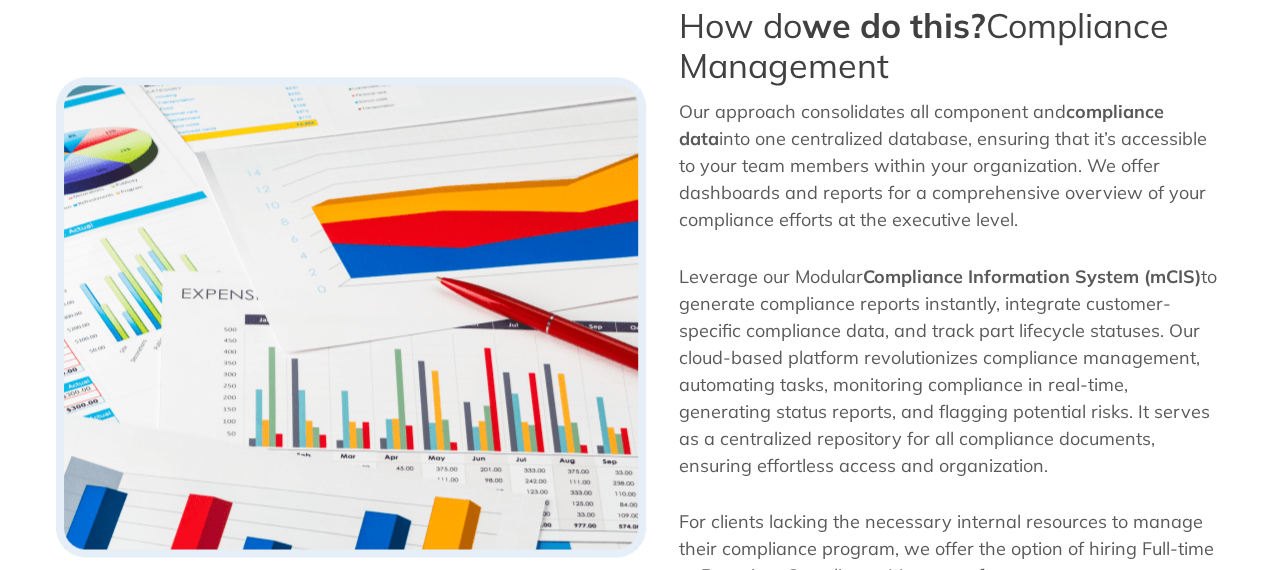 click on "Our approach consolidates all component and  compliance data  into one centralized database, ensuring that it’s accessible to your team members within your organization. We offer dashboards and reports for a comprehensive overview of your compliance efforts at the executive level." at bounding box center [951, 171] 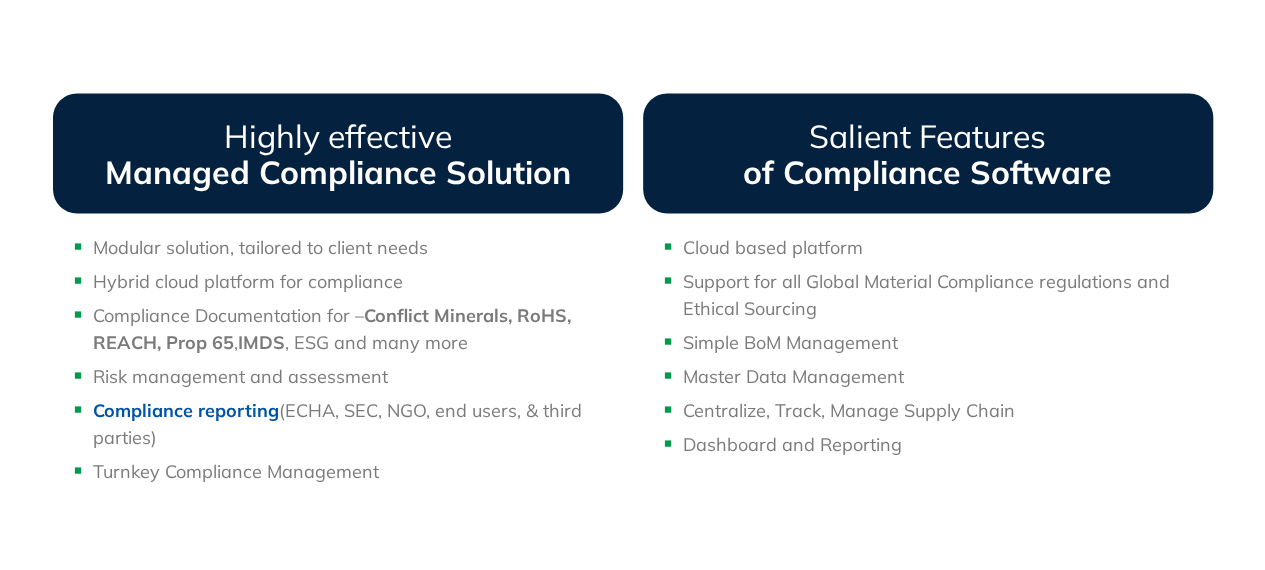 scroll, scrollTop: 1900, scrollLeft: 0, axis: vertical 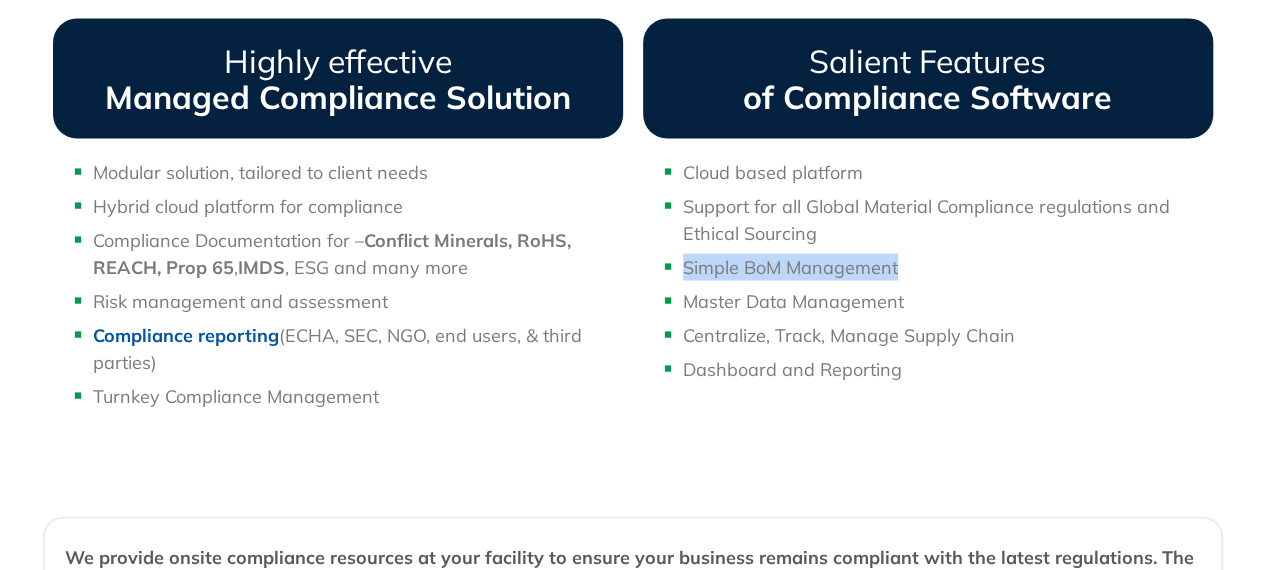 copy on "Simple BoM Management" 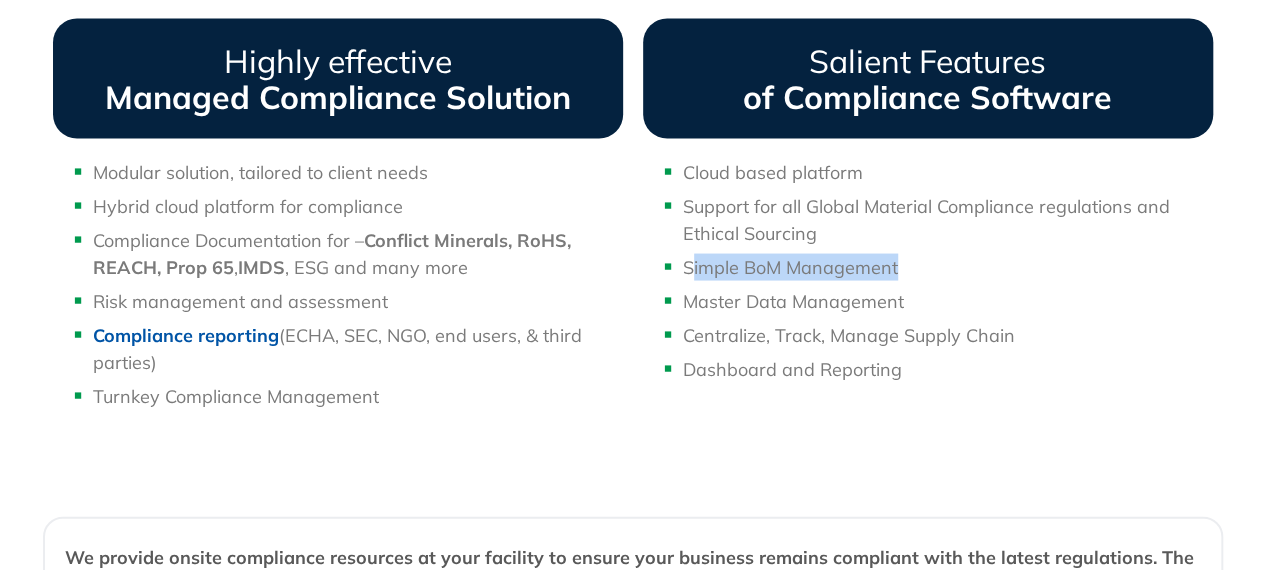 copy on "imple BoM Management" 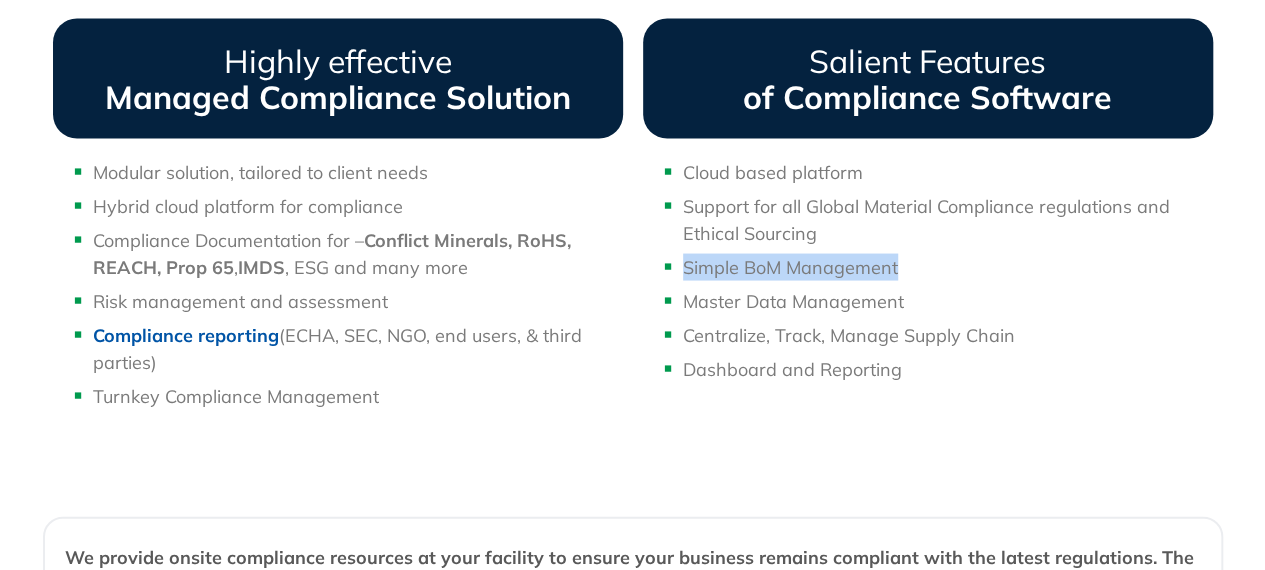 copy on "Simple BoM Management" 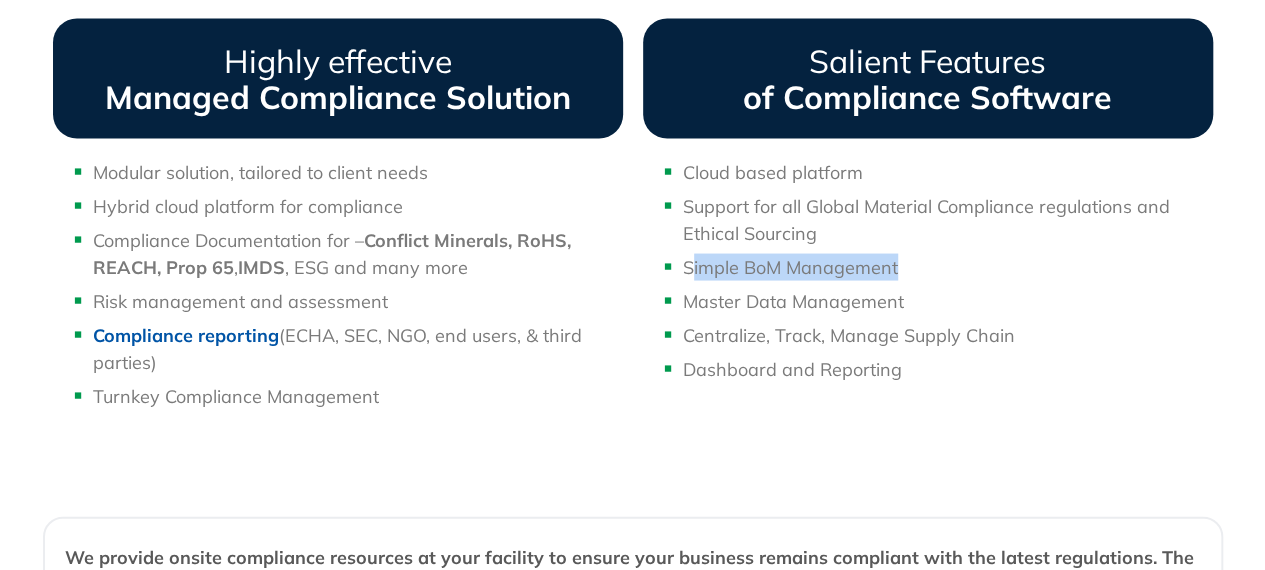 copy on "imple BoM Management" 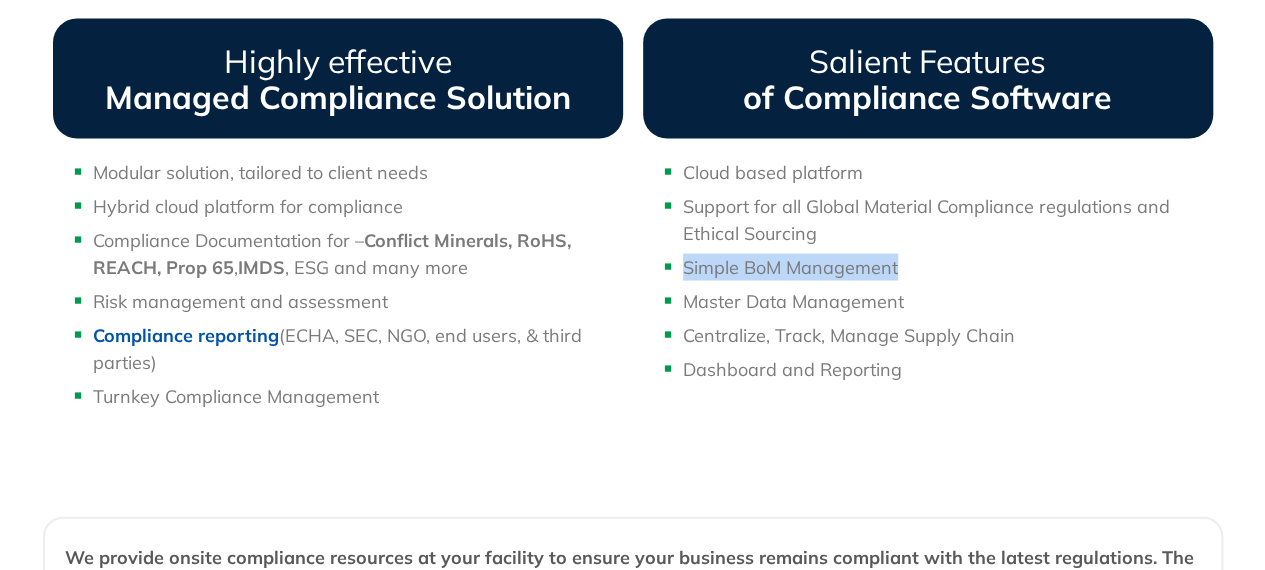 drag, startPoint x: 676, startPoint y: 267, endPoint x: 940, endPoint y: 273, distance: 264.06818 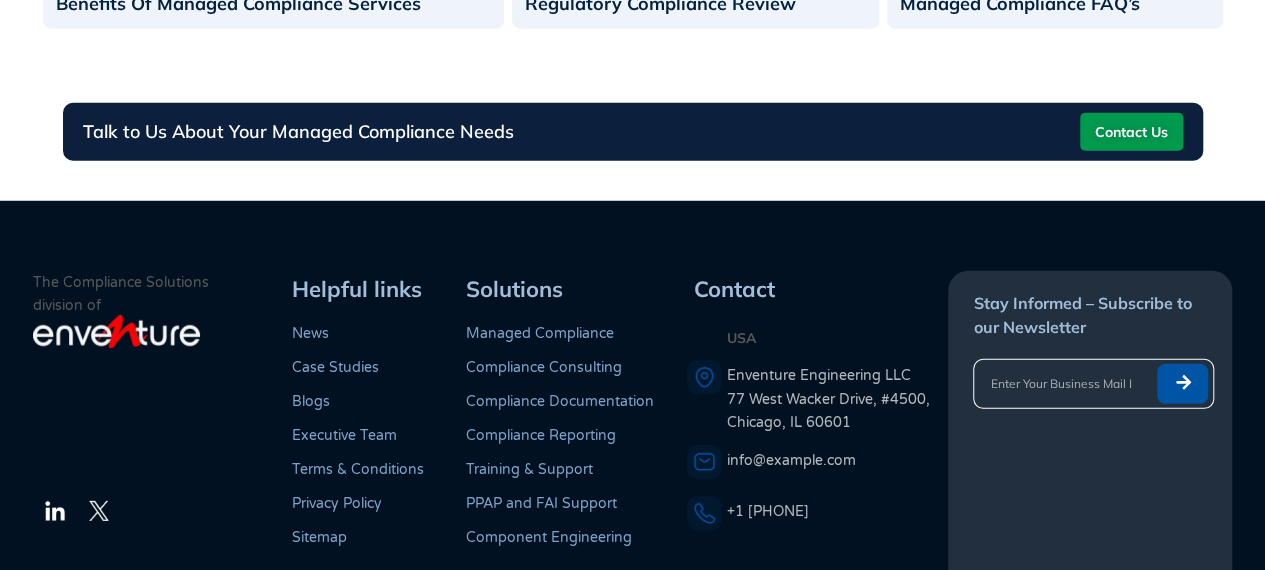 scroll, scrollTop: 2600, scrollLeft: 0, axis: vertical 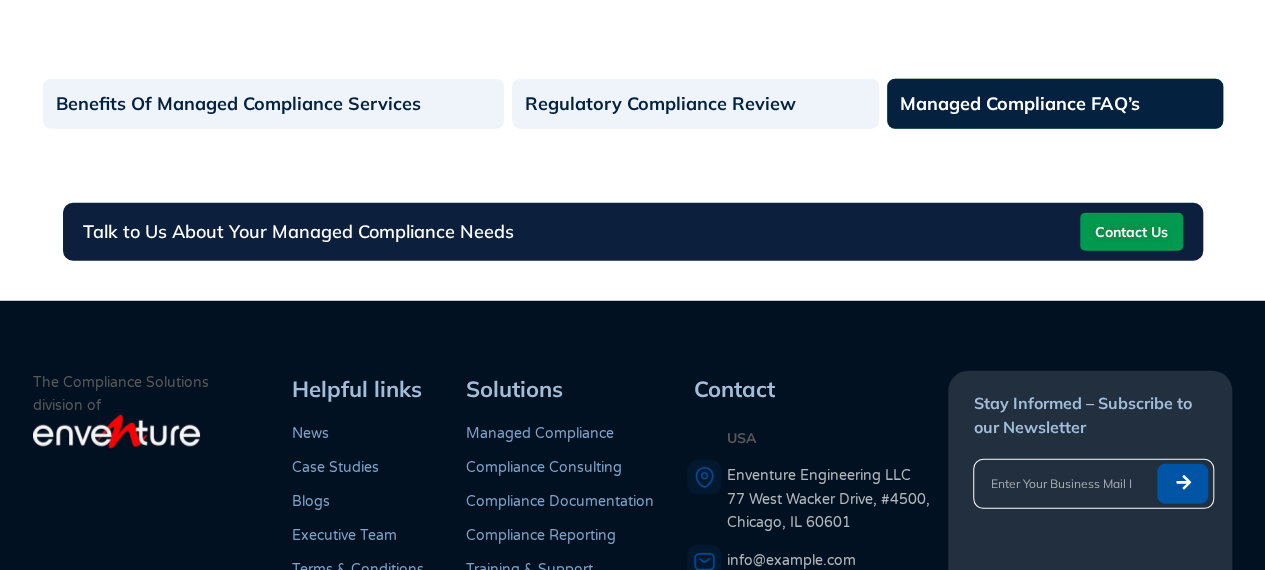 click on "Managed Compliance FAQ’s" 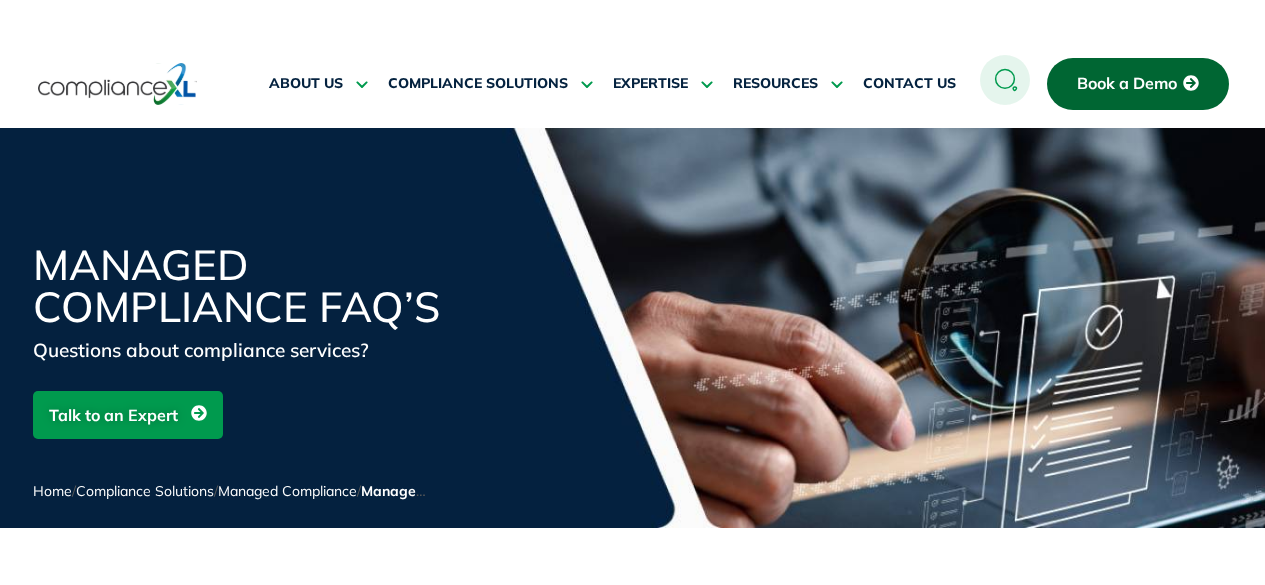 scroll, scrollTop: 0, scrollLeft: 0, axis: both 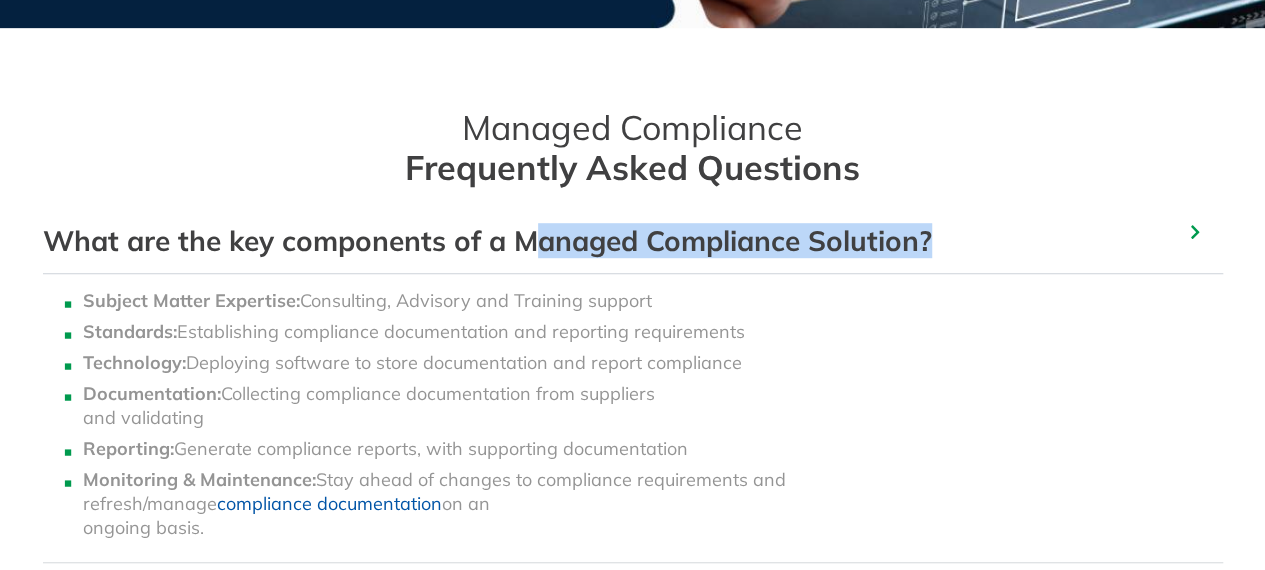 drag, startPoint x: 904, startPoint y: 238, endPoint x: 590, endPoint y: 273, distance: 315.9446 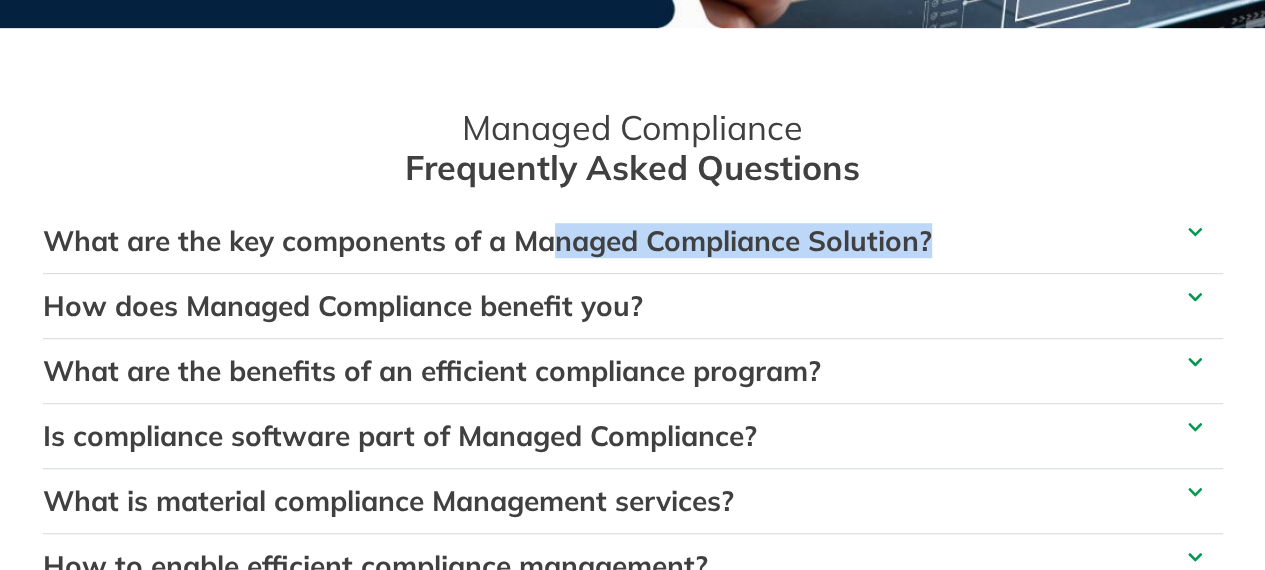 click on "What are the key components of a Managed Compliance Solution?" at bounding box center [487, 240] 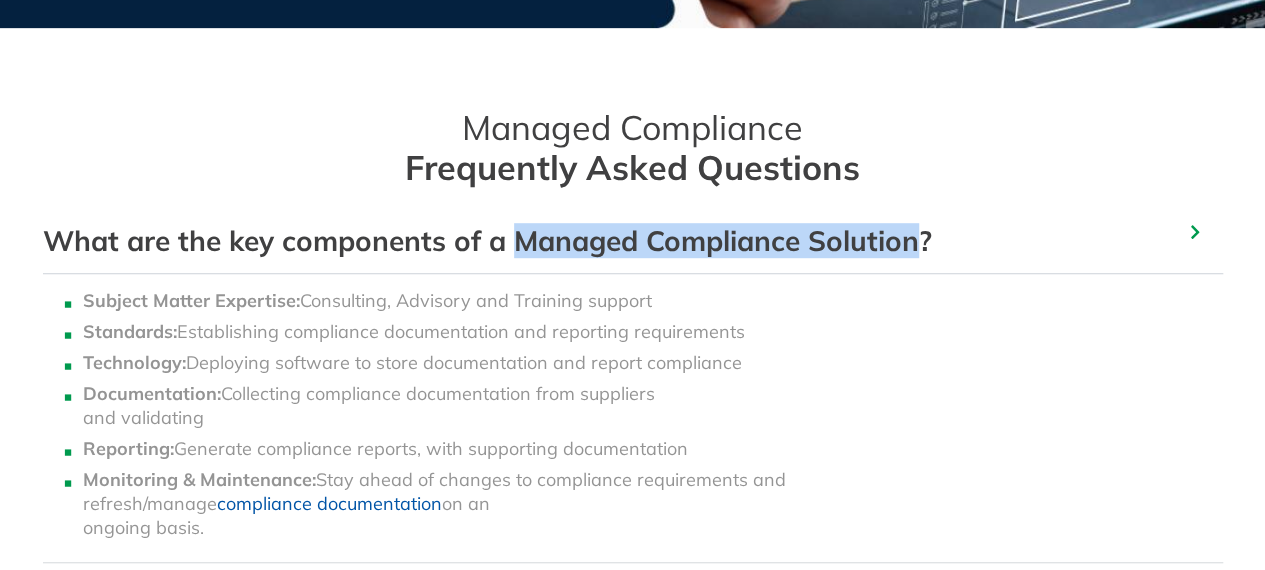 copy on "Managed Compliance Solution" 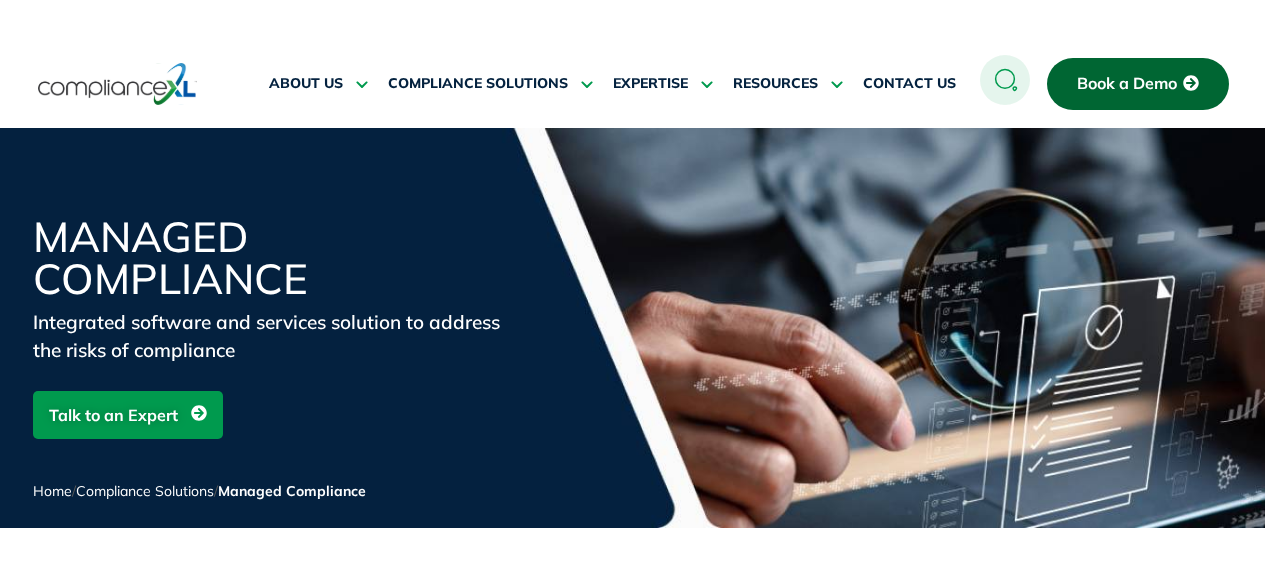 scroll, scrollTop: 2360, scrollLeft: 0, axis: vertical 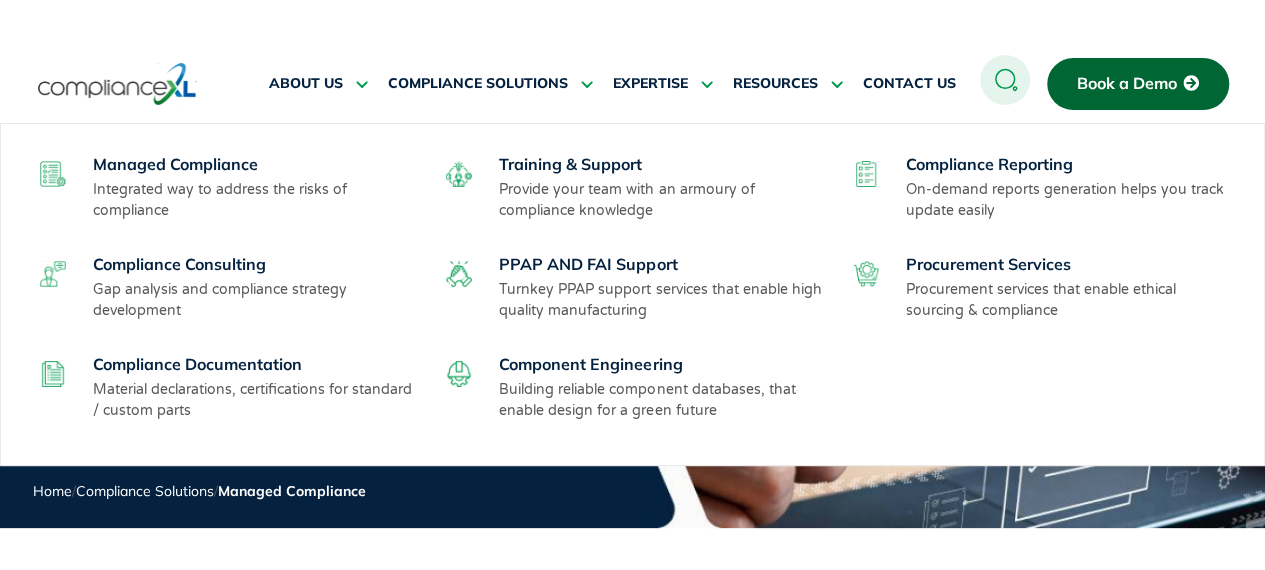 click on "Gap analysis and compliance strategy development" at bounding box center [256, 300] 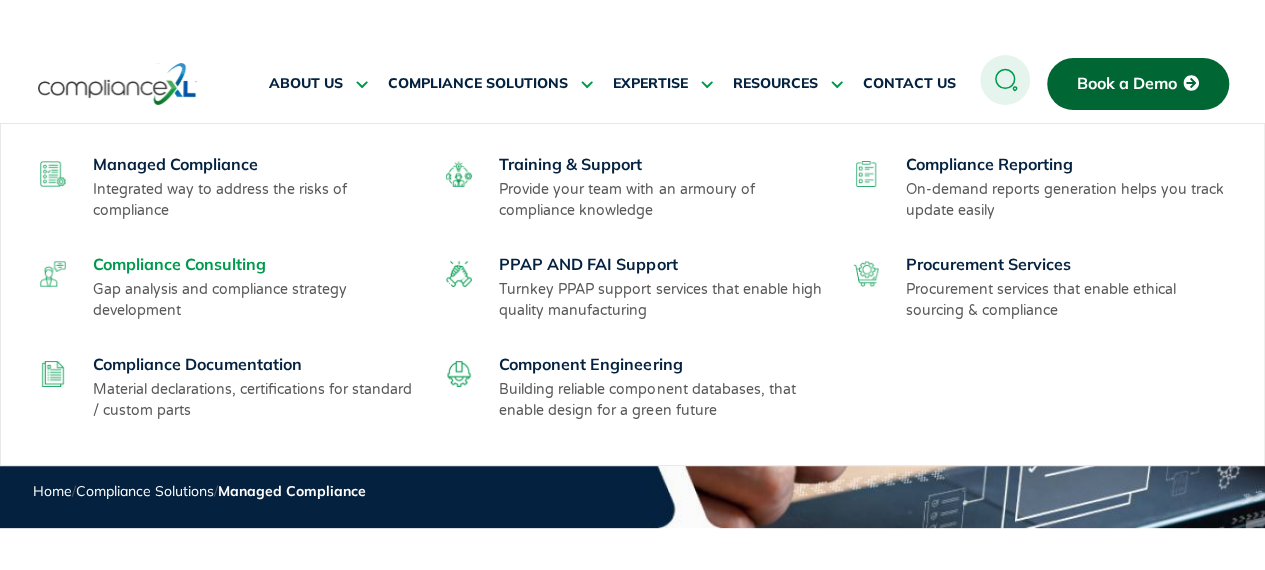 click on "Compliance Consulting" at bounding box center (179, 264) 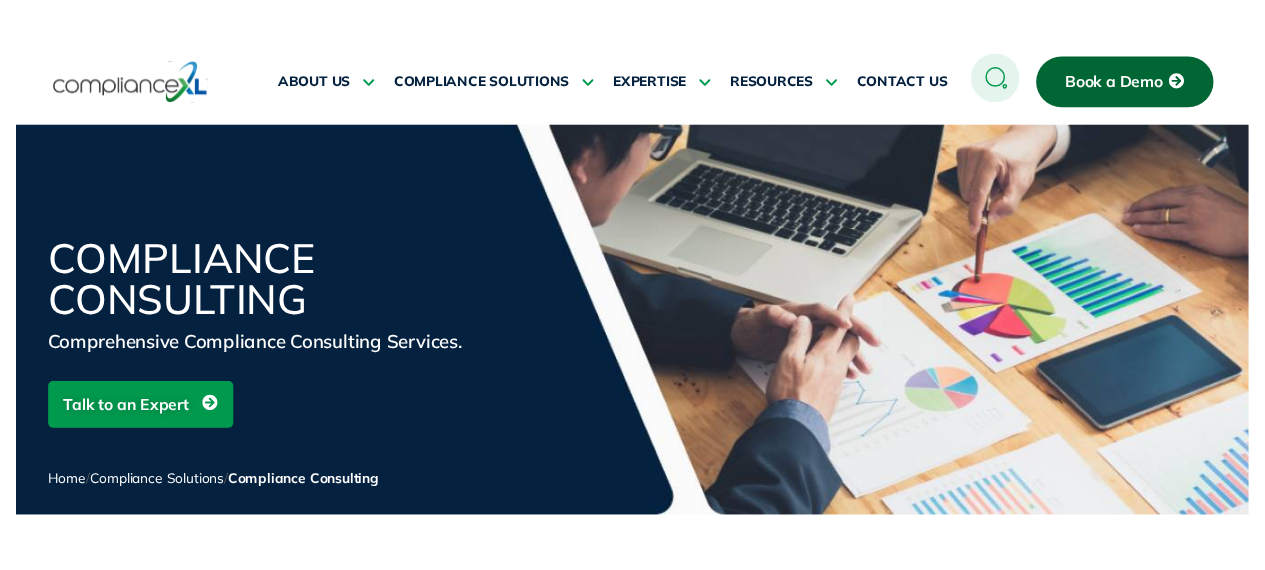 scroll, scrollTop: 0, scrollLeft: 0, axis: both 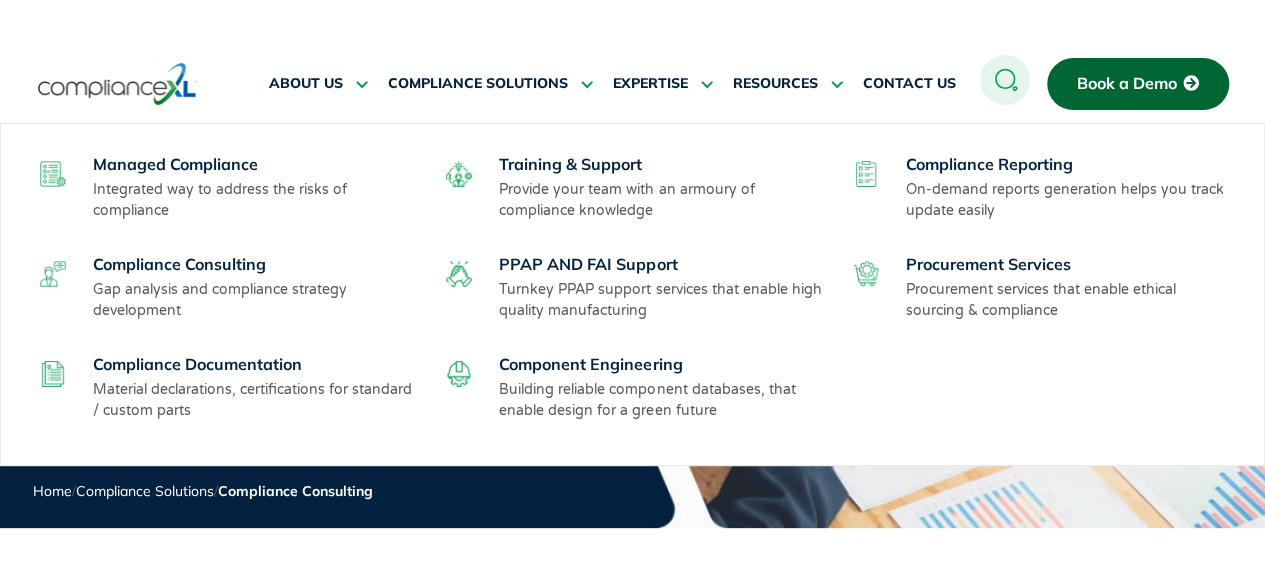 click on "Compliance Consulting Gap analysis and compliance strategy development" at bounding box center (256, 287) 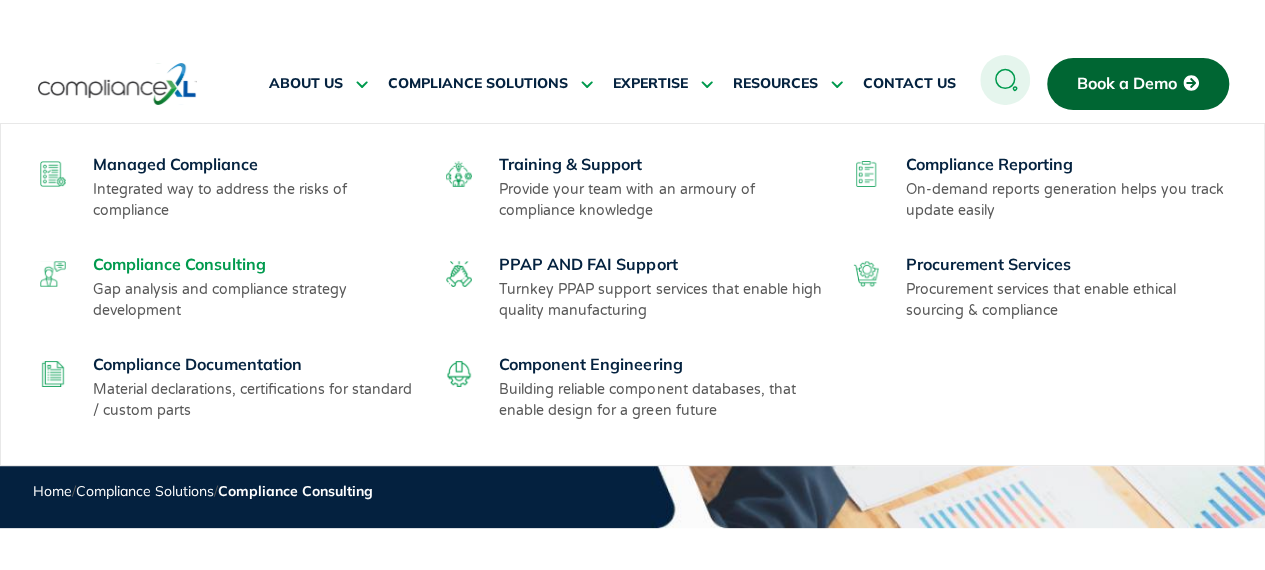 click on "Compliance Consulting" at bounding box center [179, 264] 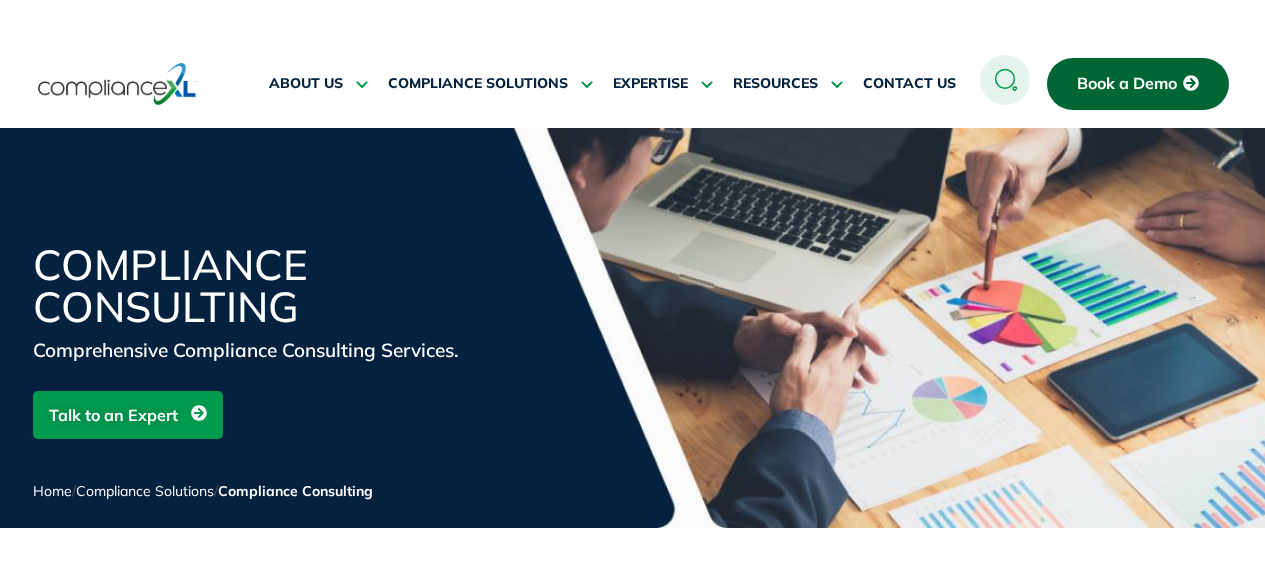 scroll, scrollTop: 0, scrollLeft: 0, axis: both 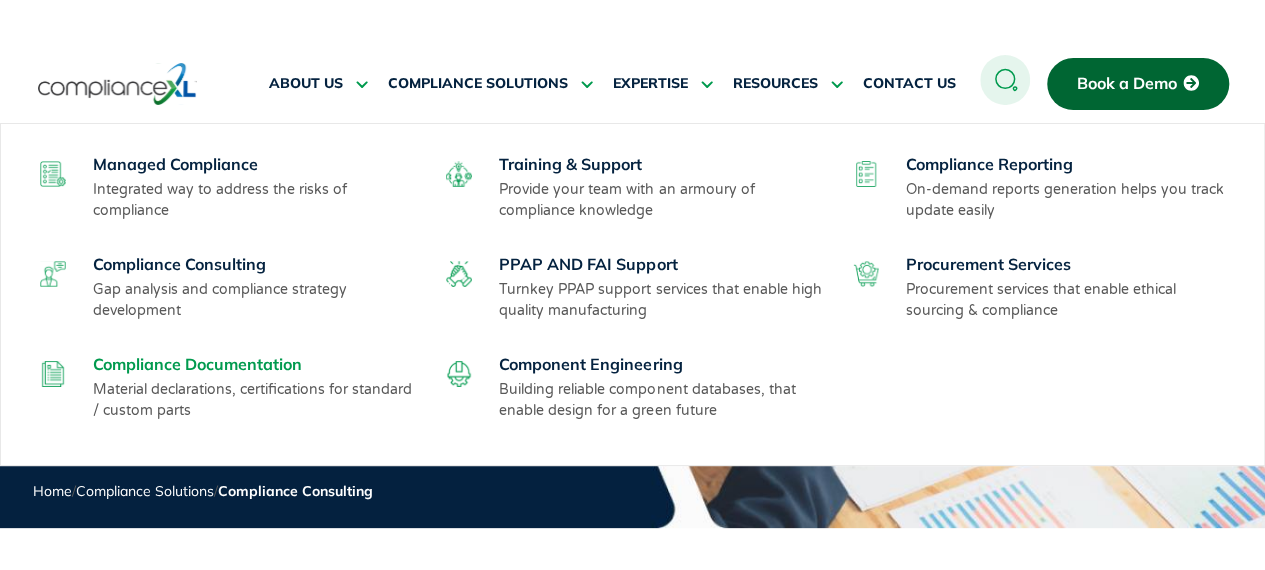 click on "Compliance Documentation" at bounding box center [197, 364] 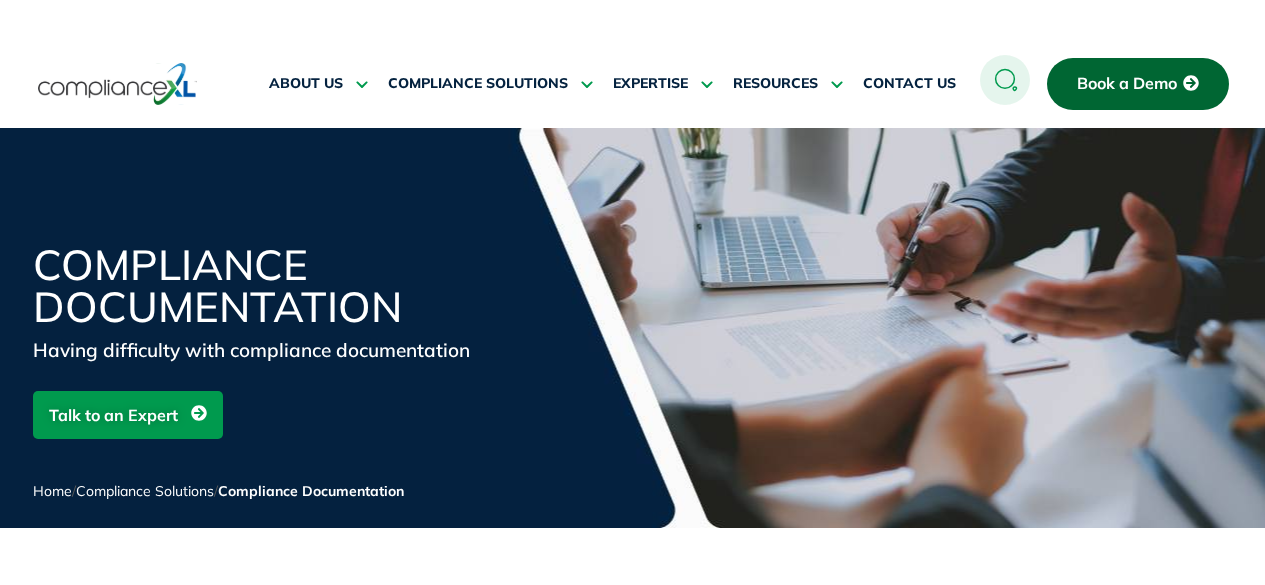 scroll, scrollTop: 0, scrollLeft: 0, axis: both 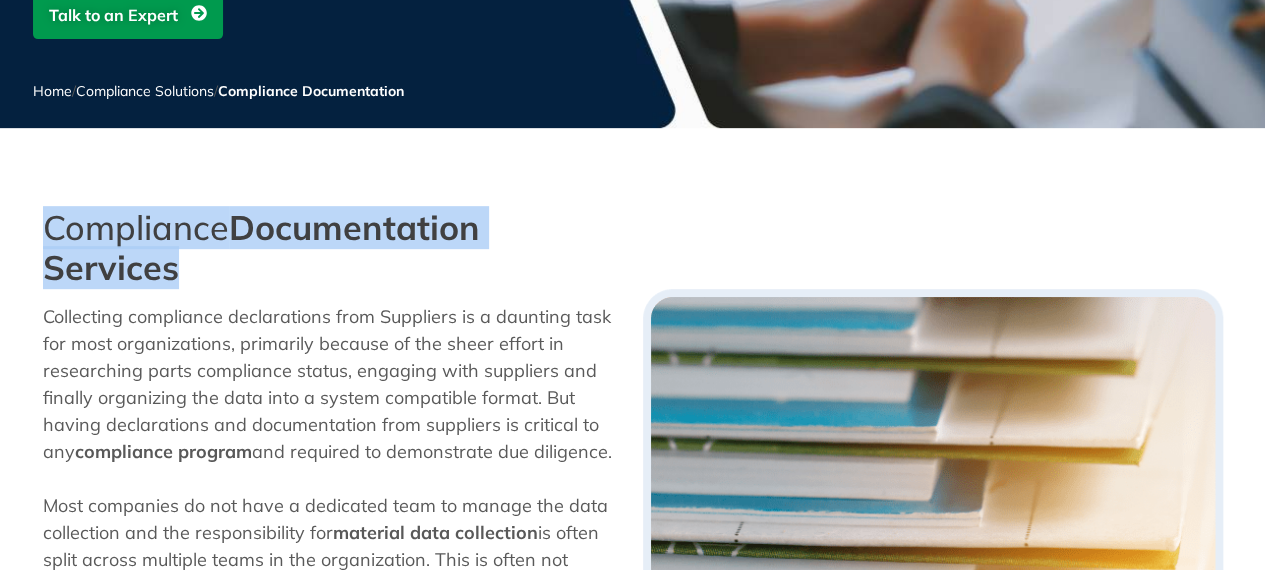 drag, startPoint x: 196, startPoint y: 270, endPoint x: 20, endPoint y: 229, distance: 180.71248 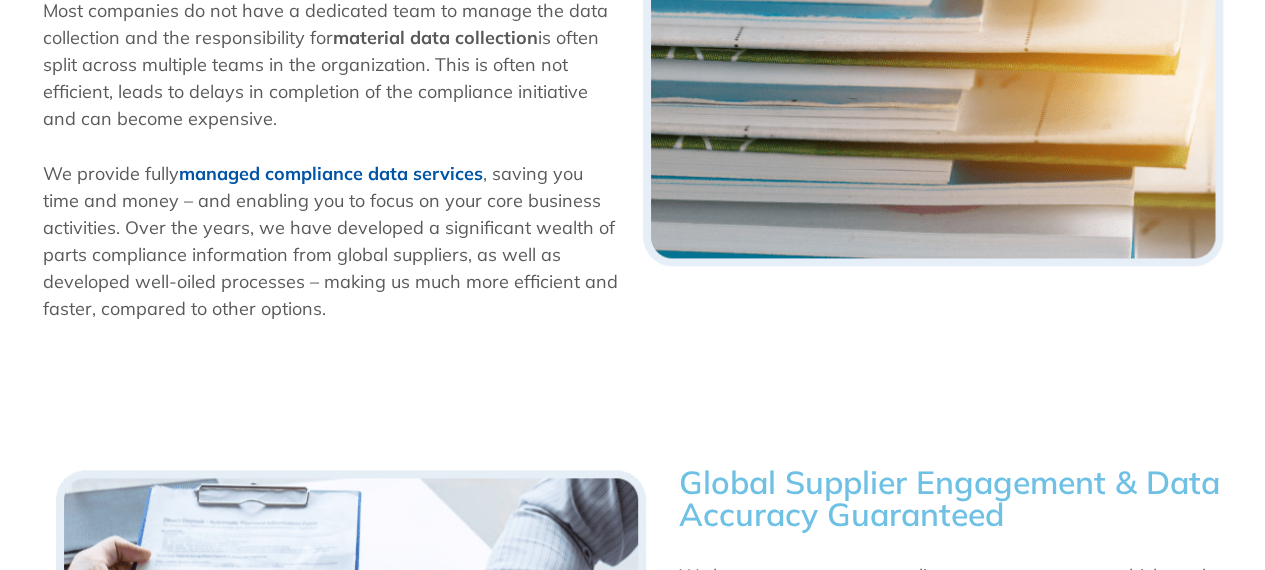 scroll, scrollTop: 900, scrollLeft: 0, axis: vertical 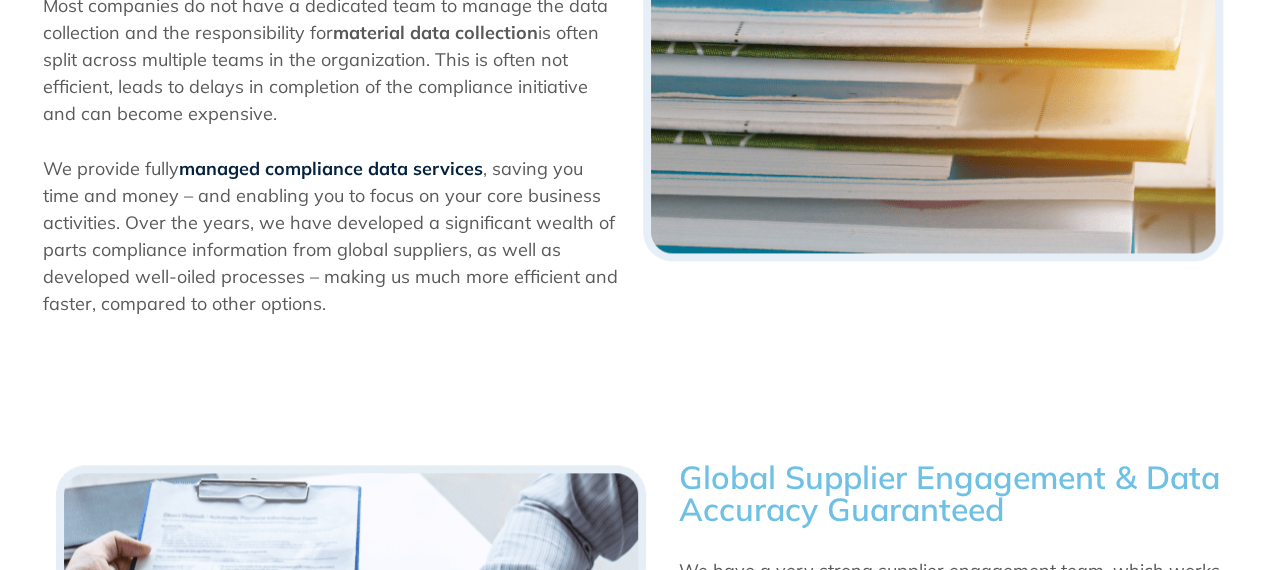click on "managed compliance data services" at bounding box center [331, 168] 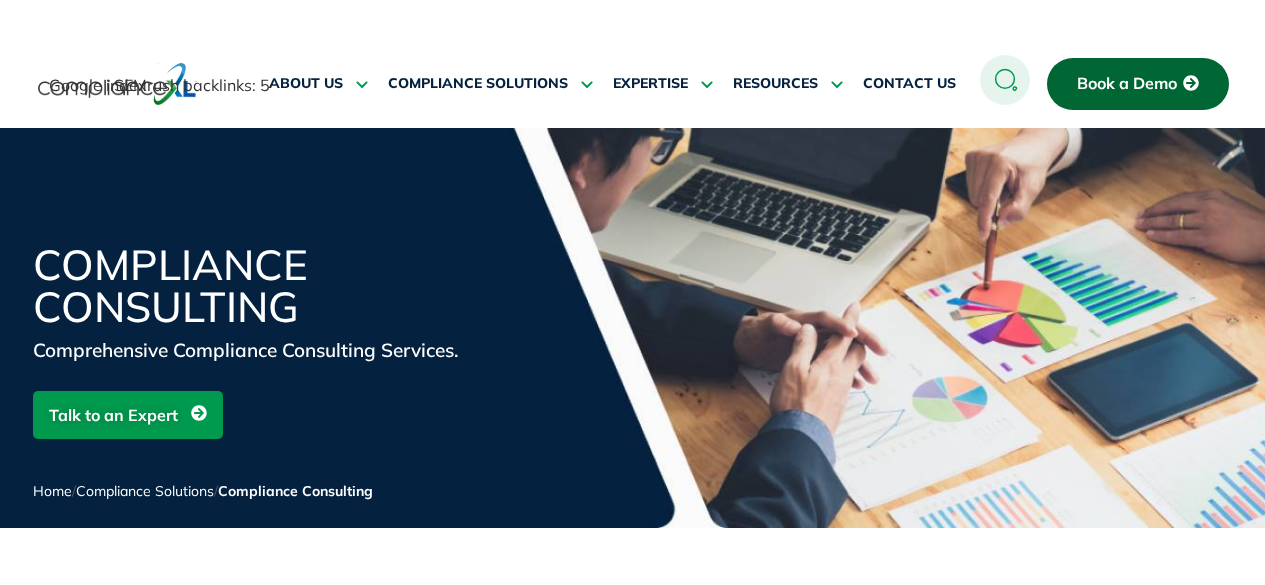 scroll, scrollTop: 0, scrollLeft: 0, axis: both 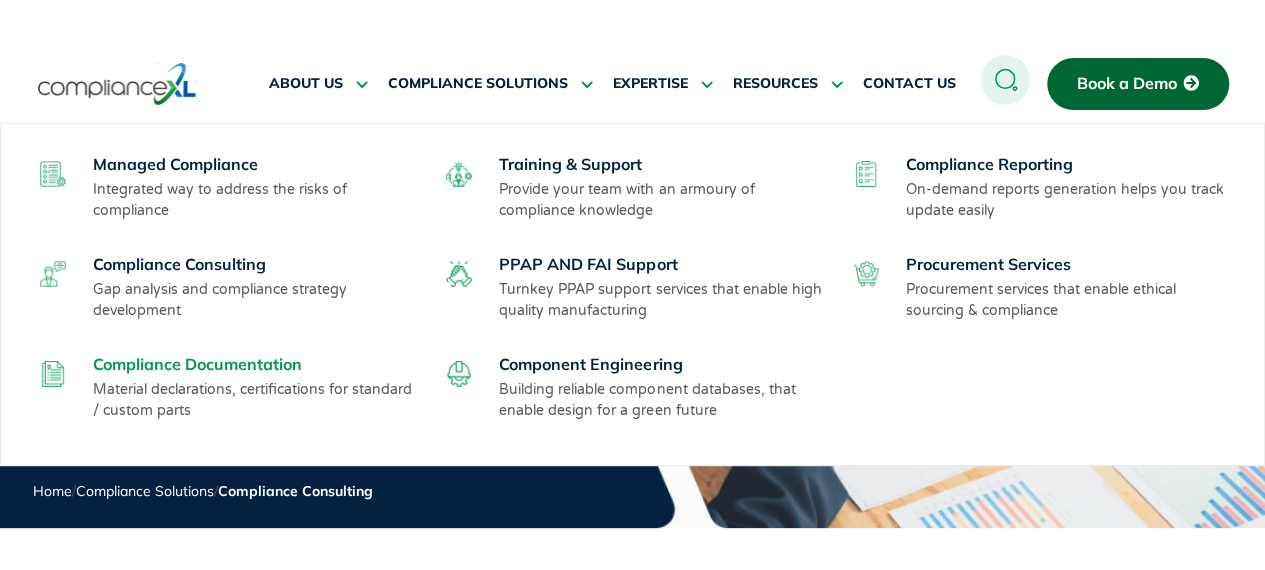 click on "Compliance Documentation" at bounding box center (197, 364) 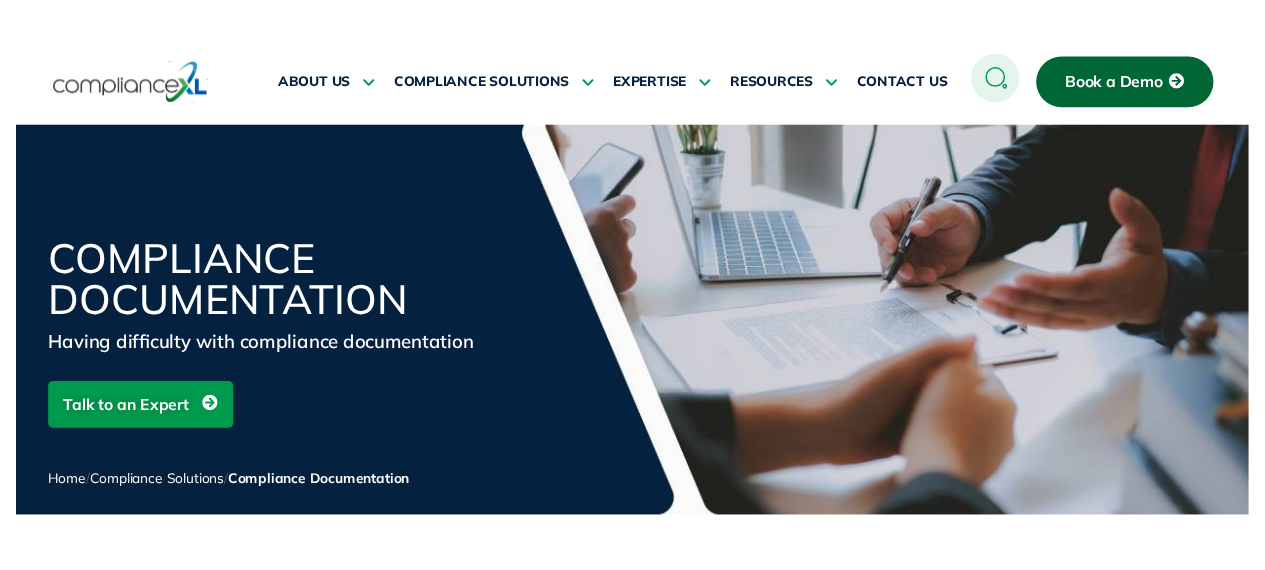 scroll, scrollTop: 500, scrollLeft: 0, axis: vertical 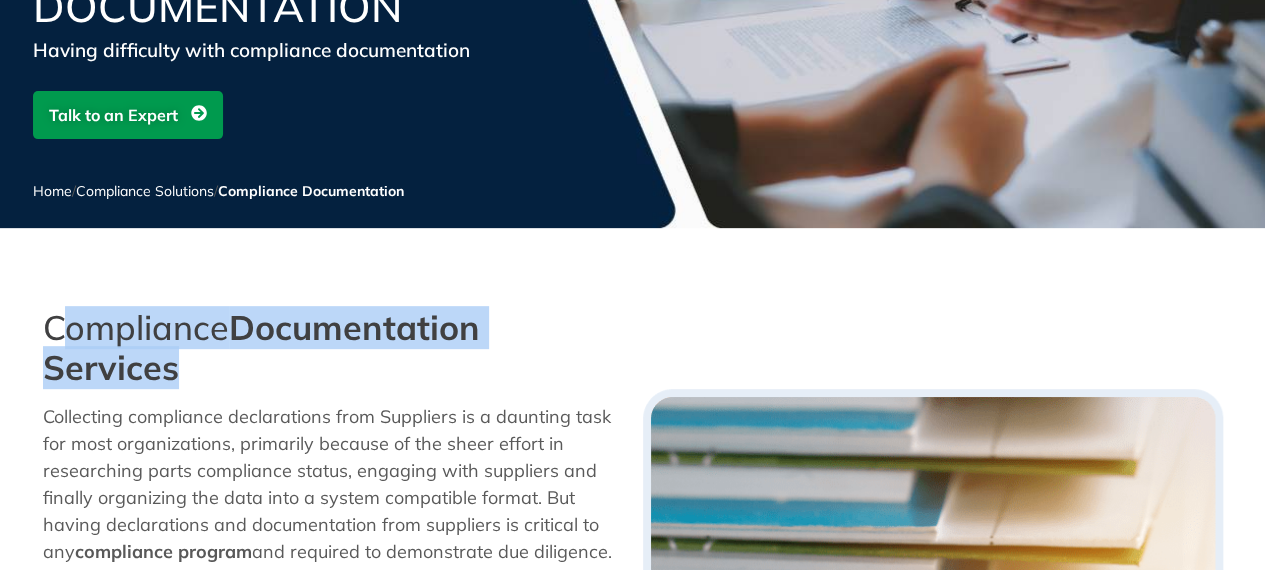 drag, startPoint x: 158, startPoint y: 358, endPoint x: 61, endPoint y: 337, distance: 99.24717 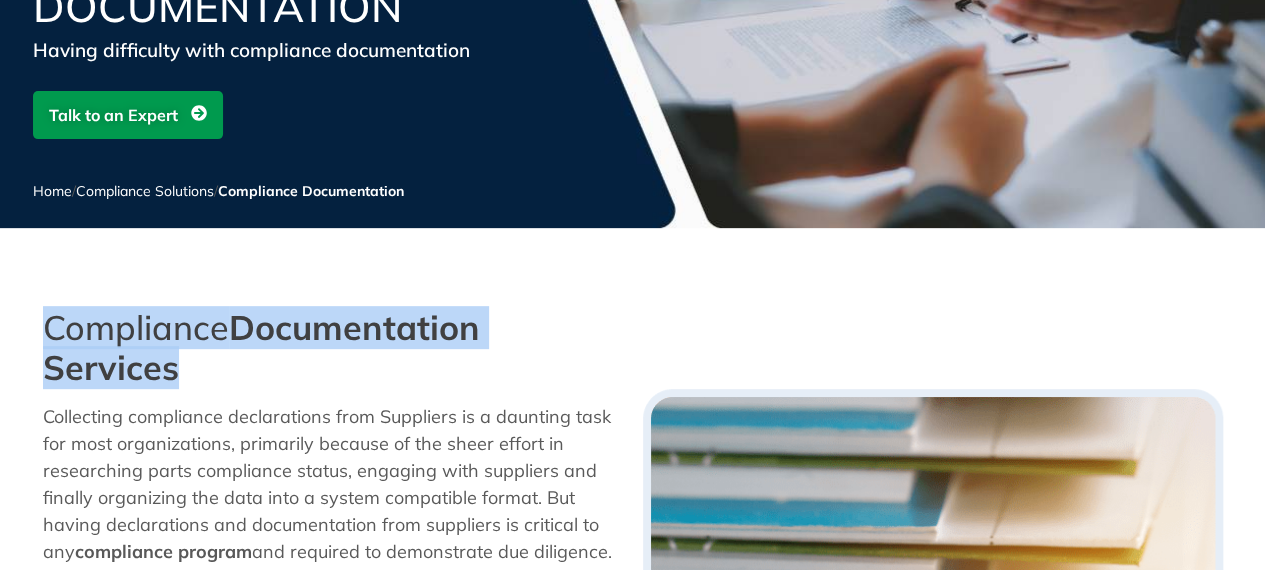 copy on "Compliance  Documentation Services" 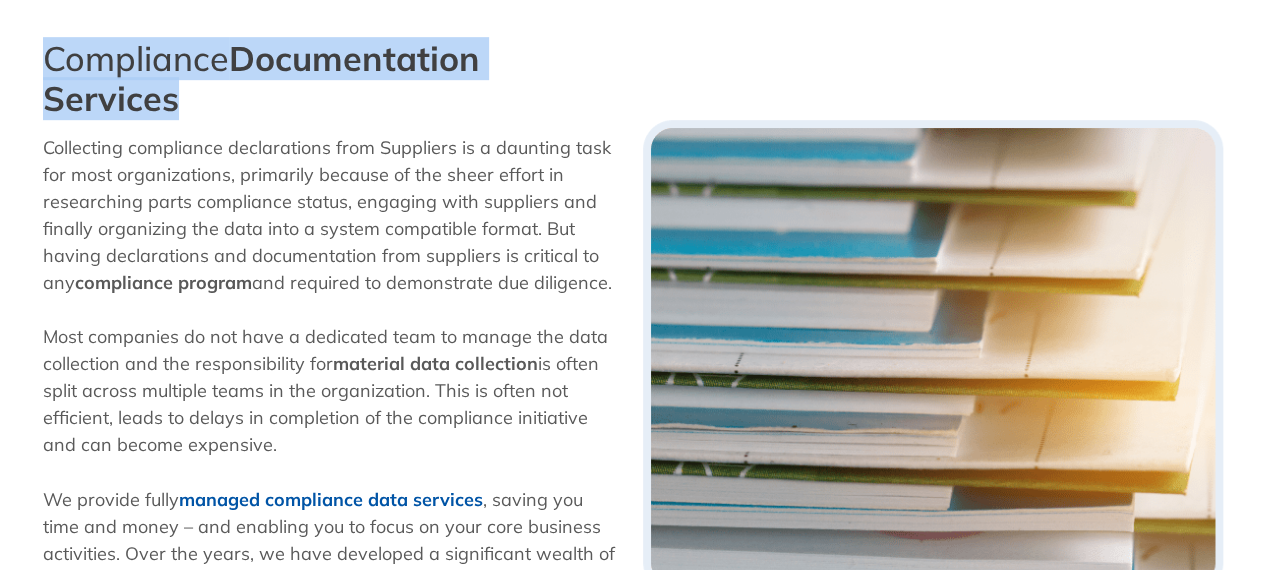 scroll, scrollTop: 600, scrollLeft: 0, axis: vertical 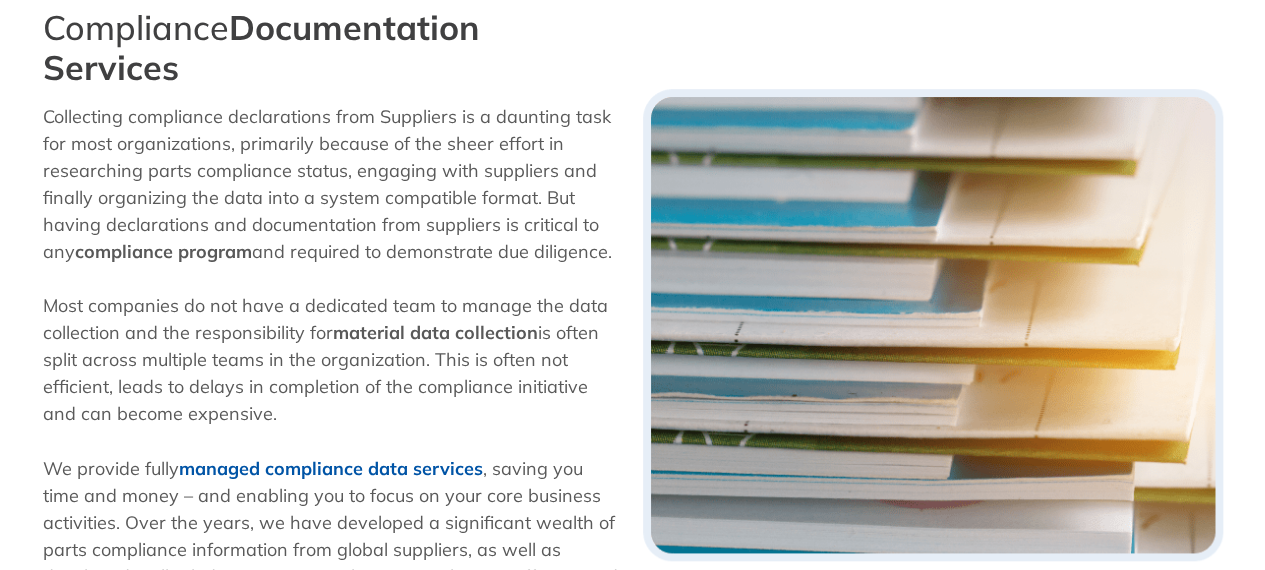 click on "material data collection" at bounding box center [435, 332] 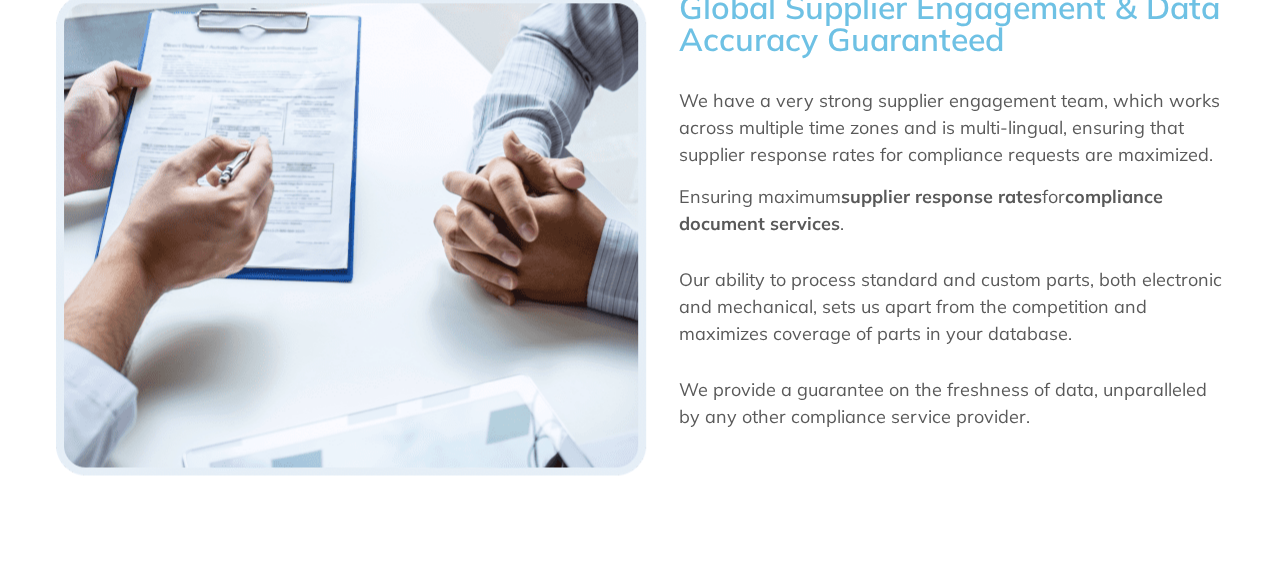 scroll, scrollTop: 1400, scrollLeft: 0, axis: vertical 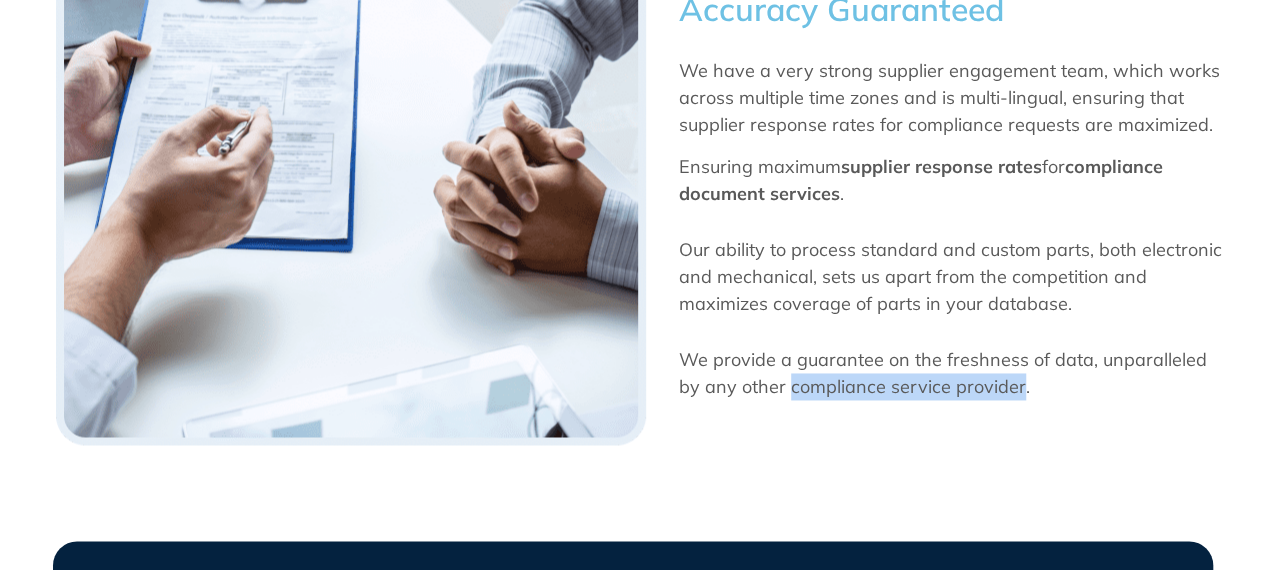 drag, startPoint x: 762, startPoint y: 383, endPoint x: 990, endPoint y: 391, distance: 228.1403 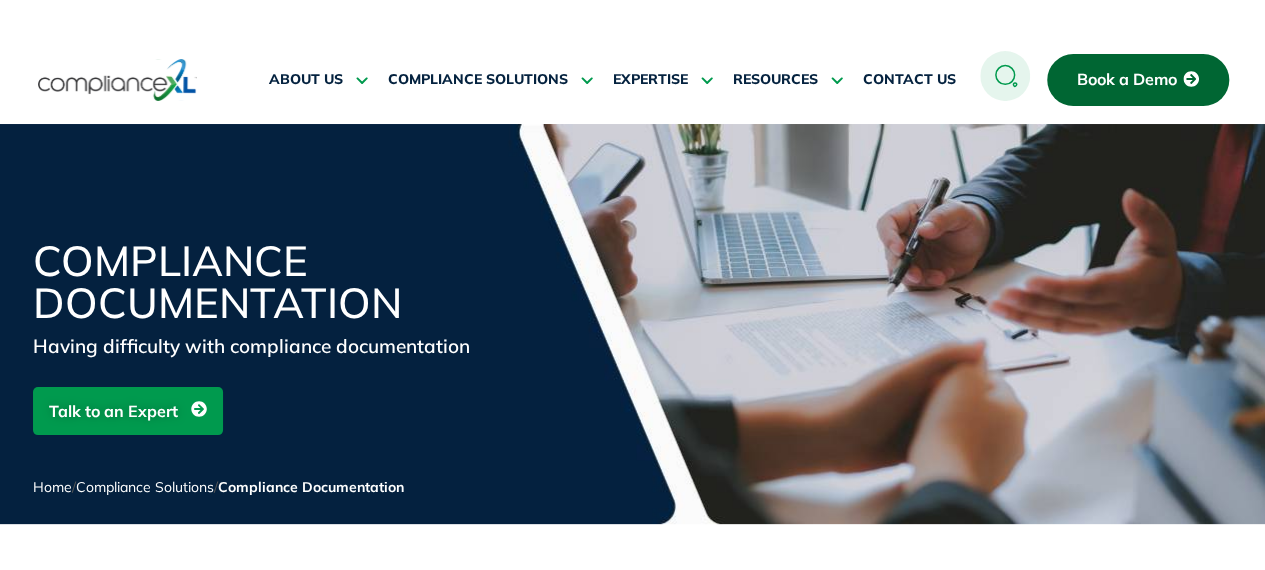 scroll, scrollTop: 0, scrollLeft: 0, axis: both 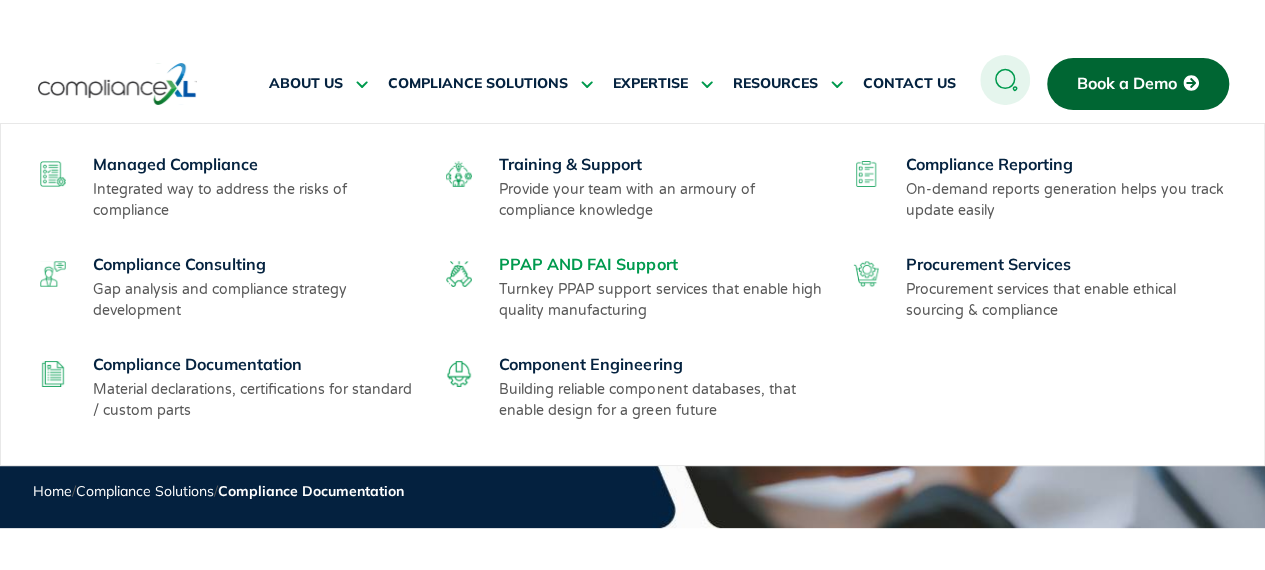 click on "PPAP AND FAI Support" at bounding box center (588, 264) 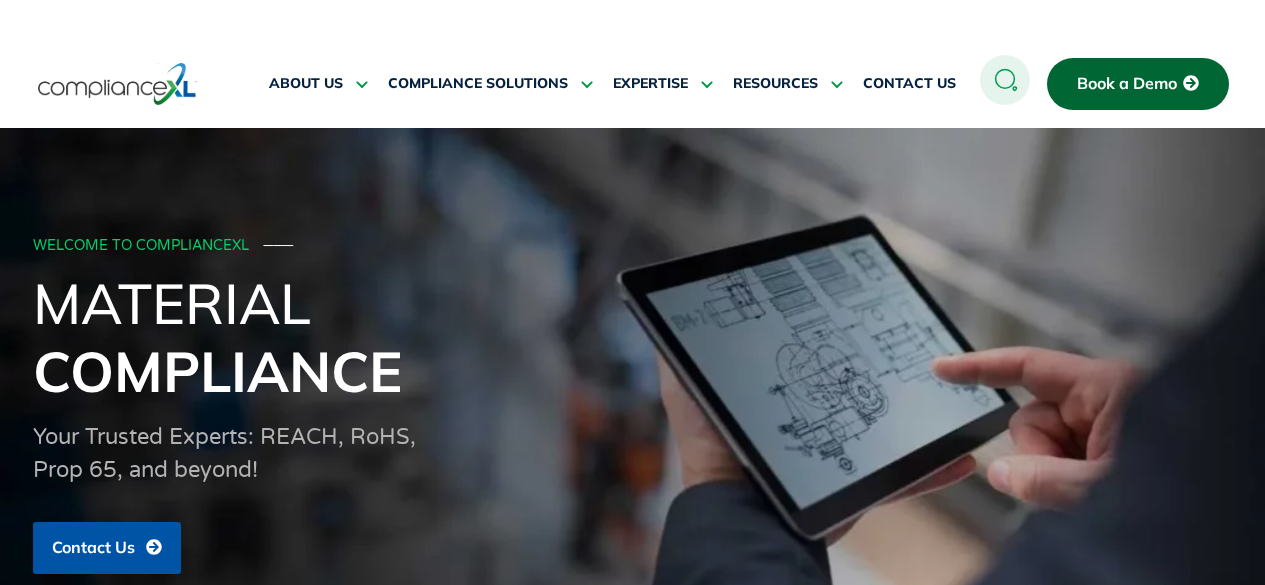 scroll, scrollTop: 0, scrollLeft: 0, axis: both 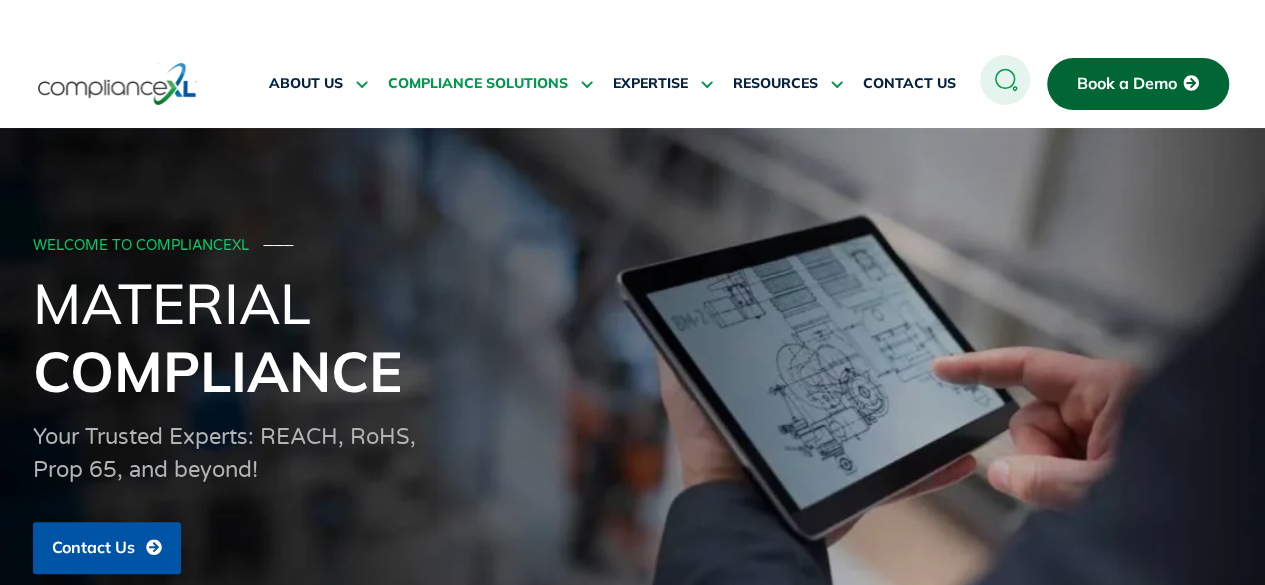 click at bounding box center [584, 83] 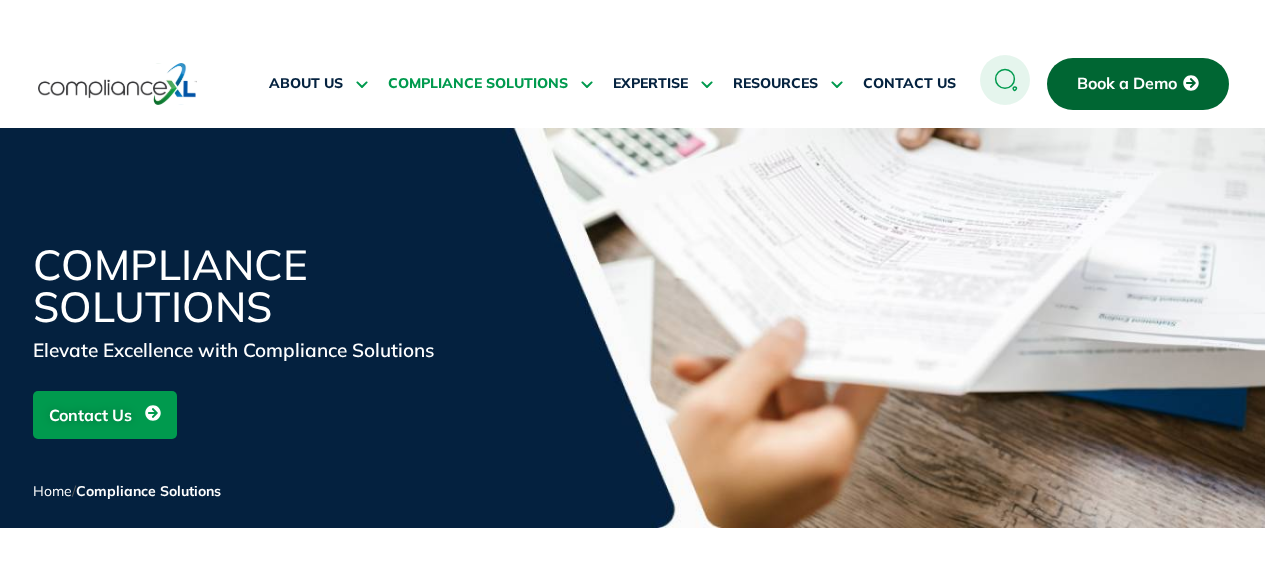 scroll, scrollTop: 0, scrollLeft: 0, axis: both 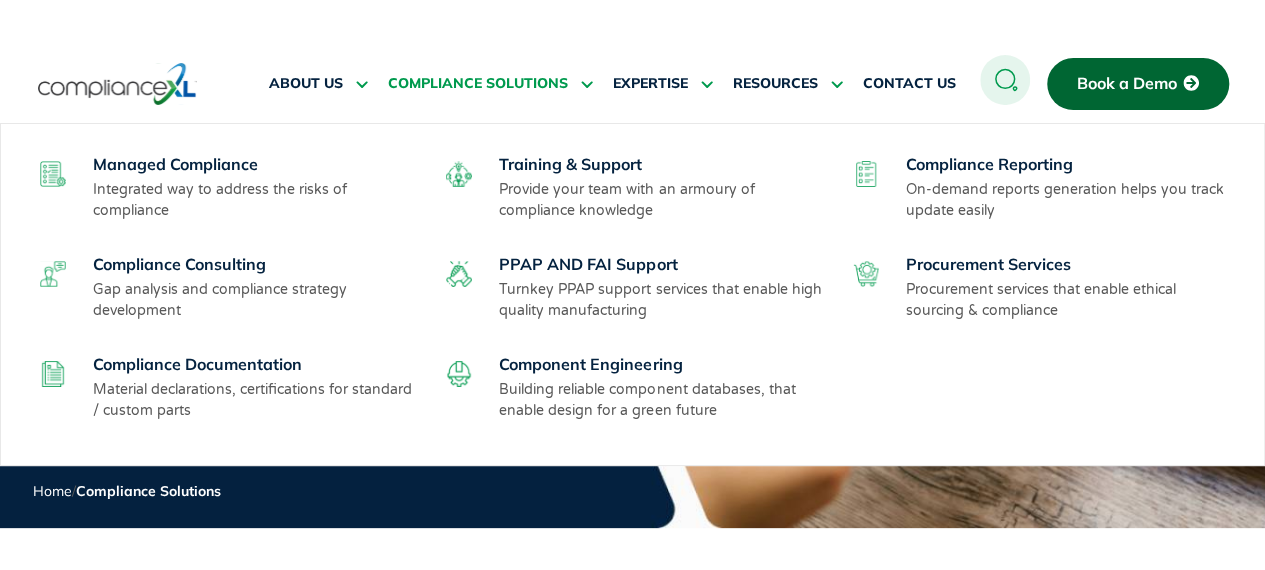 click on "Turnkey PPAP support services that enable high quality manufacturing" at bounding box center [662, 300] 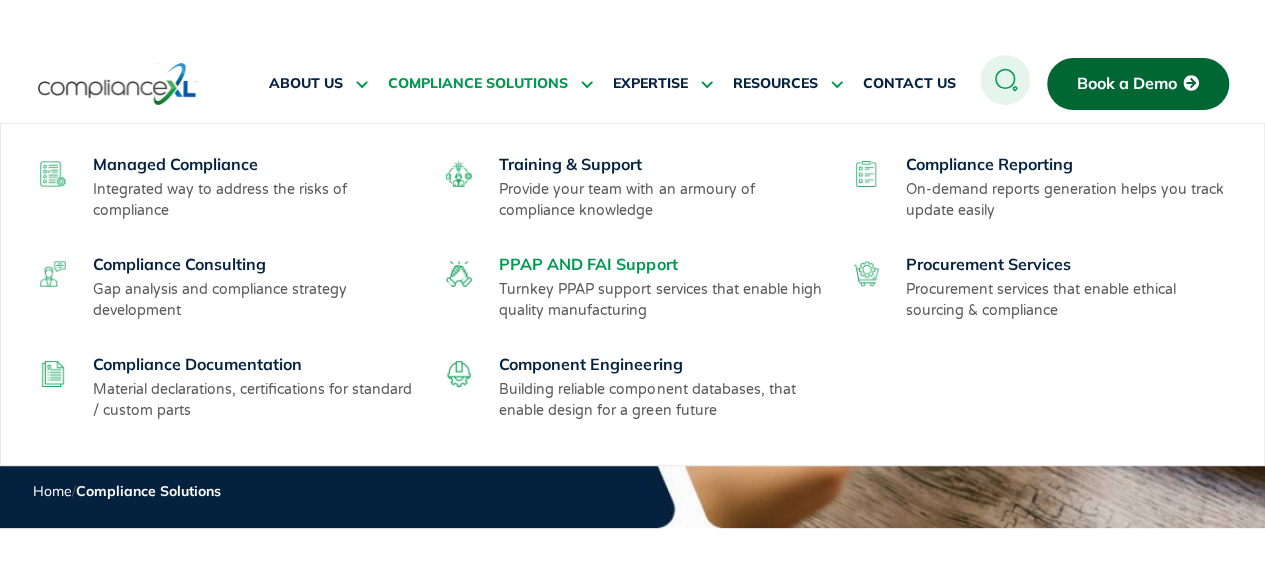 click on "PPAP AND FAI Support" at bounding box center [588, 264] 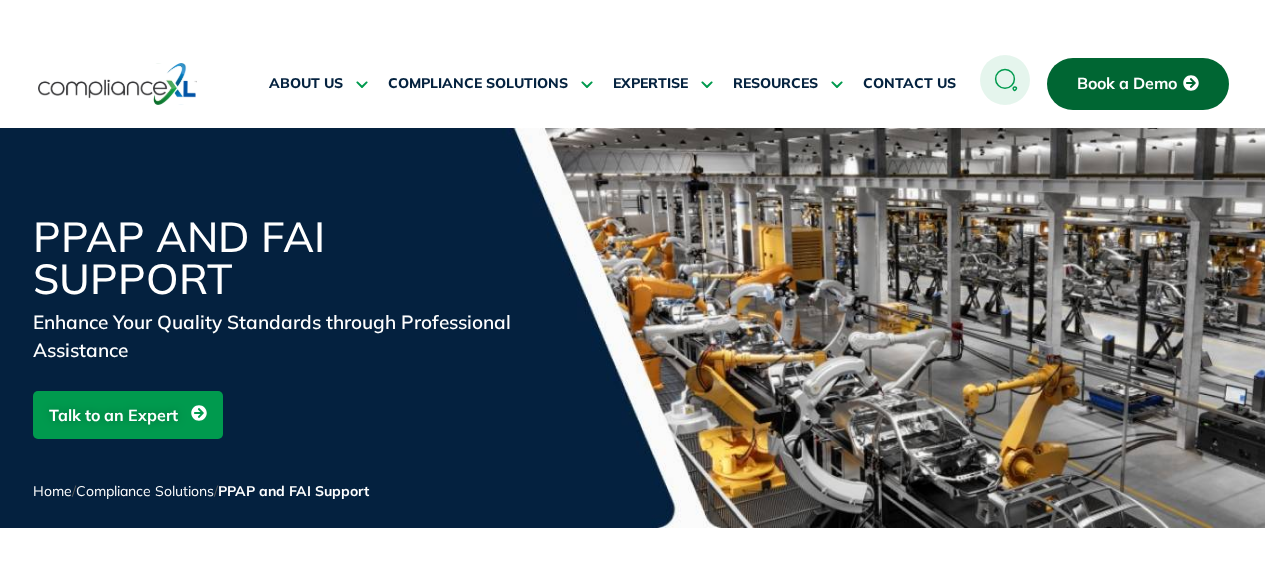 scroll, scrollTop: 0, scrollLeft: 0, axis: both 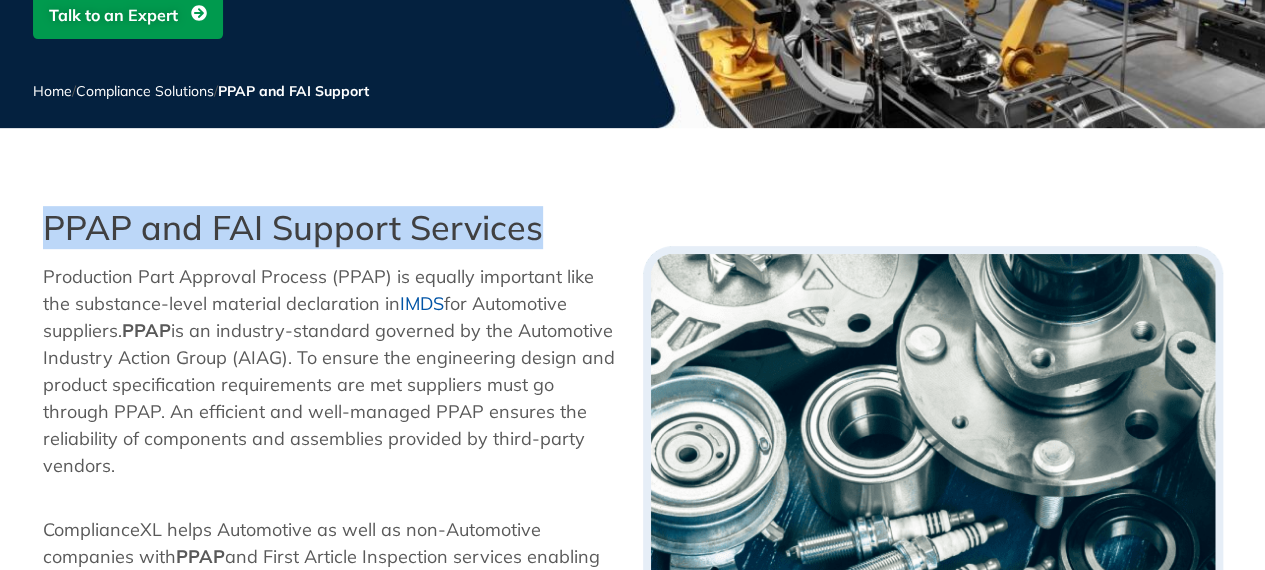 drag, startPoint x: 47, startPoint y: 223, endPoint x: 584, endPoint y: 50, distance: 564.1791 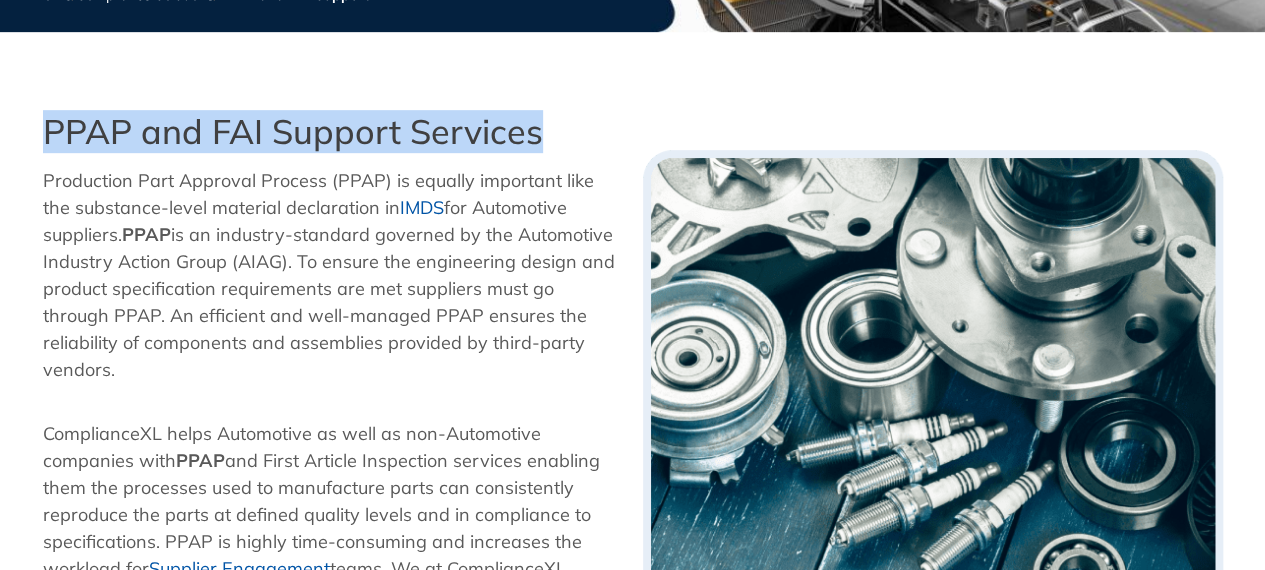 scroll, scrollTop: 500, scrollLeft: 0, axis: vertical 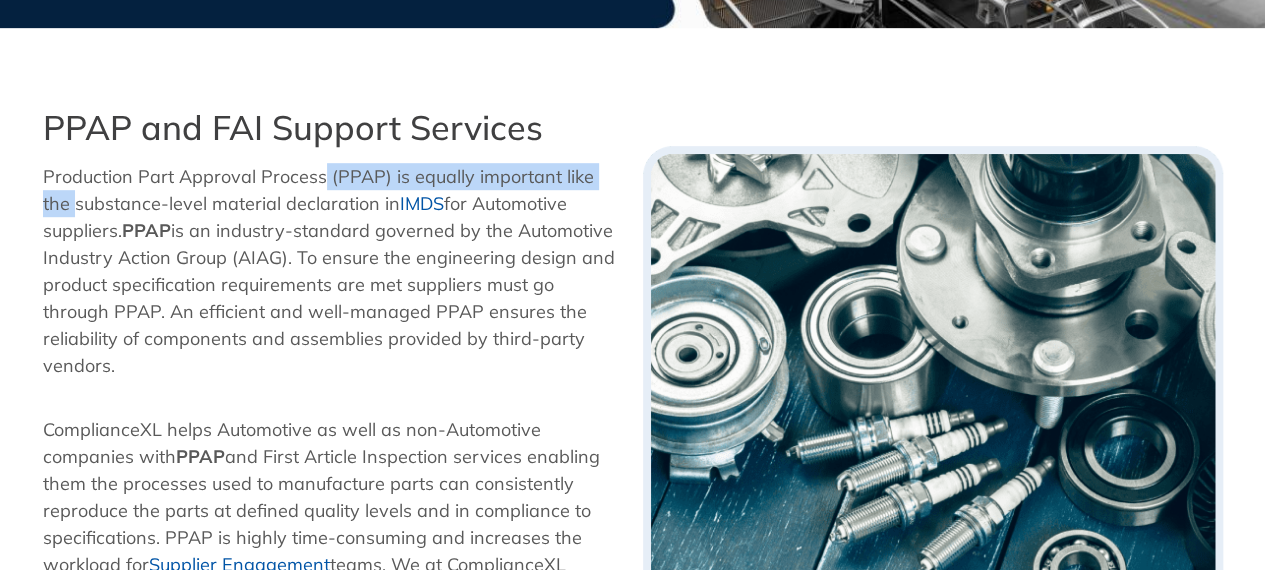 drag, startPoint x: 322, startPoint y: 180, endPoint x: 31, endPoint y: 190, distance: 291.17178 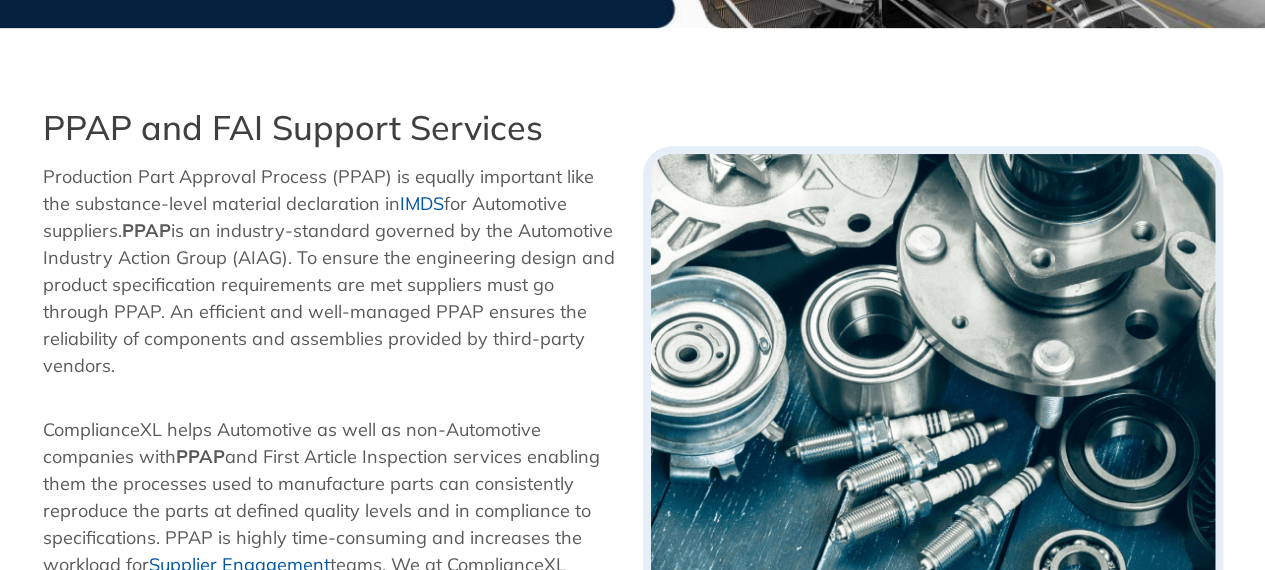 click on "Production Part Approval Process (PPAP) is equally important like the substance-level material declaration in  IMDS  for Automotive suppliers.  PPAP  is an industry-standard governed by the Automotive Industry Action Group (AIAG). To ensure the engineering design and product specification requirements are met suppliers must go through PPAP. An efficient and well-managed PPAP ensures the reliability of components and assemblies provided by third-party vendors." at bounding box center [333, 271] 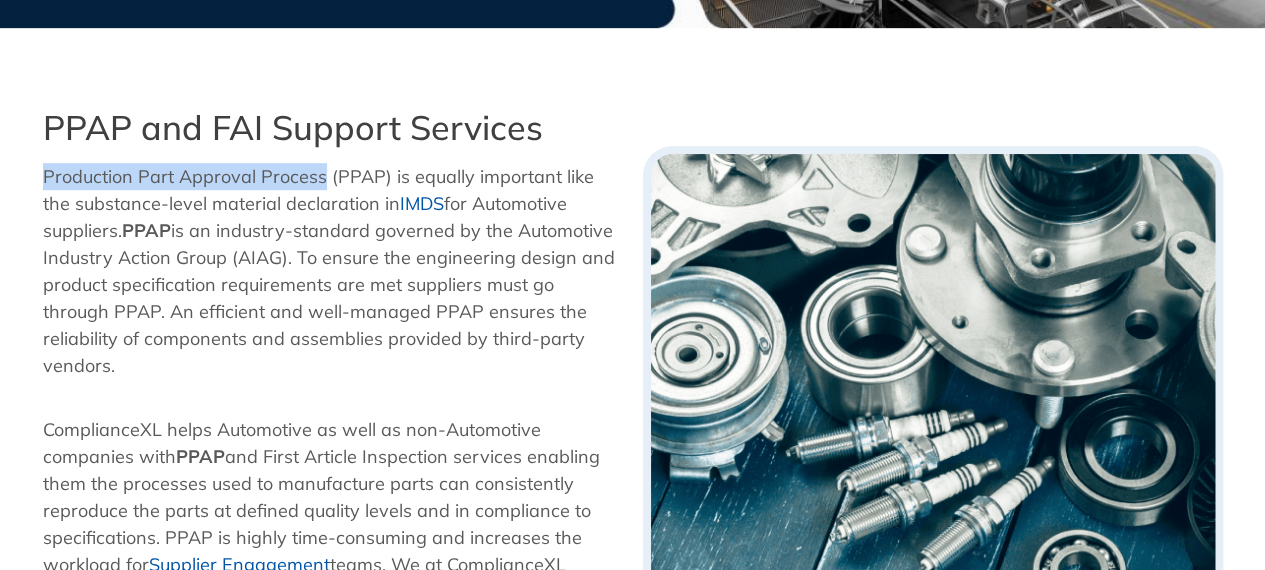drag, startPoint x: 318, startPoint y: 177, endPoint x: 7, endPoint y: 182, distance: 311.0402 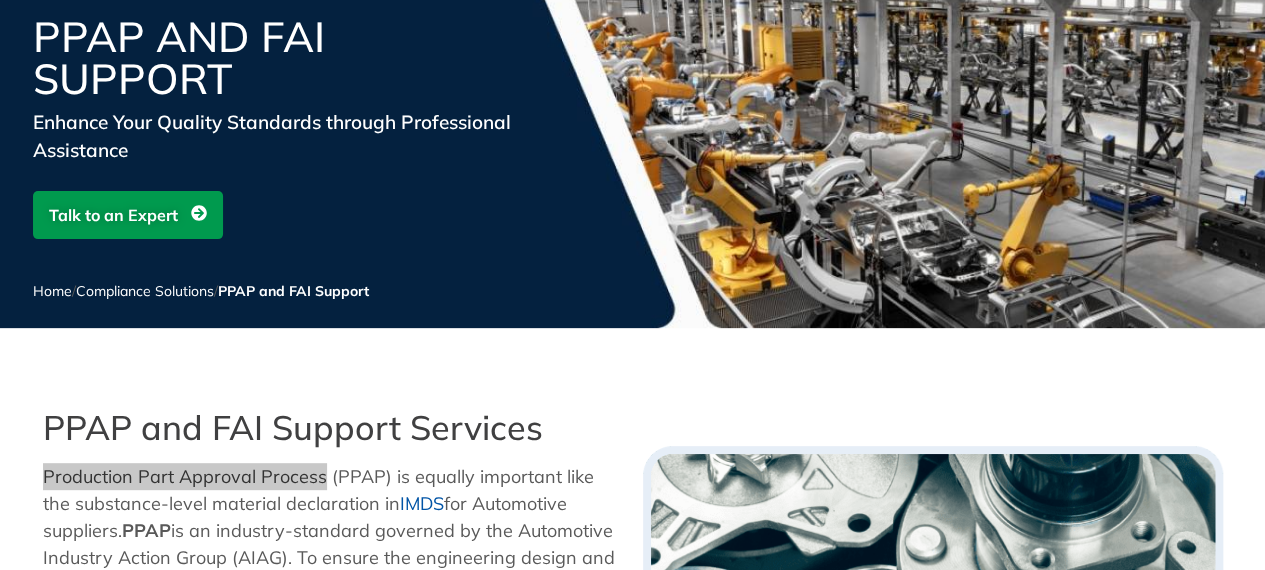 scroll, scrollTop: 0, scrollLeft: 0, axis: both 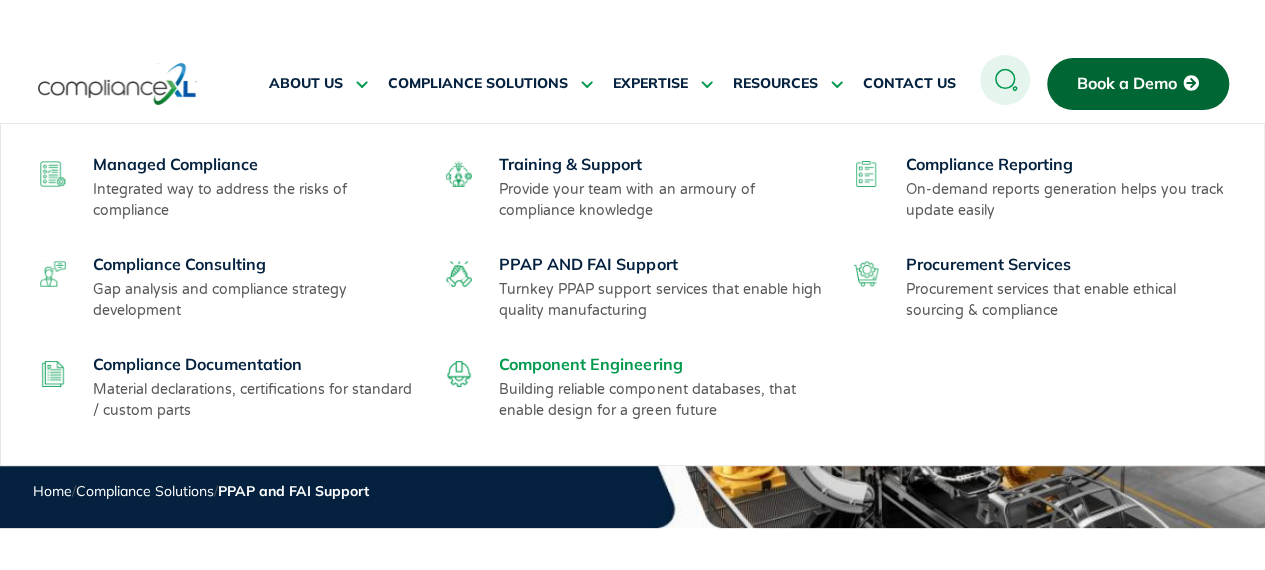click on "Component Engineering" at bounding box center [590, 364] 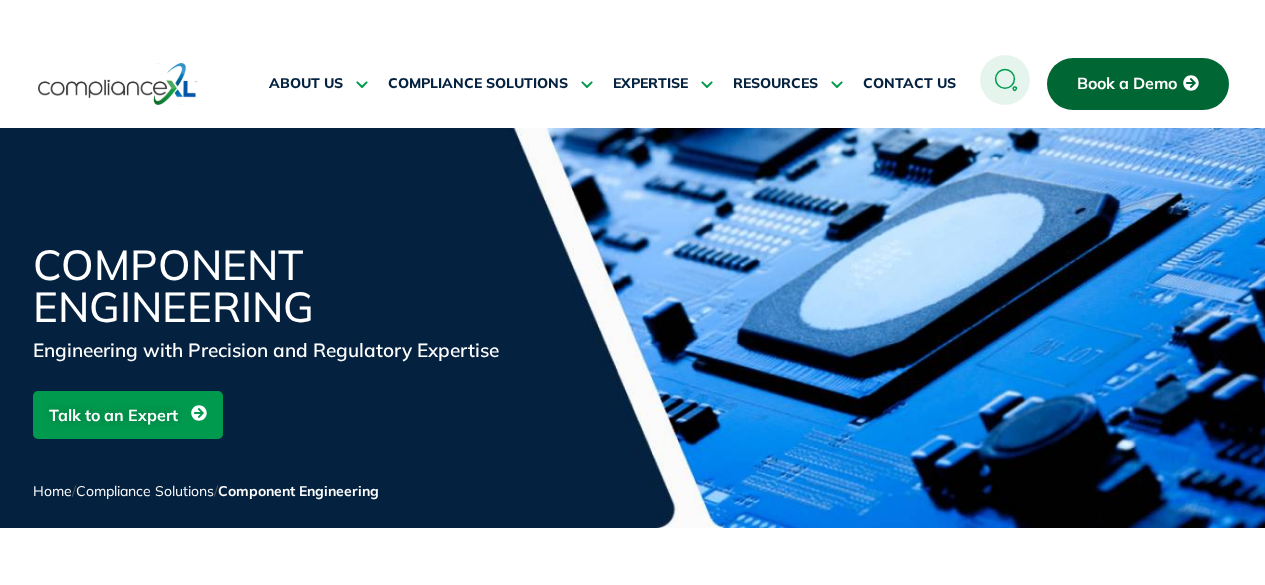 scroll, scrollTop: 300, scrollLeft: 0, axis: vertical 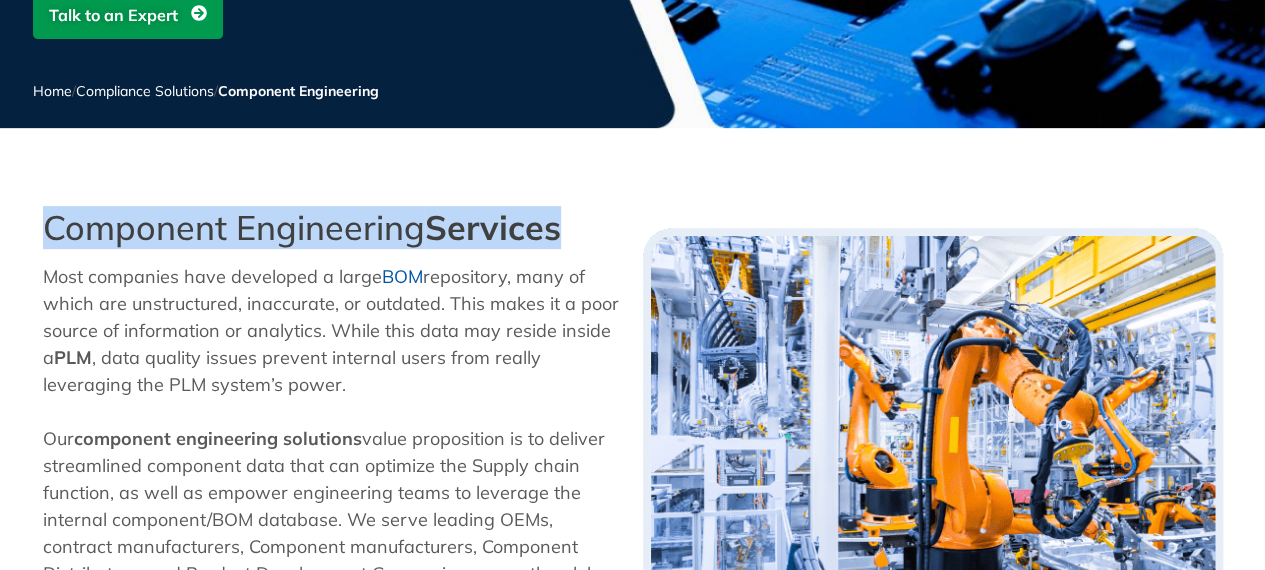copy on "Component Engineering  Services" 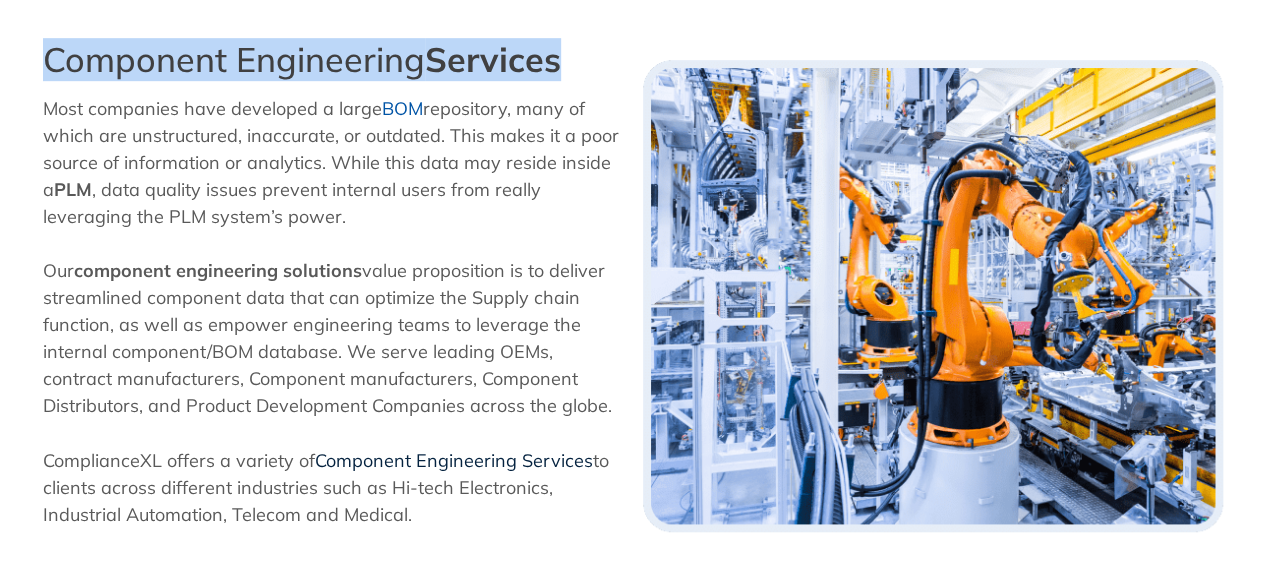 scroll, scrollTop: 600, scrollLeft: 0, axis: vertical 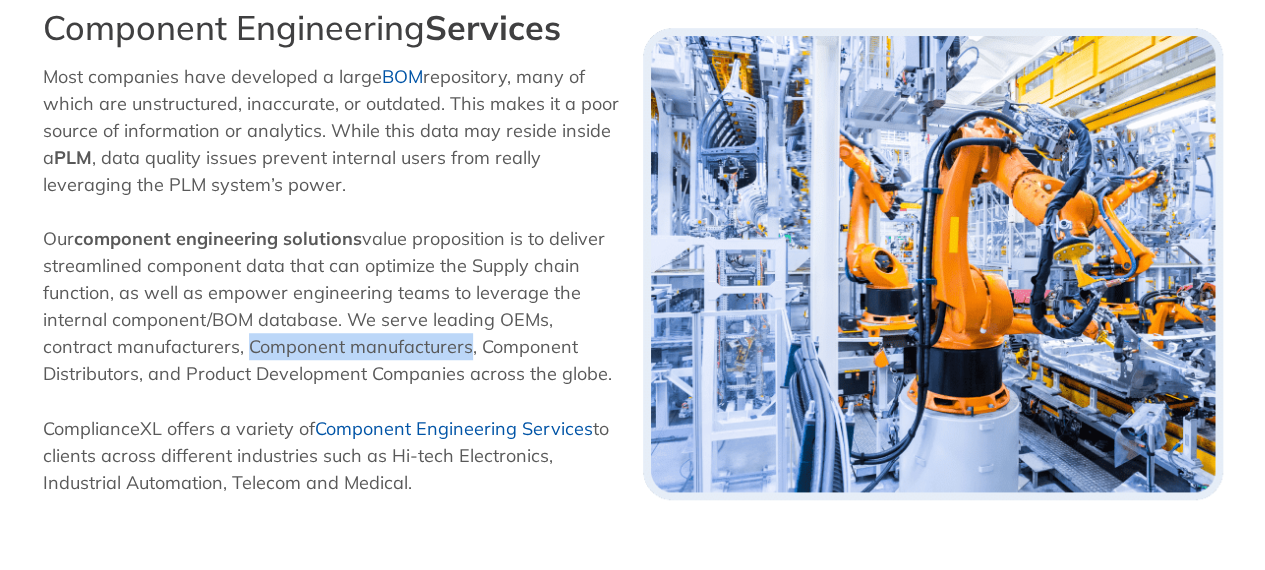 copy on "Component manufacturers" 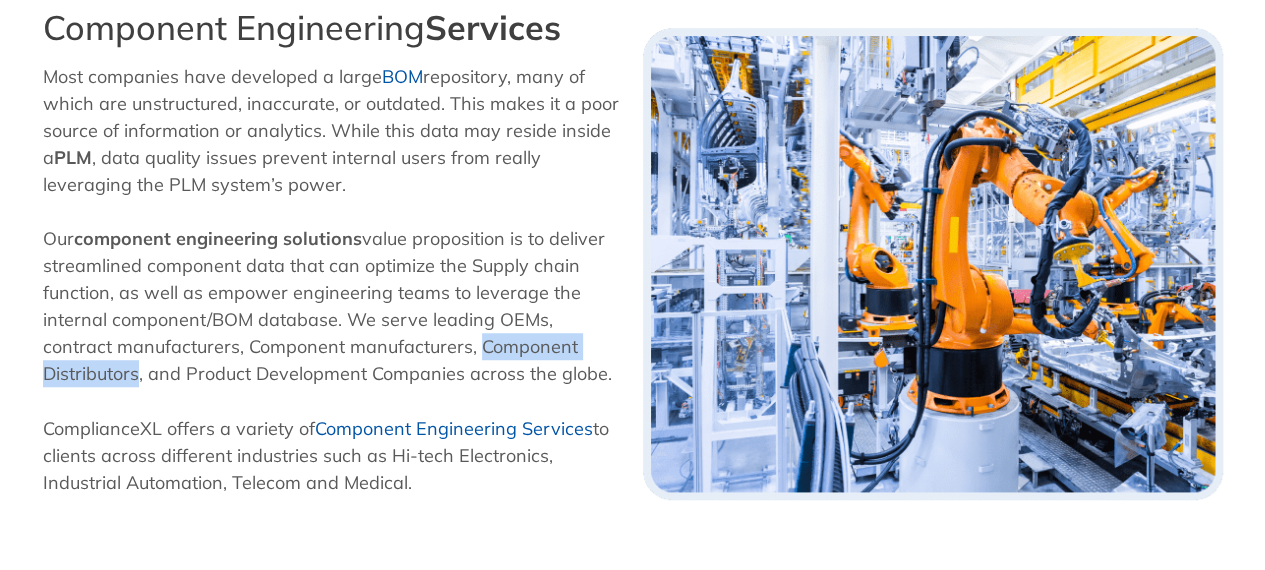 drag, startPoint x: 407, startPoint y: 343, endPoint x: 598, endPoint y: 346, distance: 191.02356 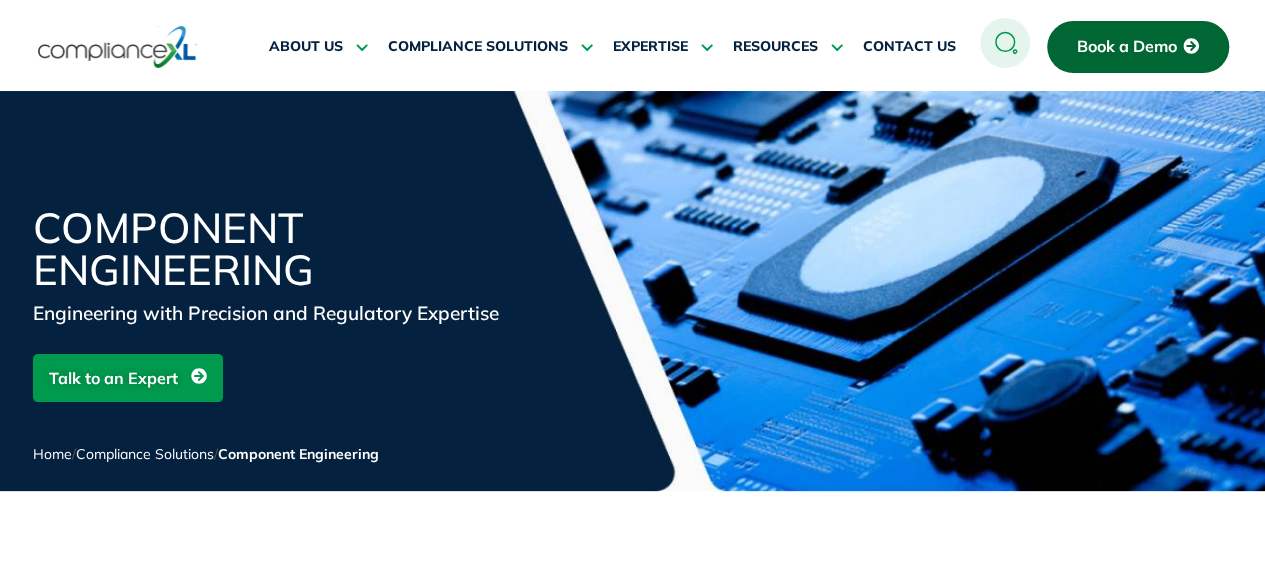 scroll, scrollTop: 0, scrollLeft: 0, axis: both 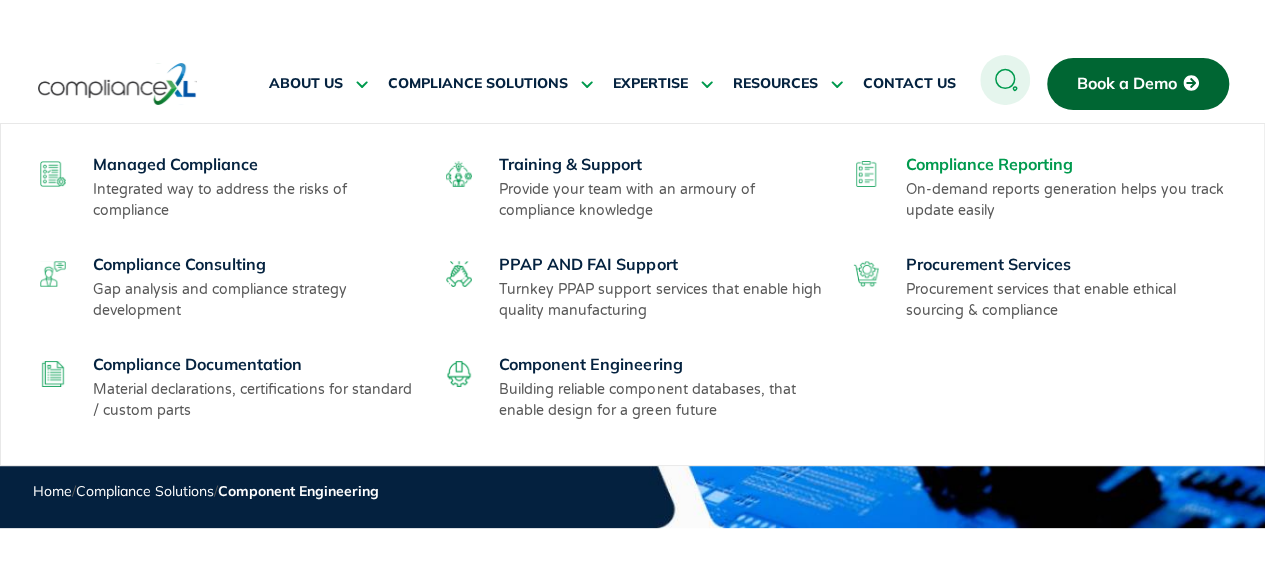 click on "Compliance Reporting" at bounding box center (989, 164) 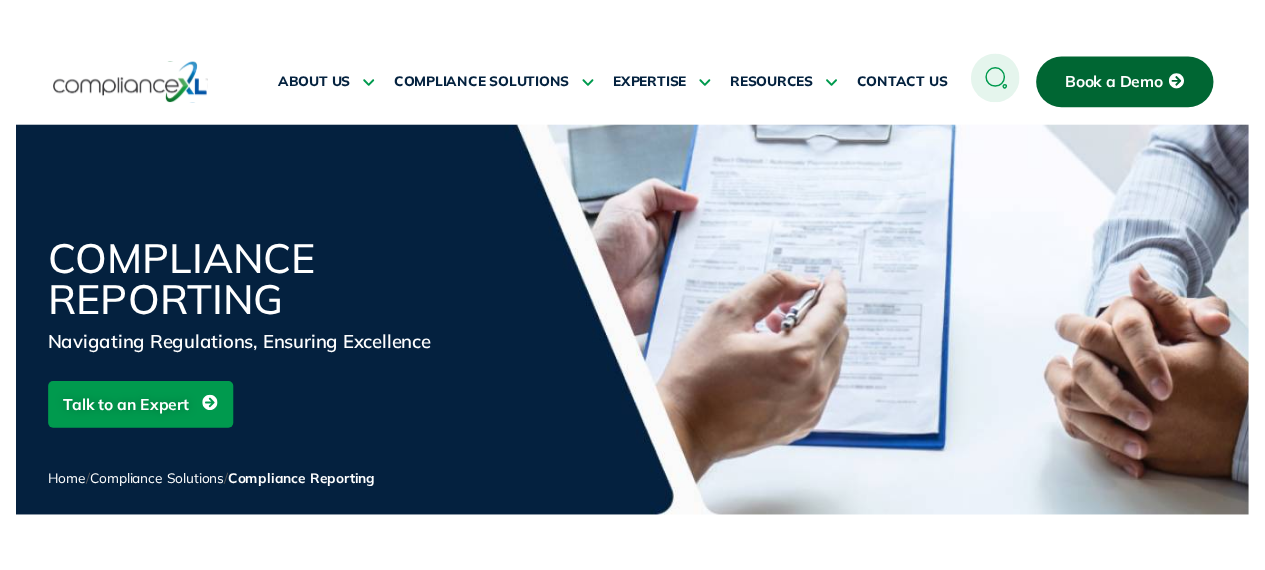 scroll, scrollTop: 0, scrollLeft: 0, axis: both 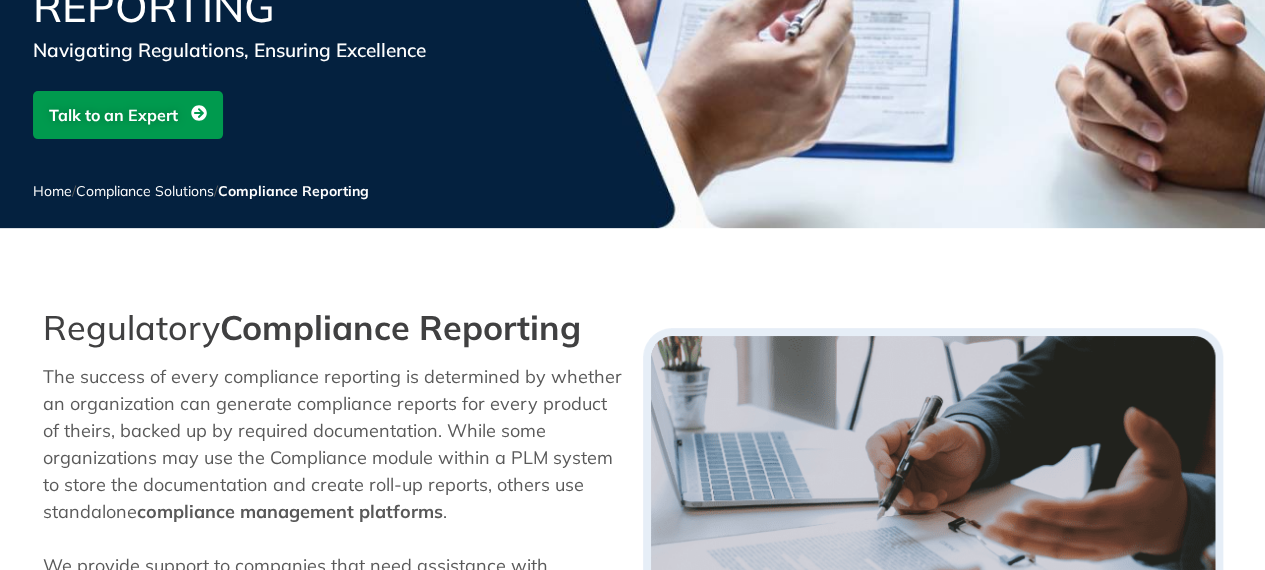 drag, startPoint x: 577, startPoint y: 320, endPoint x: 56, endPoint y: 340, distance: 521.3837 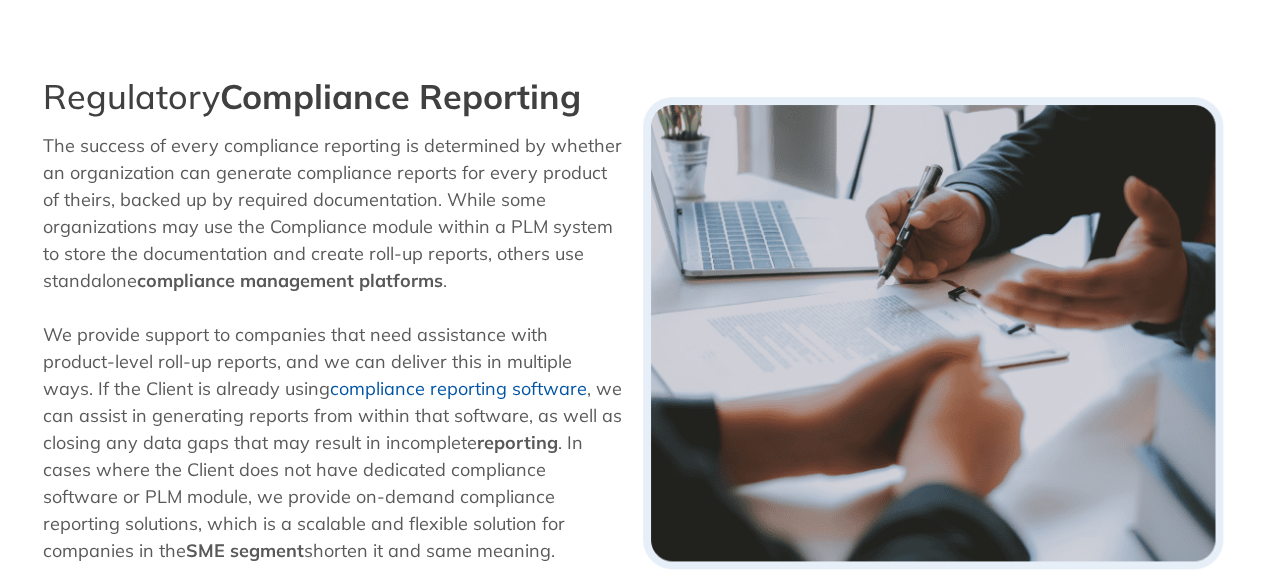 scroll, scrollTop: 500, scrollLeft: 0, axis: vertical 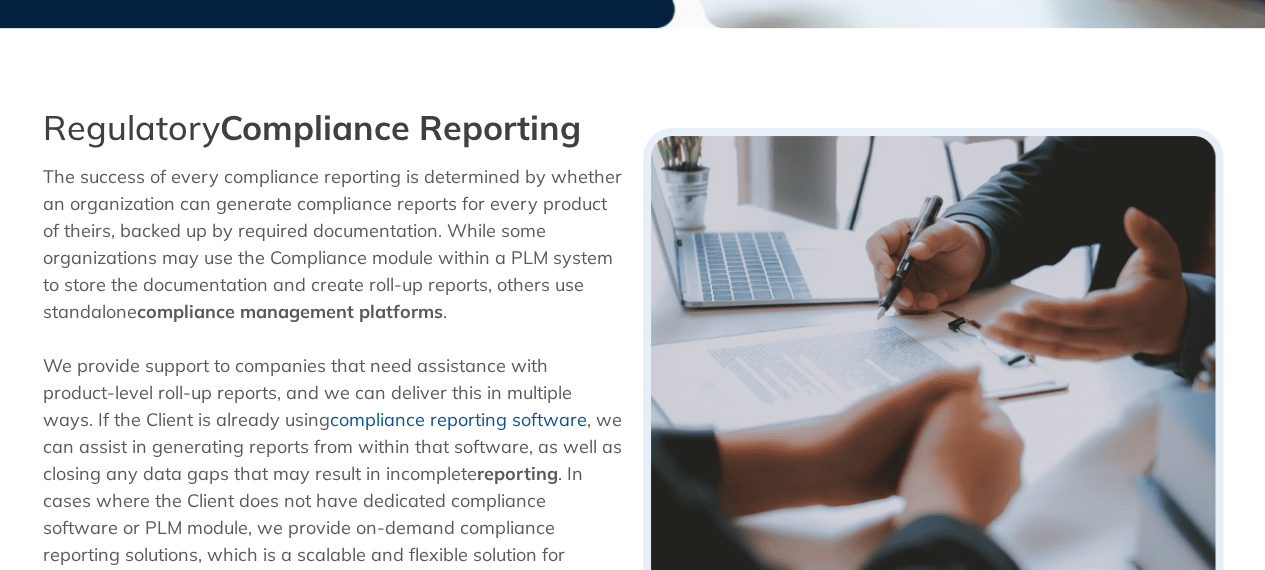 click on "Compliance Reporting" at bounding box center (400, 127) 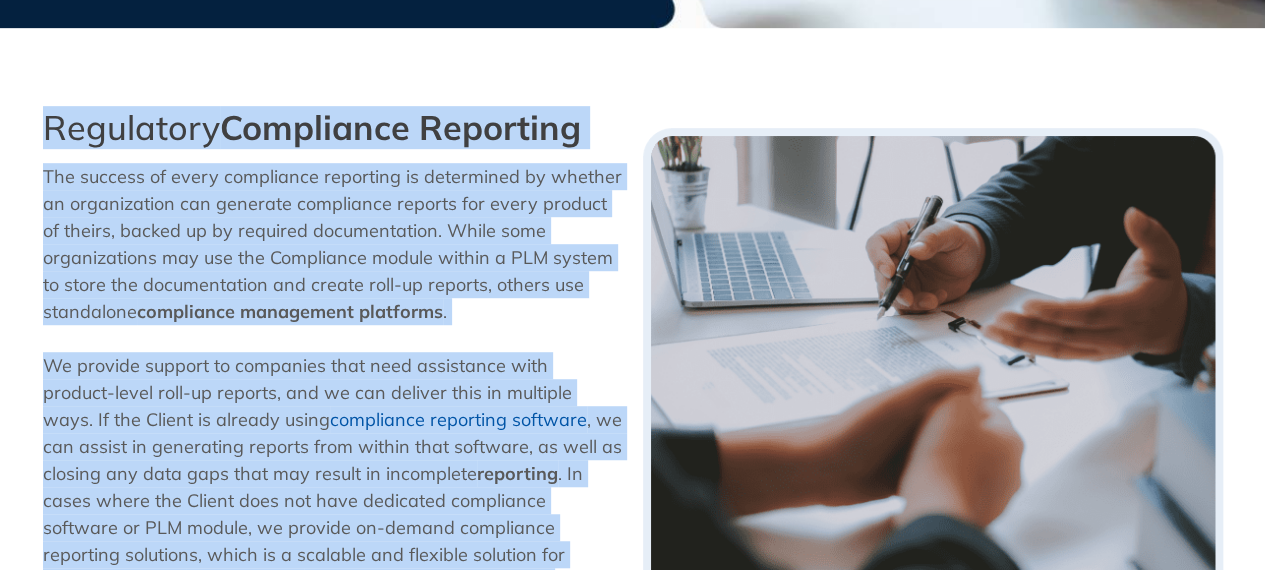 drag, startPoint x: 51, startPoint y: 121, endPoint x: 640, endPoint y: 123, distance: 589.0034 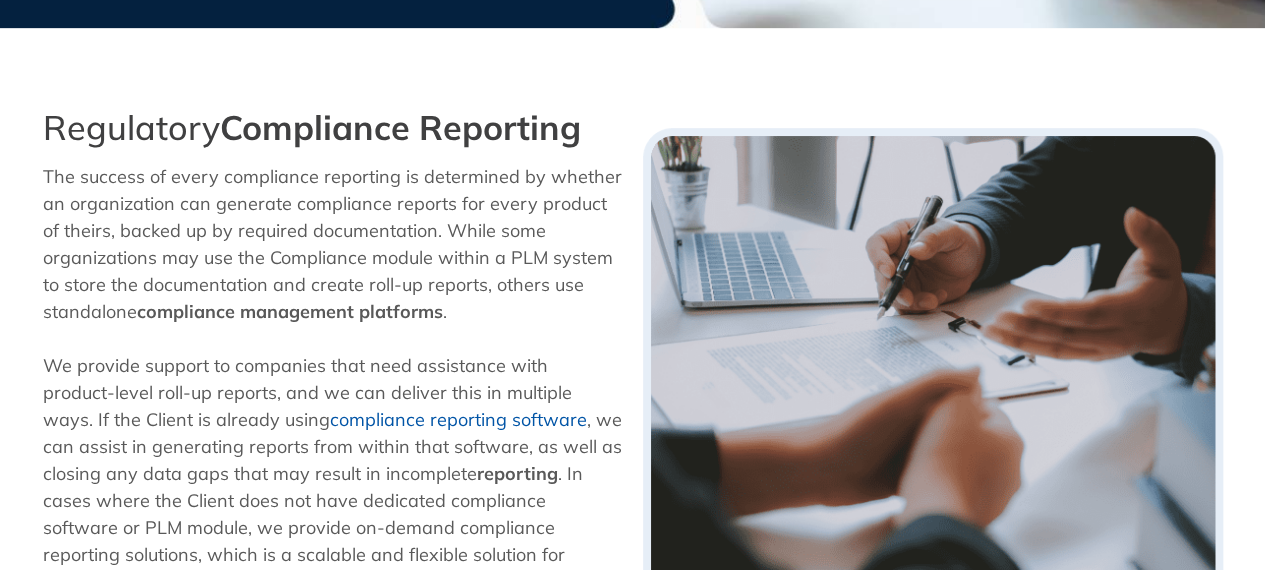 drag, startPoint x: 594, startPoint y: 129, endPoint x: 0, endPoint y: 129, distance: 594 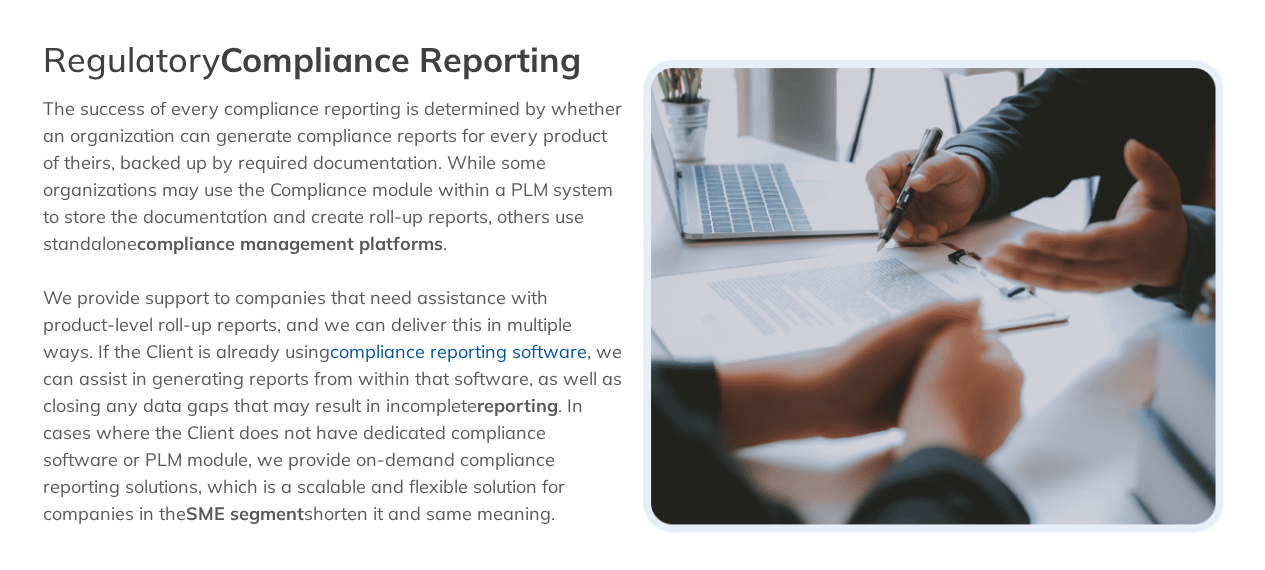 scroll, scrollTop: 600, scrollLeft: 0, axis: vertical 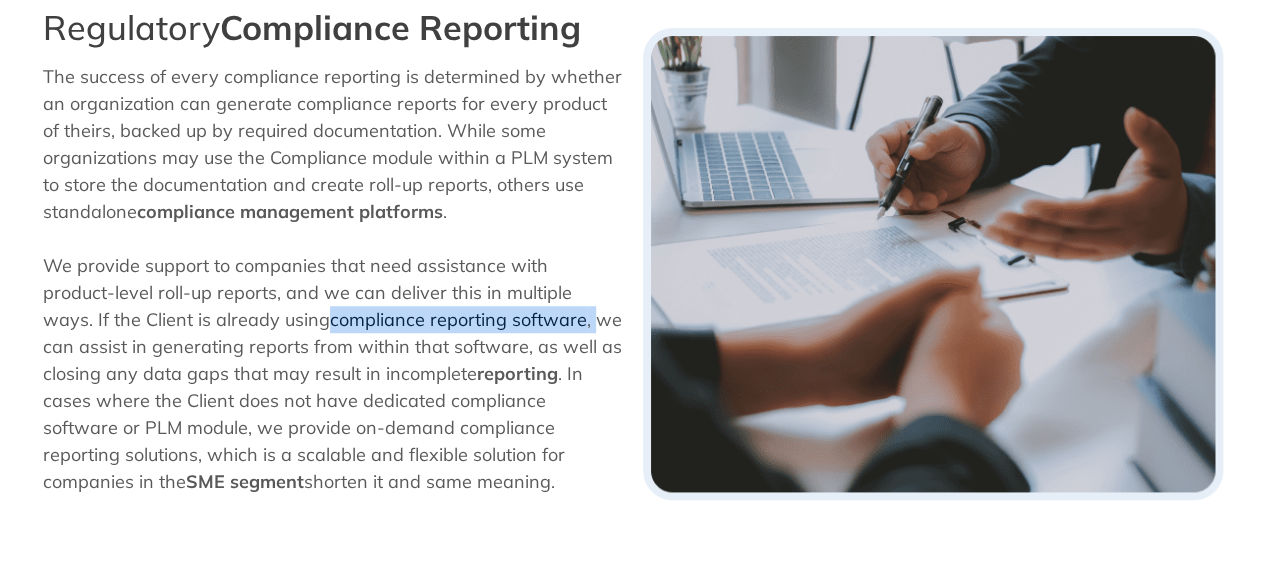 copy on "compliance reporting software ," 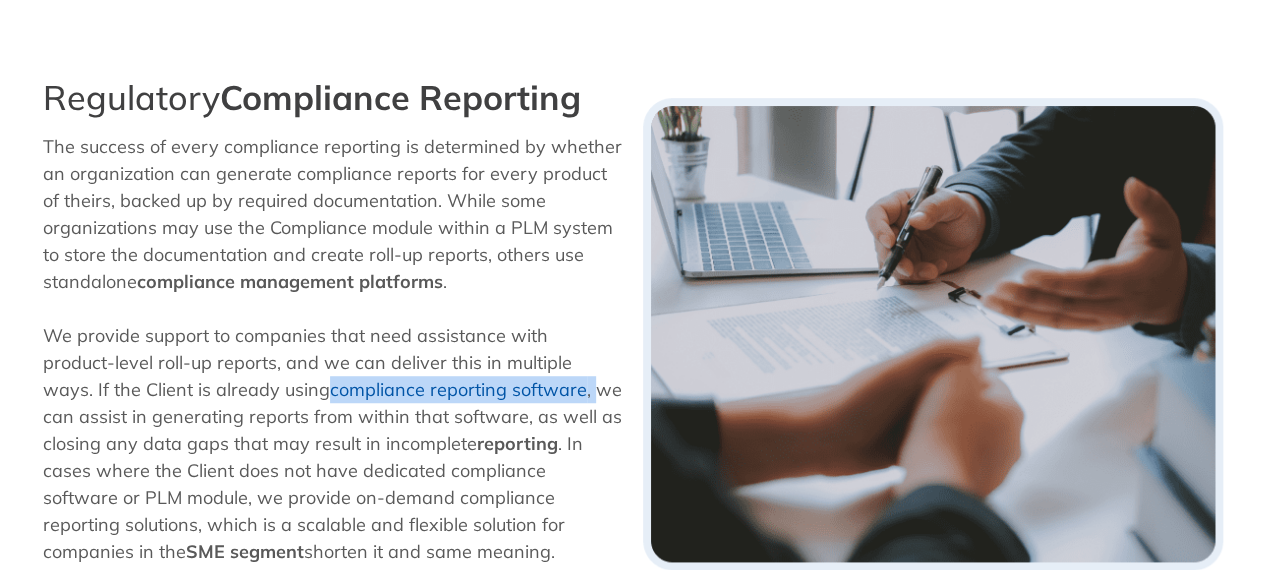 scroll, scrollTop: 500, scrollLeft: 0, axis: vertical 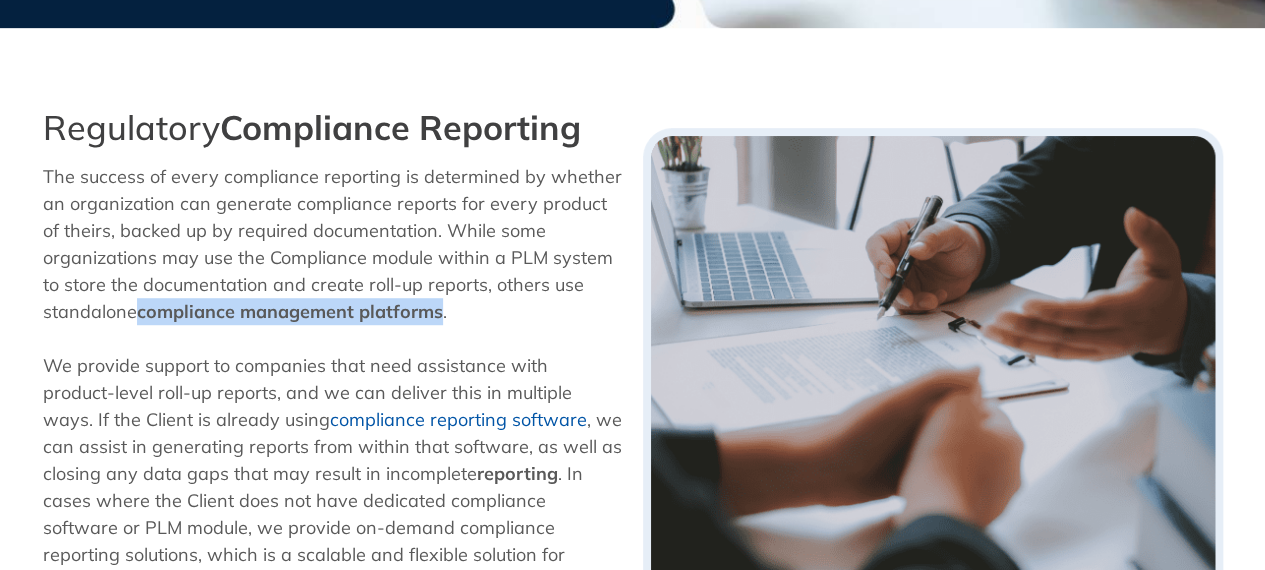 copy on "compliance management platforms" 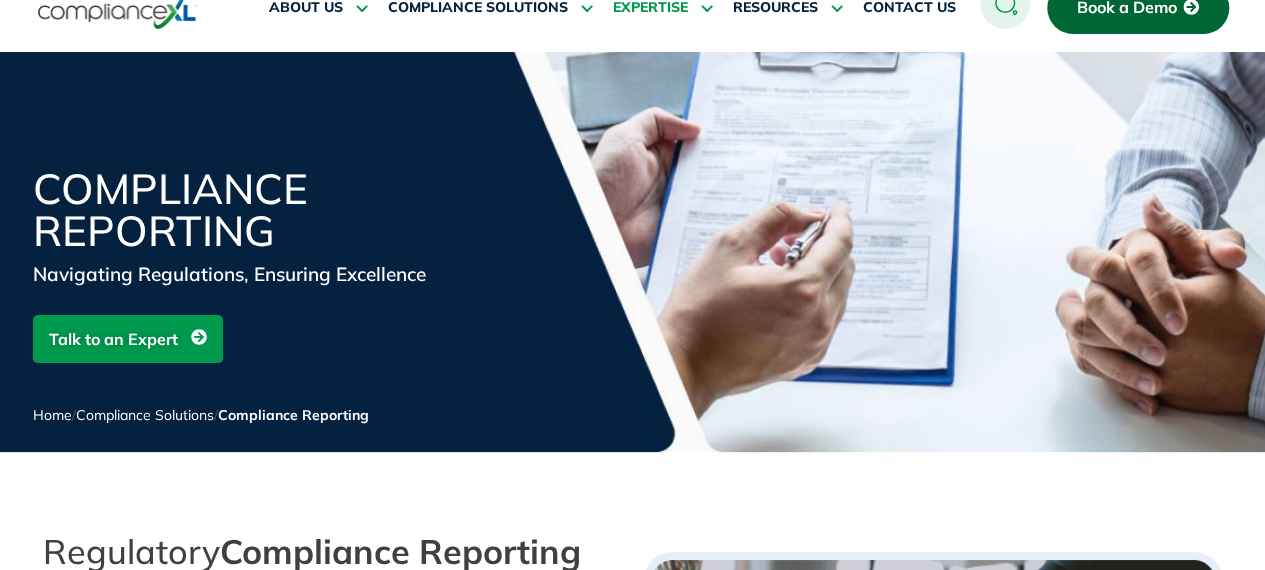 scroll, scrollTop: 0, scrollLeft: 0, axis: both 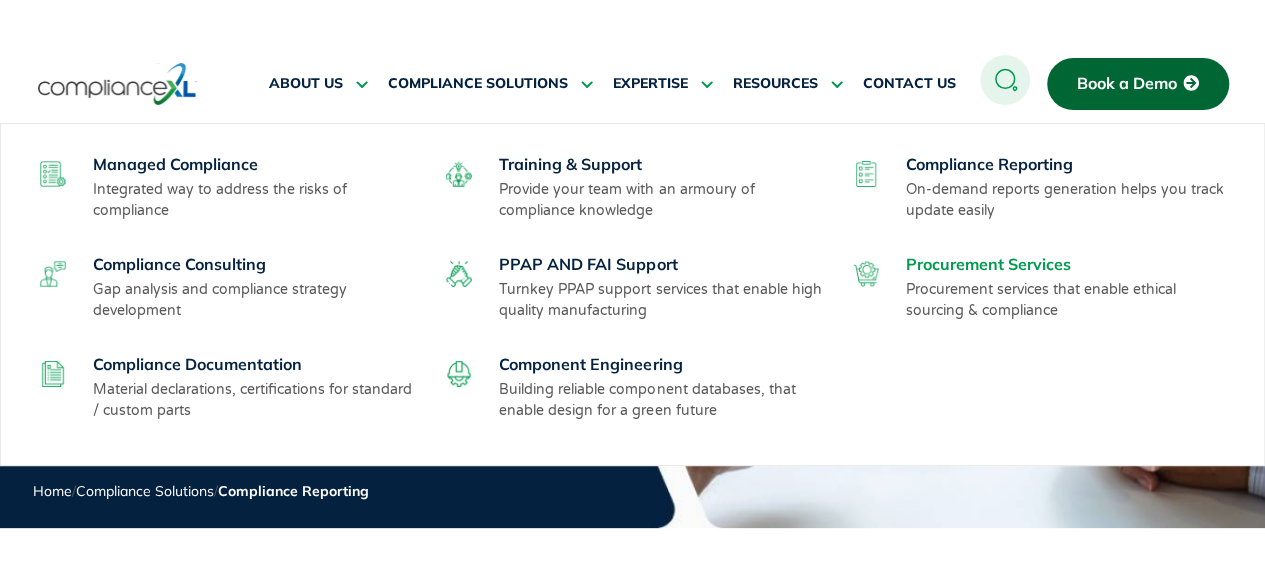 click on "Procurement Services" at bounding box center [988, 264] 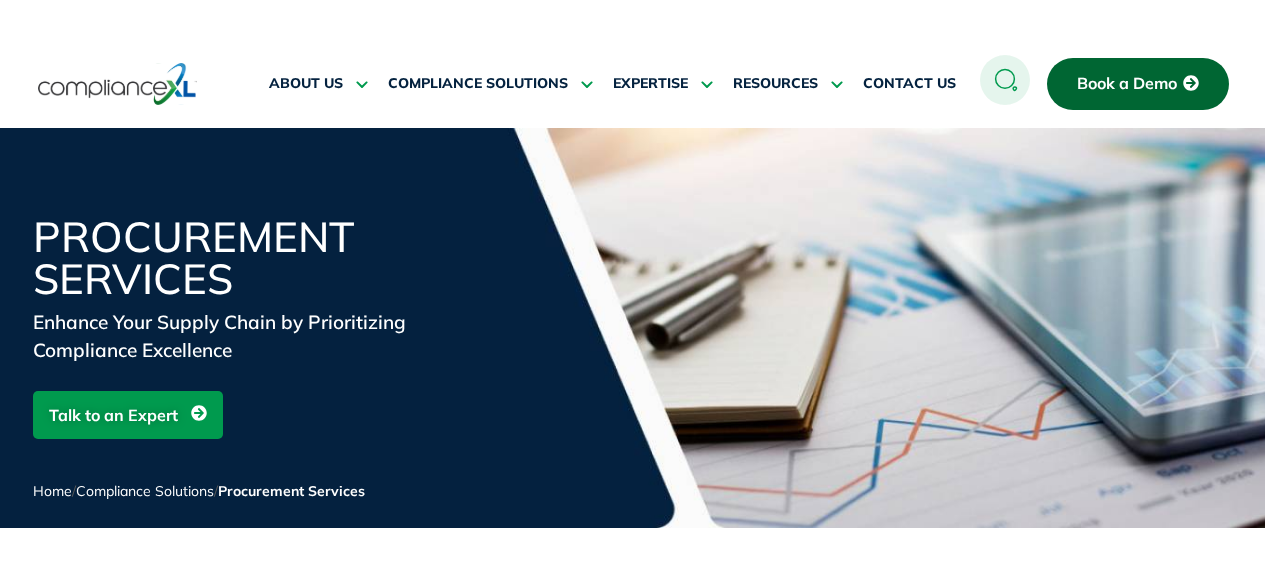 scroll, scrollTop: 0, scrollLeft: 0, axis: both 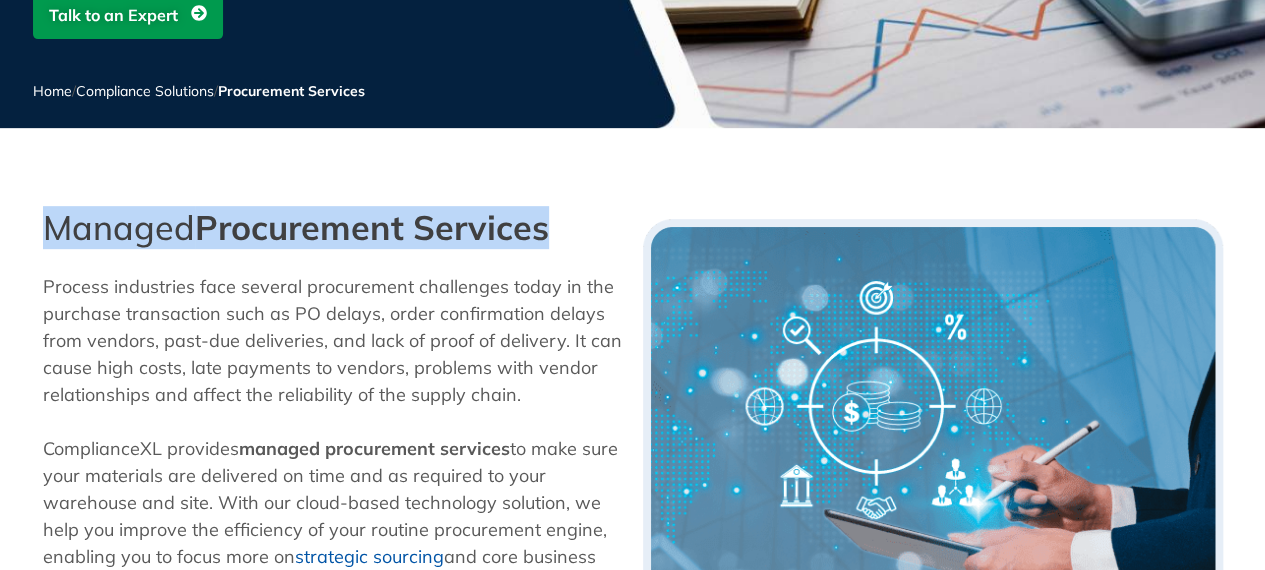 copy on "Managed  Procurement Services" 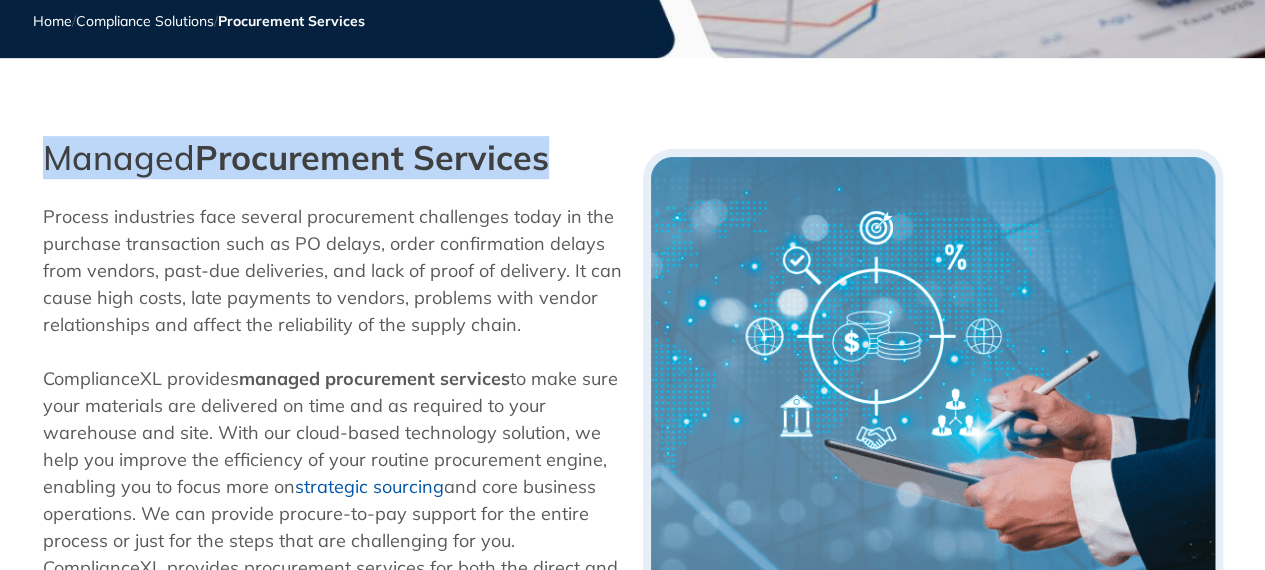 scroll, scrollTop: 500, scrollLeft: 0, axis: vertical 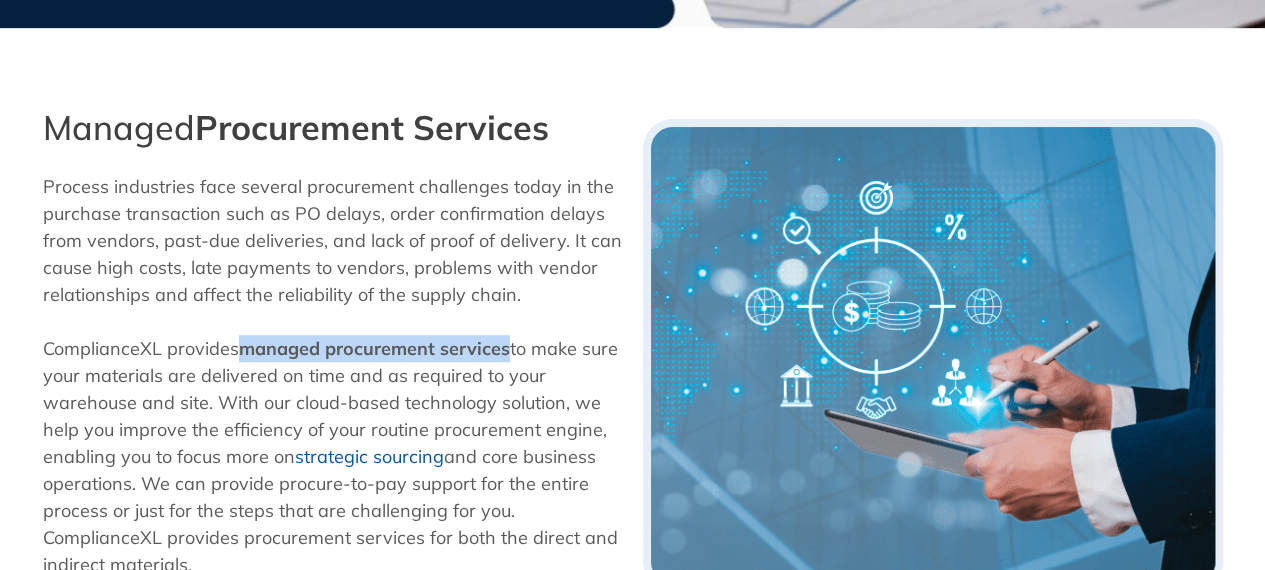 copy on "managed procurement services" 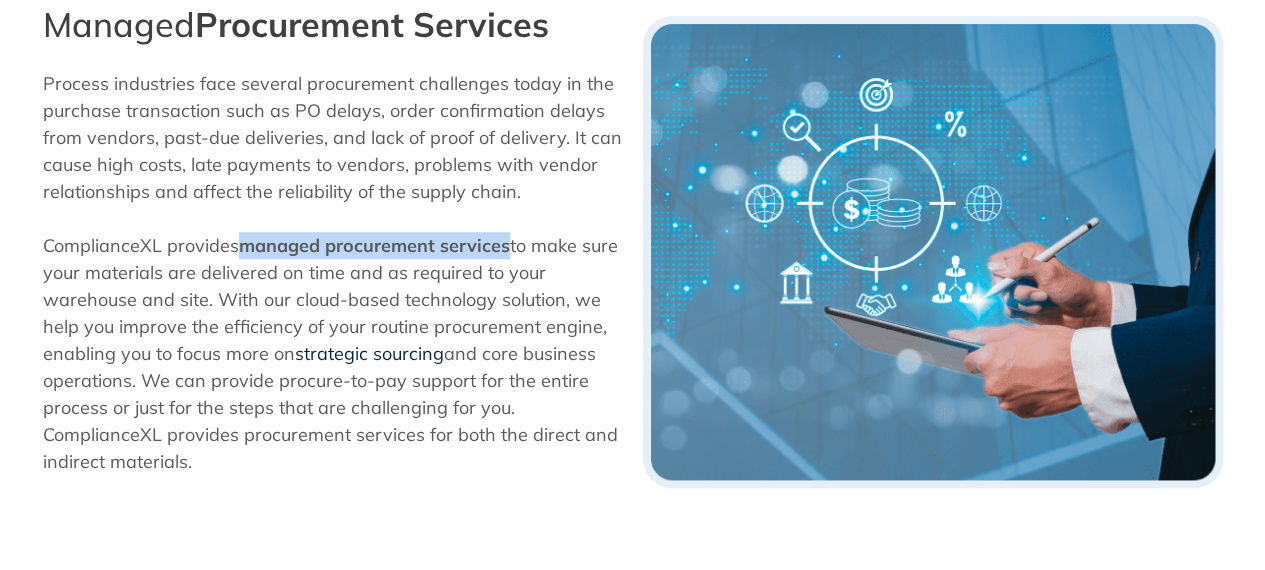 scroll, scrollTop: 700, scrollLeft: 0, axis: vertical 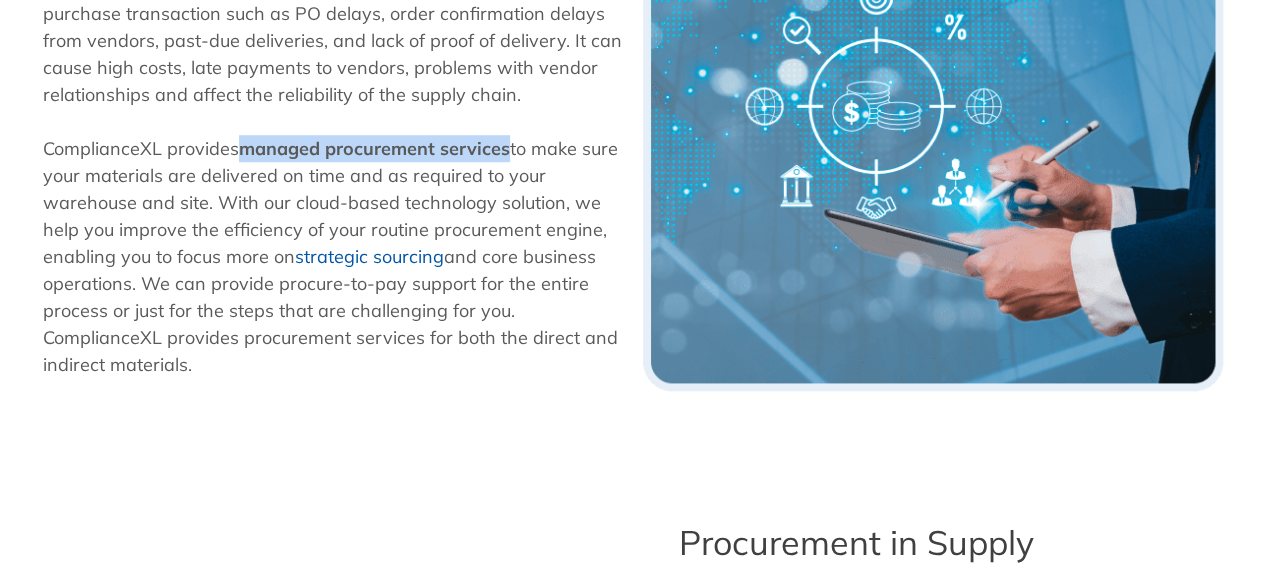 copy on "managed procurement services" 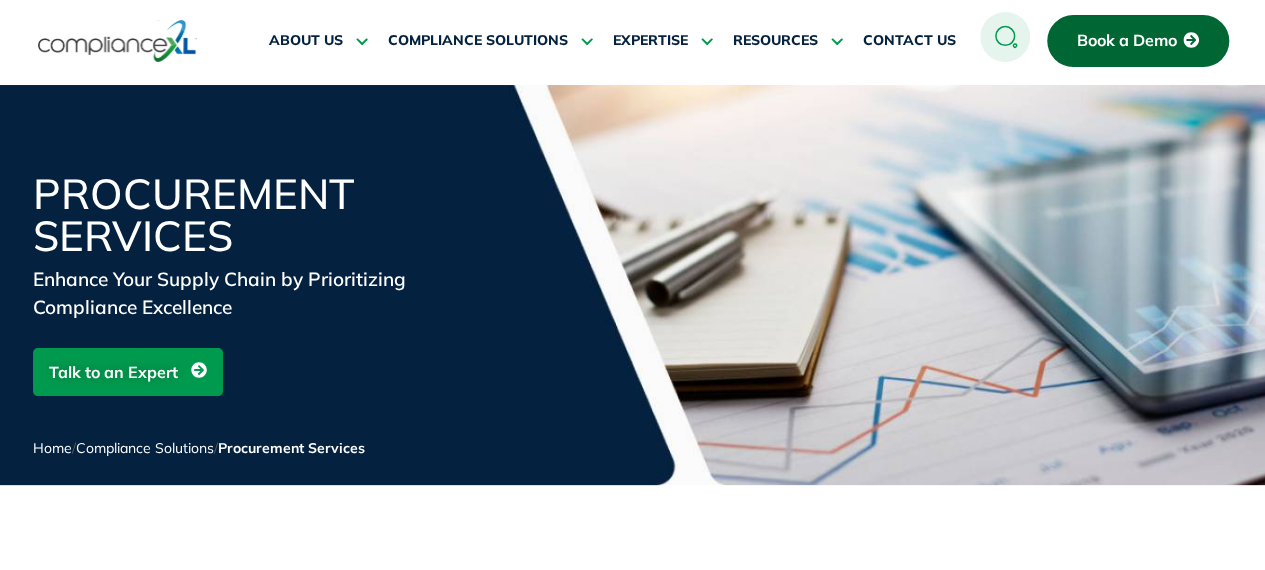 scroll, scrollTop: 0, scrollLeft: 0, axis: both 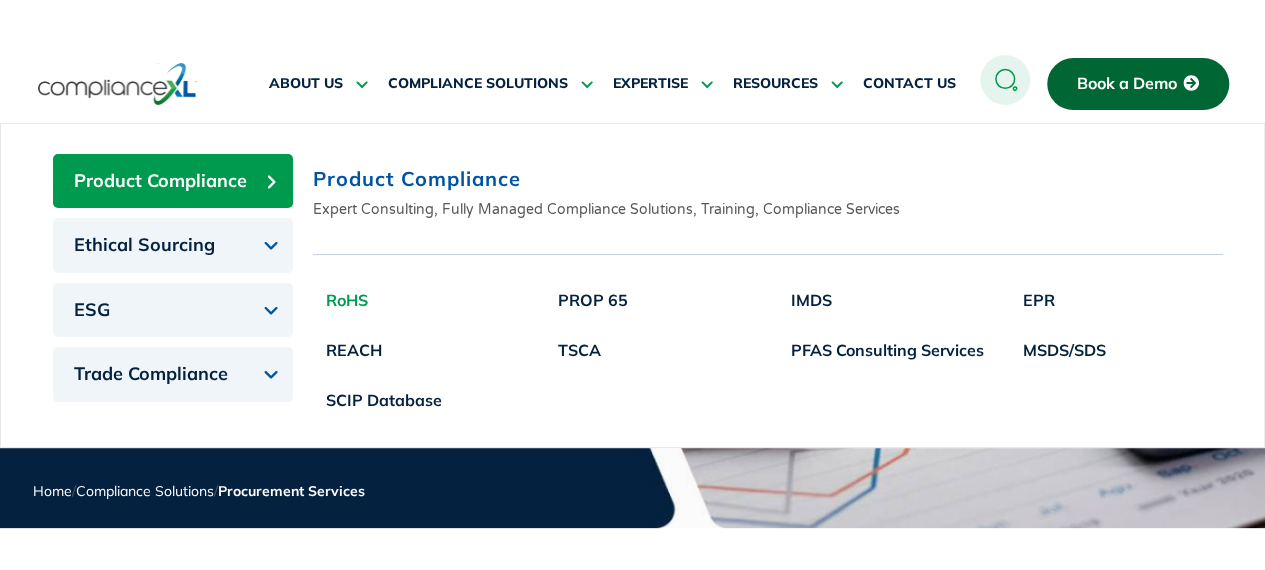 click on "RoHS" 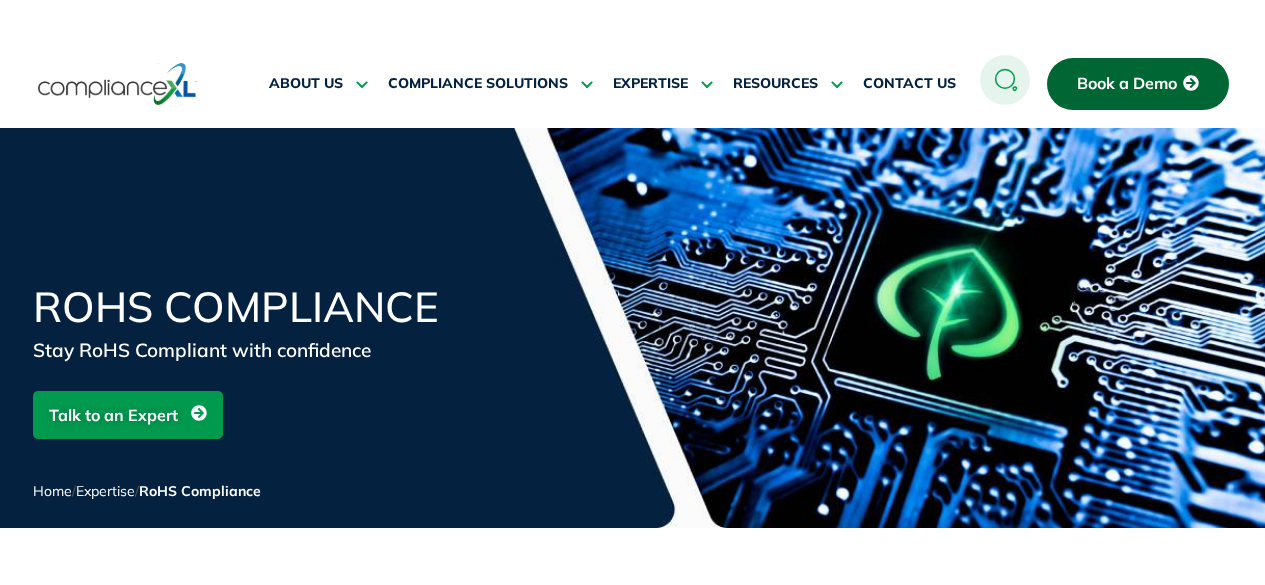 scroll, scrollTop: 0, scrollLeft: 0, axis: both 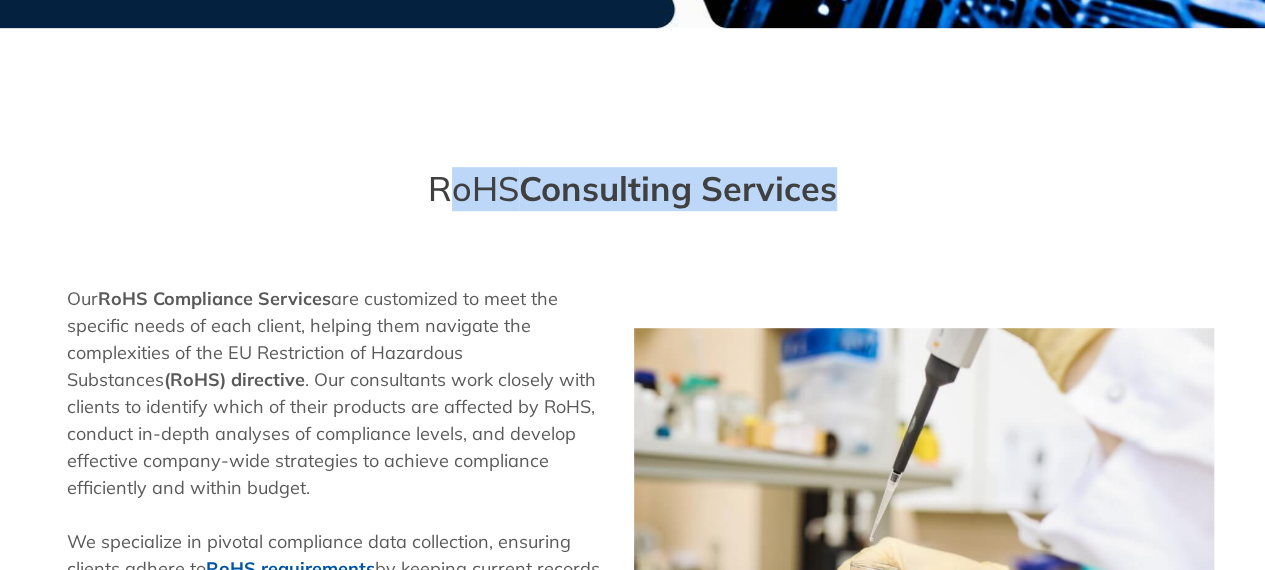 drag, startPoint x: 796, startPoint y: 180, endPoint x: 363, endPoint y: 177, distance: 433.0104 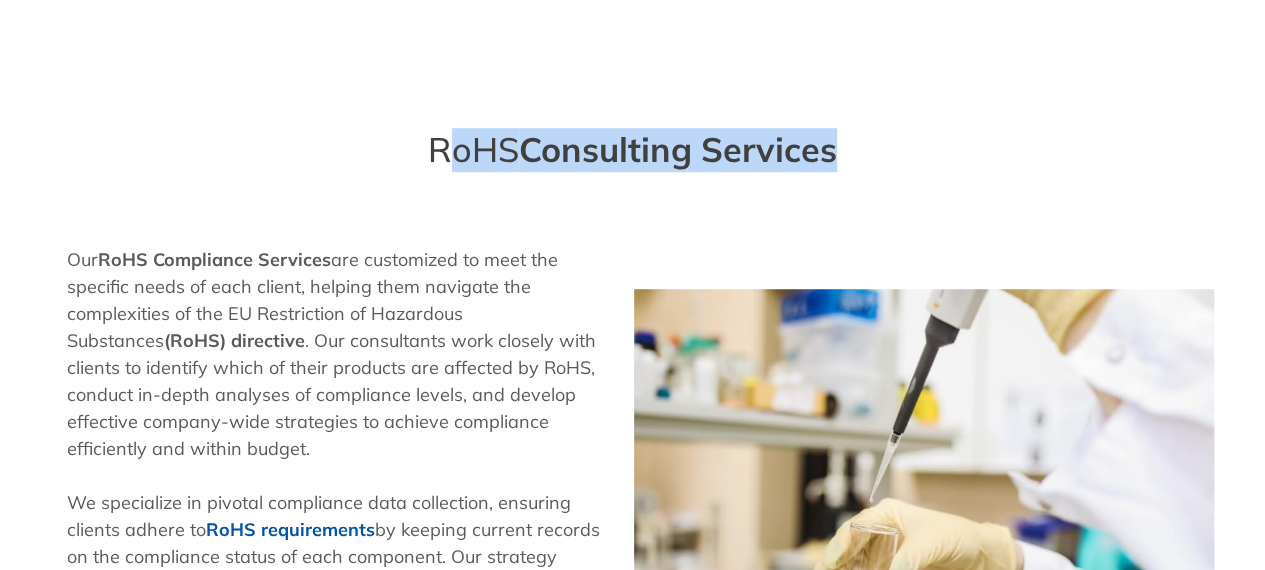 scroll, scrollTop: 600, scrollLeft: 0, axis: vertical 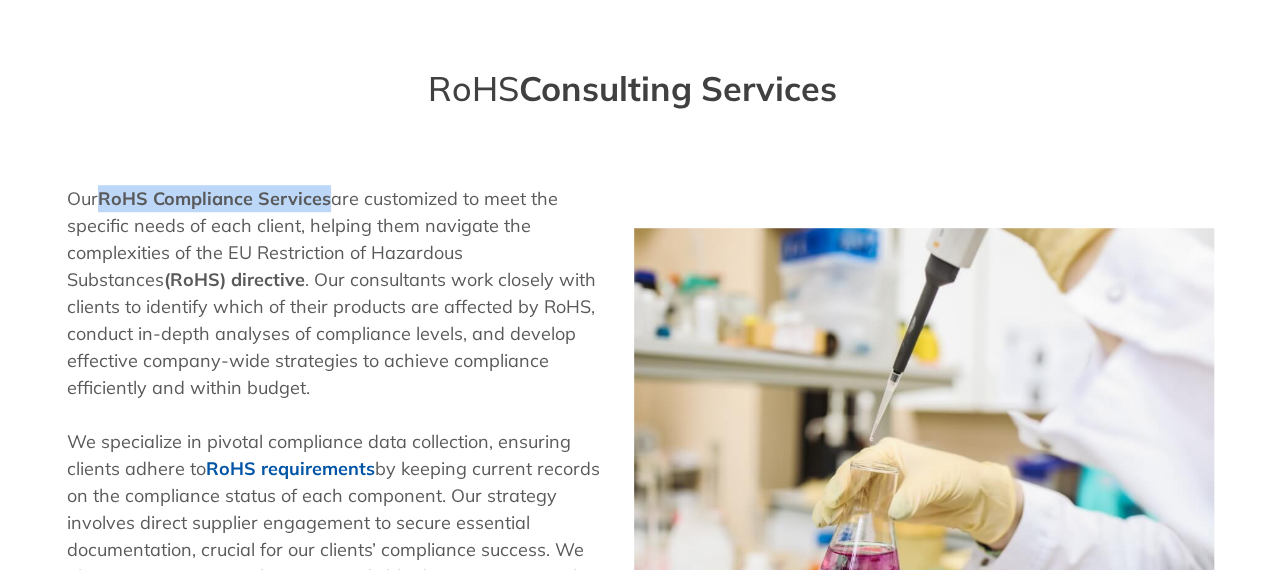 drag, startPoint x: 105, startPoint y: 193, endPoint x: 333, endPoint y: 197, distance: 228.03508 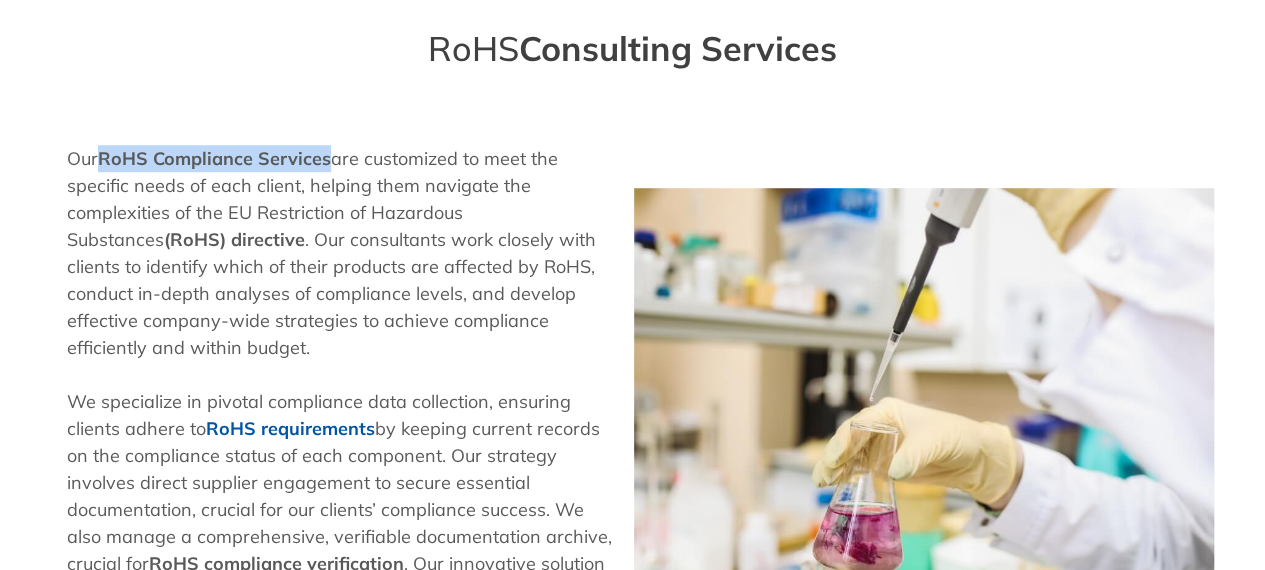 scroll, scrollTop: 700, scrollLeft: 0, axis: vertical 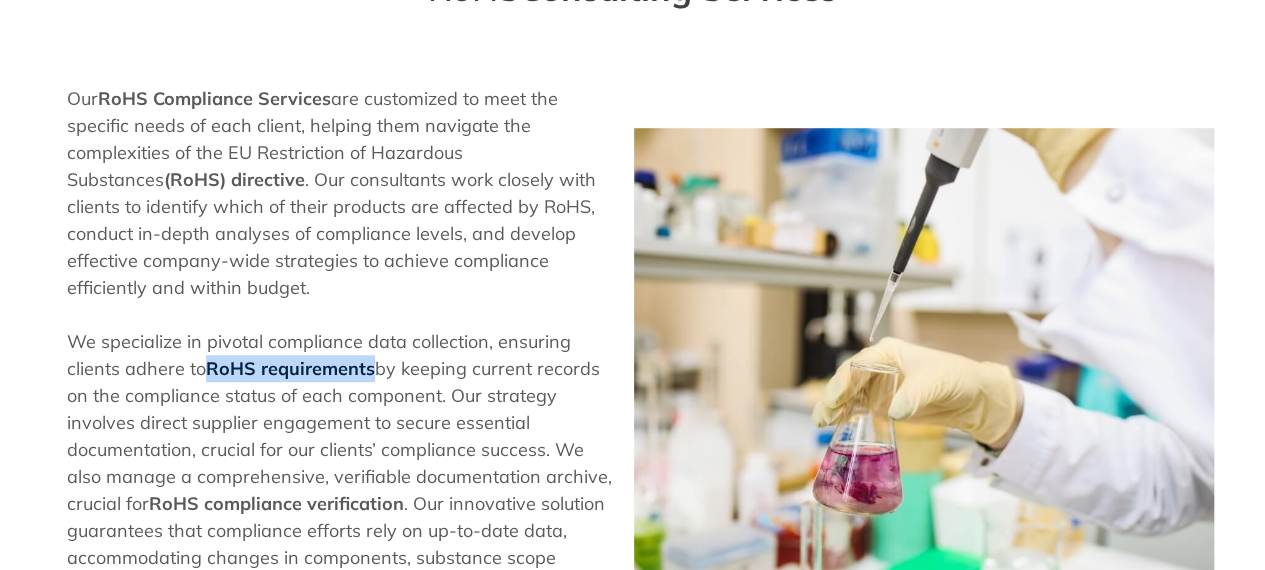 drag, startPoint x: 204, startPoint y: 358, endPoint x: 374, endPoint y: 361, distance: 170.02647 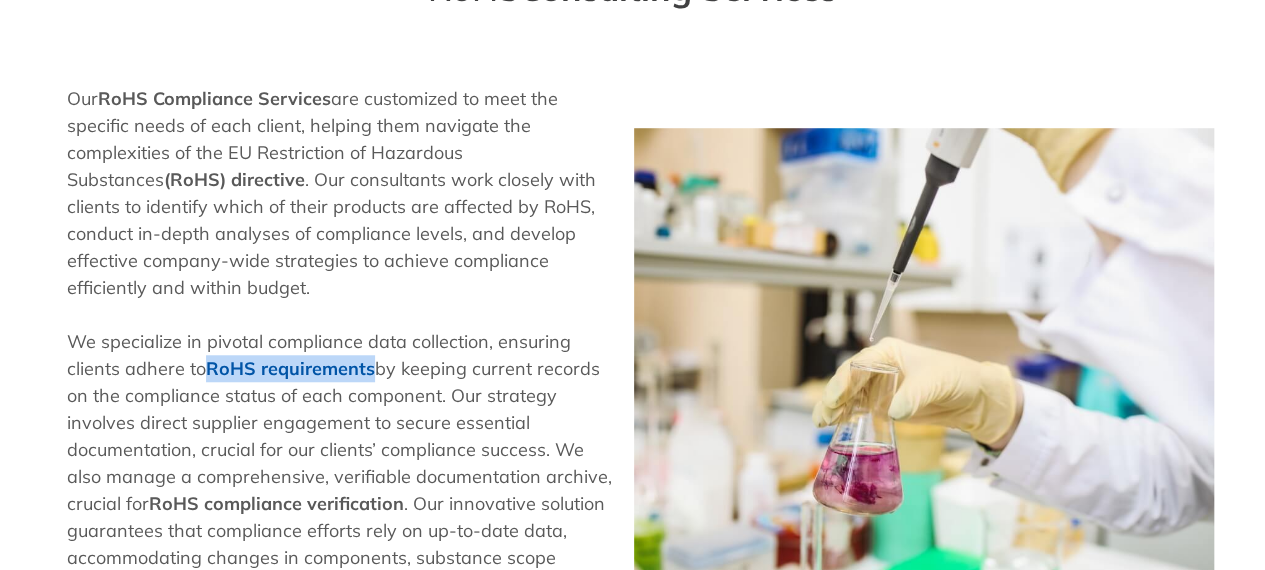 copy on "RoHS requirements" 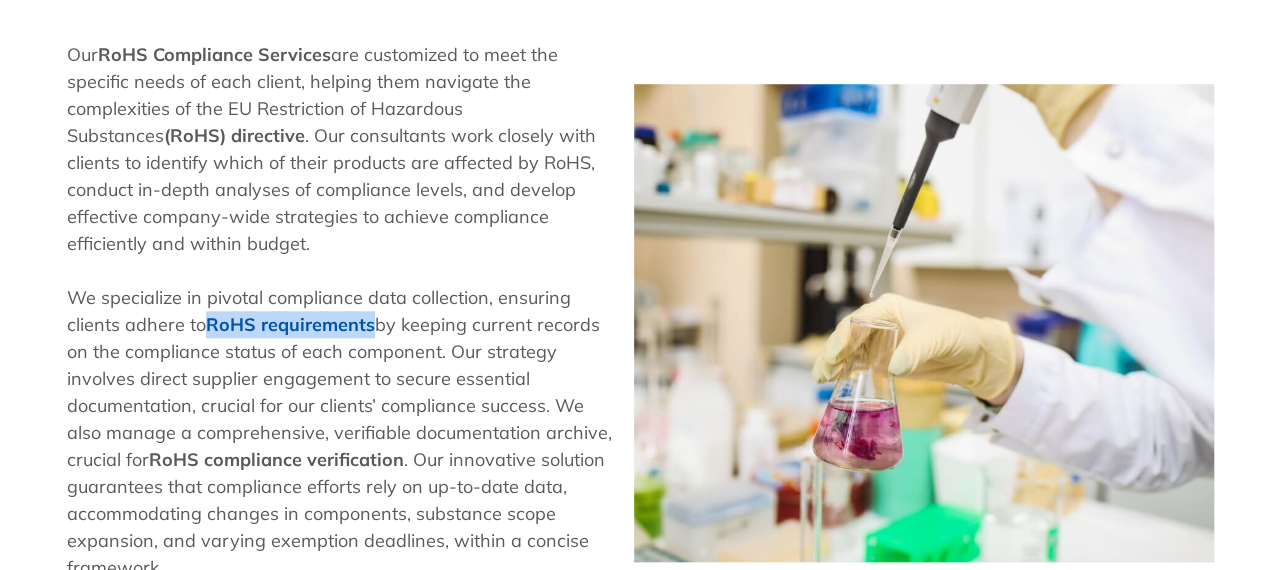 scroll, scrollTop: 800, scrollLeft: 0, axis: vertical 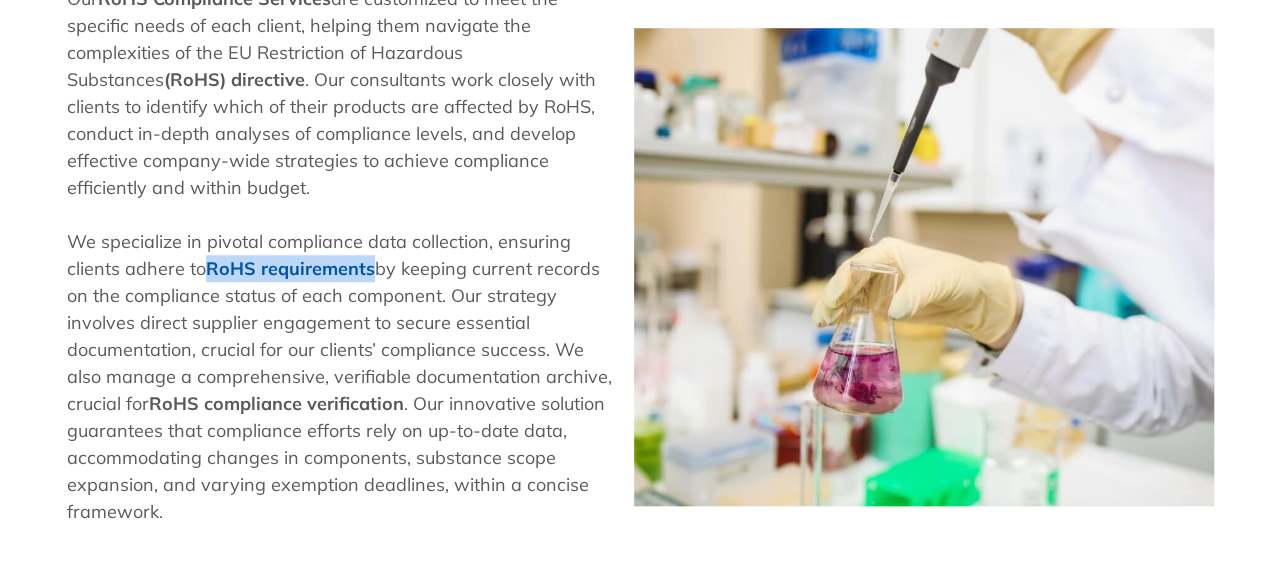drag, startPoint x: 154, startPoint y: 403, endPoint x: 401, endPoint y: 395, distance: 247.12952 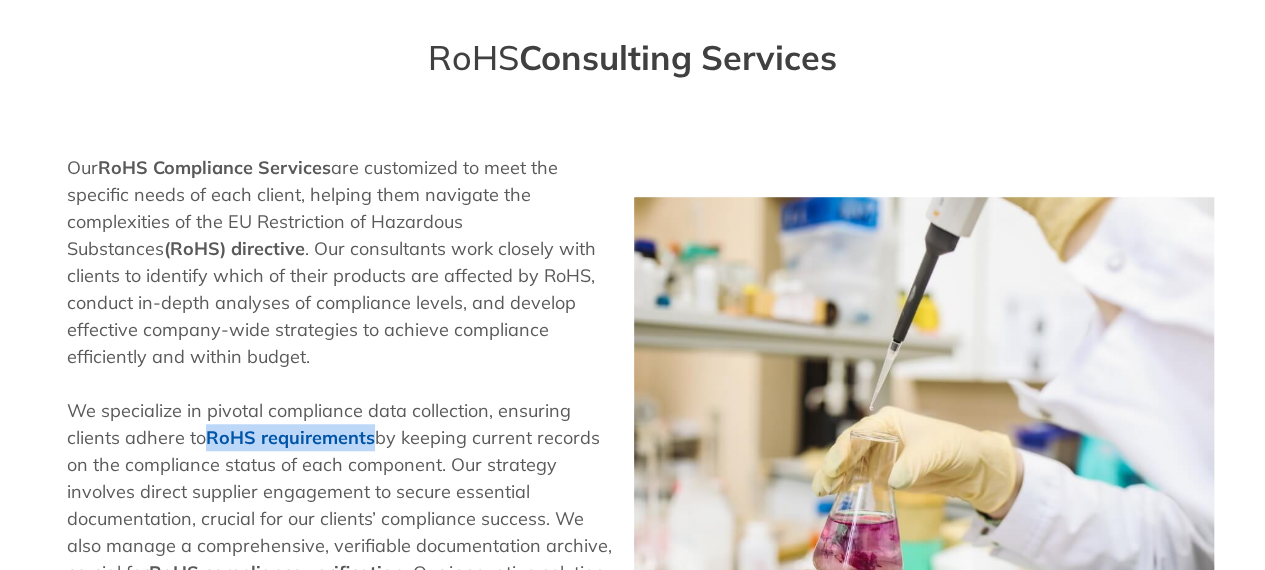 scroll, scrollTop: 600, scrollLeft: 0, axis: vertical 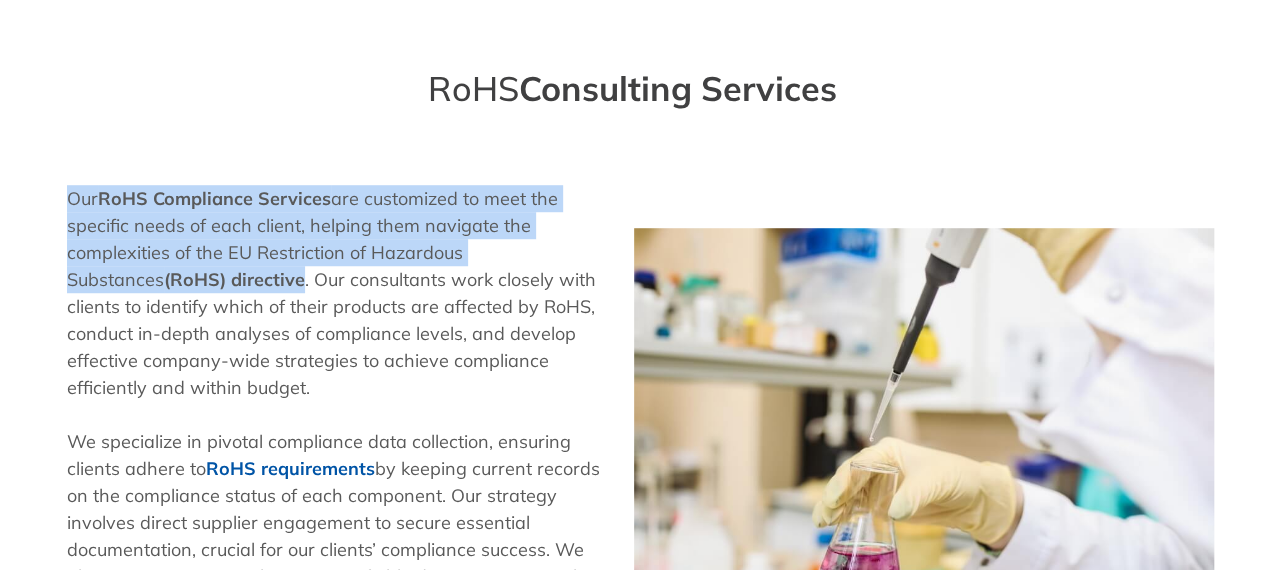 drag, startPoint x: 203, startPoint y: 276, endPoint x: 112, endPoint y: 227, distance: 103.35376 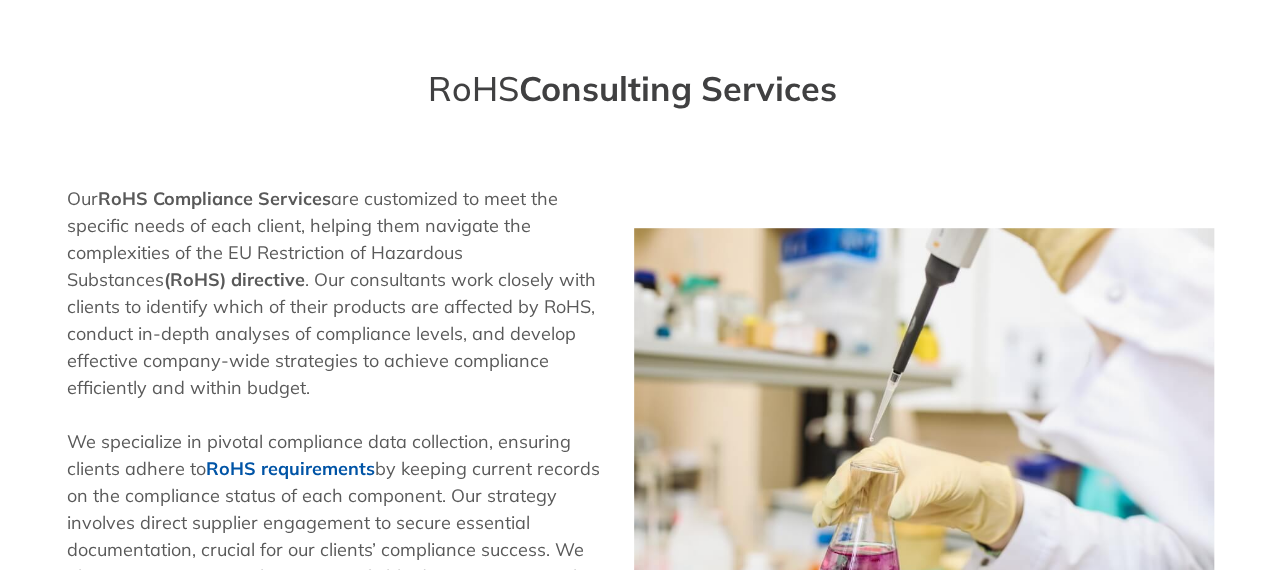 drag, startPoint x: 146, startPoint y: 209, endPoint x: 122, endPoint y: 197, distance: 26.832815 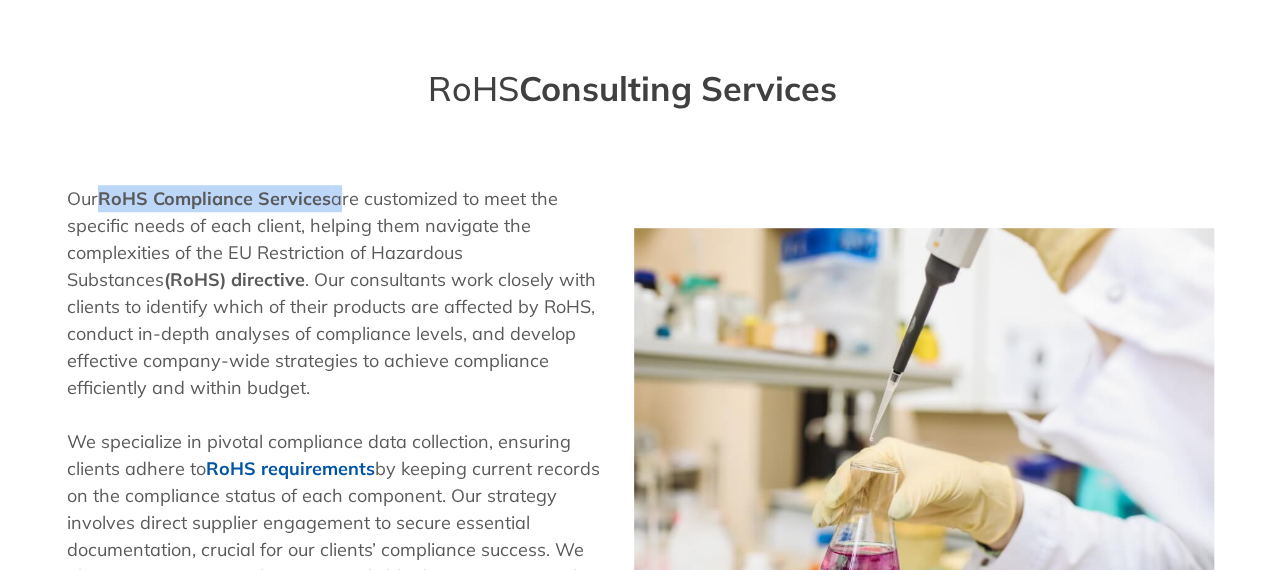 drag, startPoint x: 104, startPoint y: 197, endPoint x: 334, endPoint y: 209, distance: 230.31284 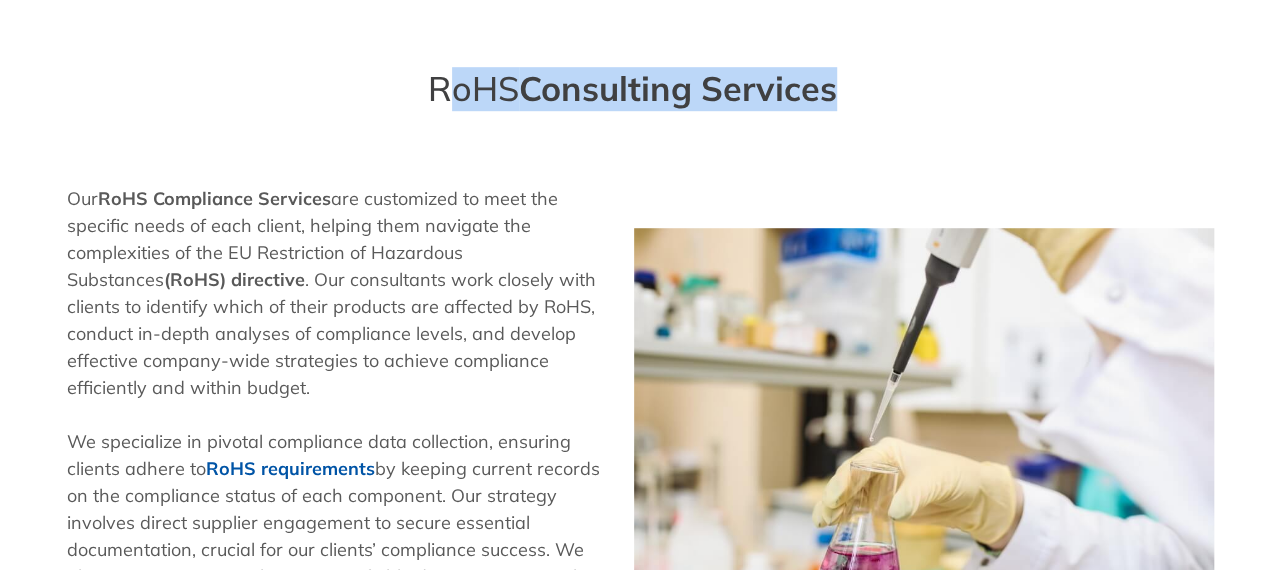 copy on "RoHS
Consulting Services" 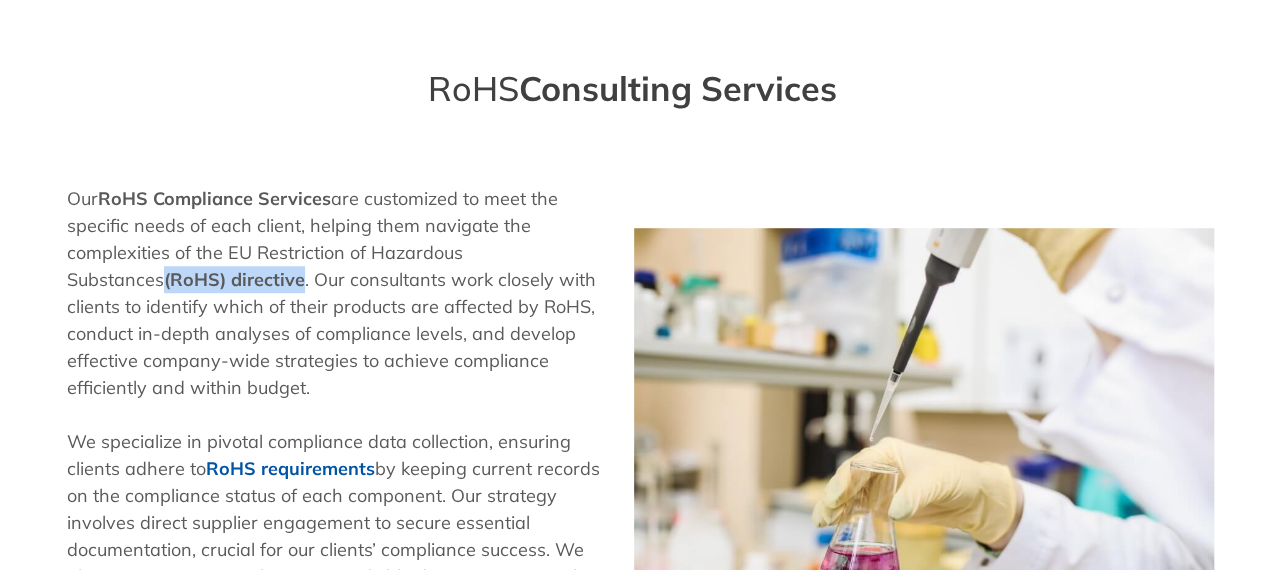 copy on "(RoHS) directive" 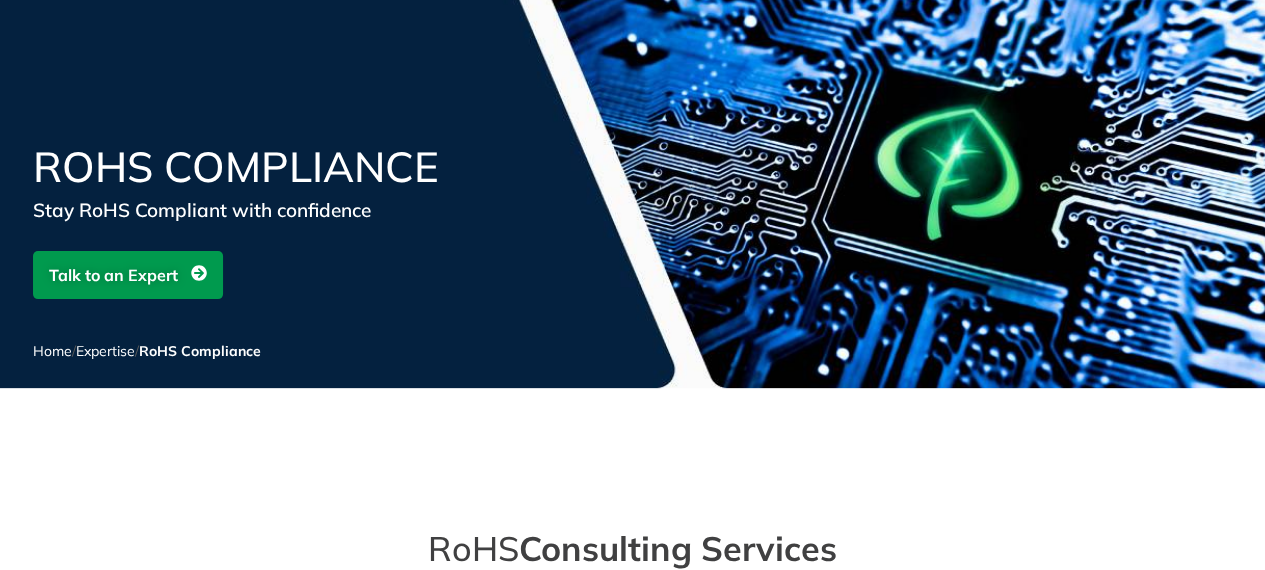 scroll, scrollTop: 0, scrollLeft: 0, axis: both 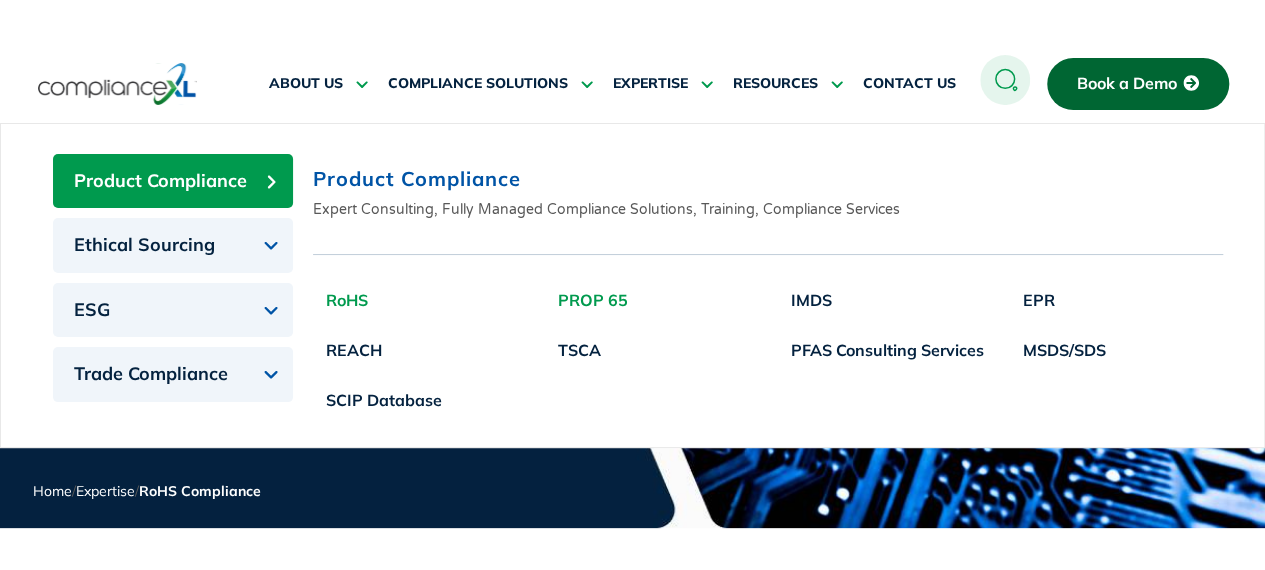 click on "PROP 65" 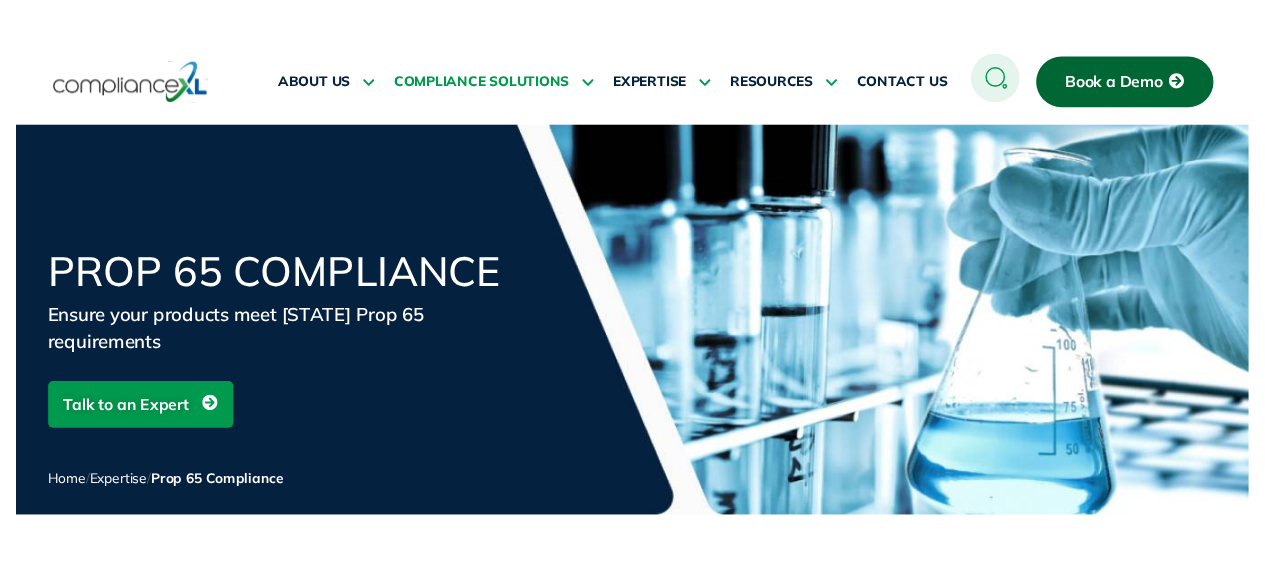 scroll, scrollTop: 0, scrollLeft: 0, axis: both 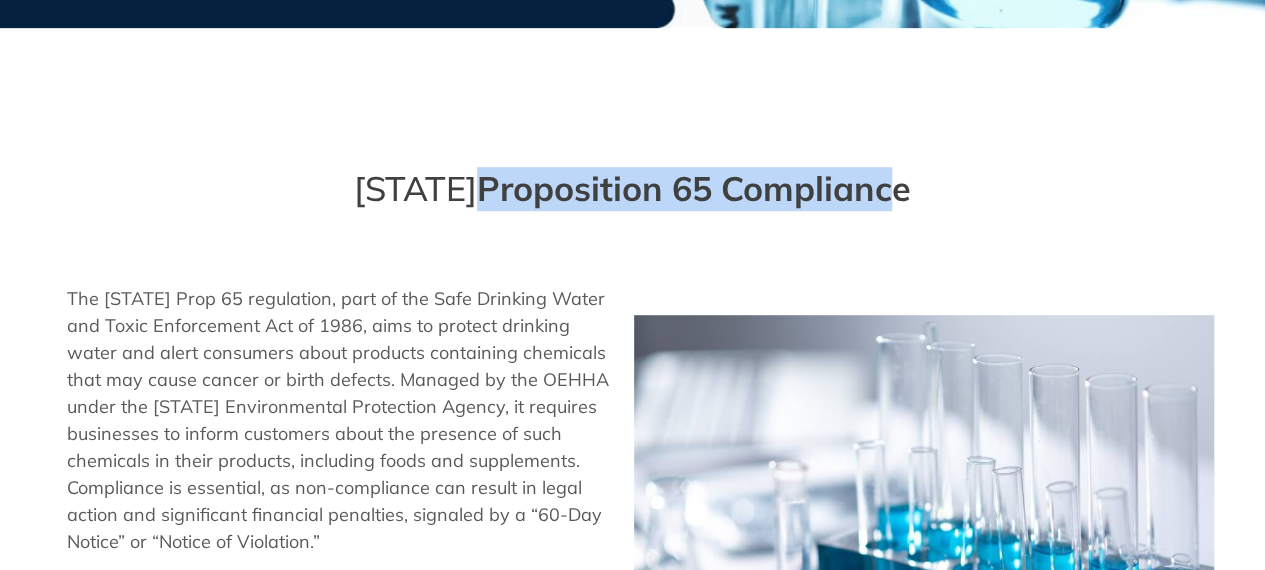 copy on "Proposition 65 Complianc" 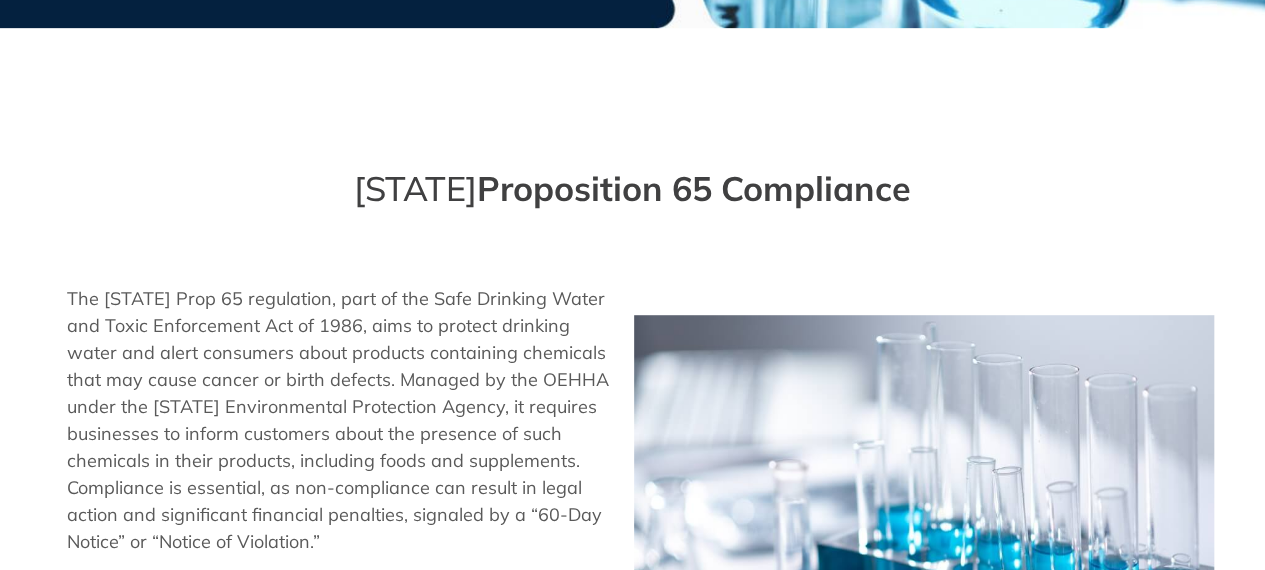 click on "[STATE]
Proposition 65 Compliance" at bounding box center (633, 189) 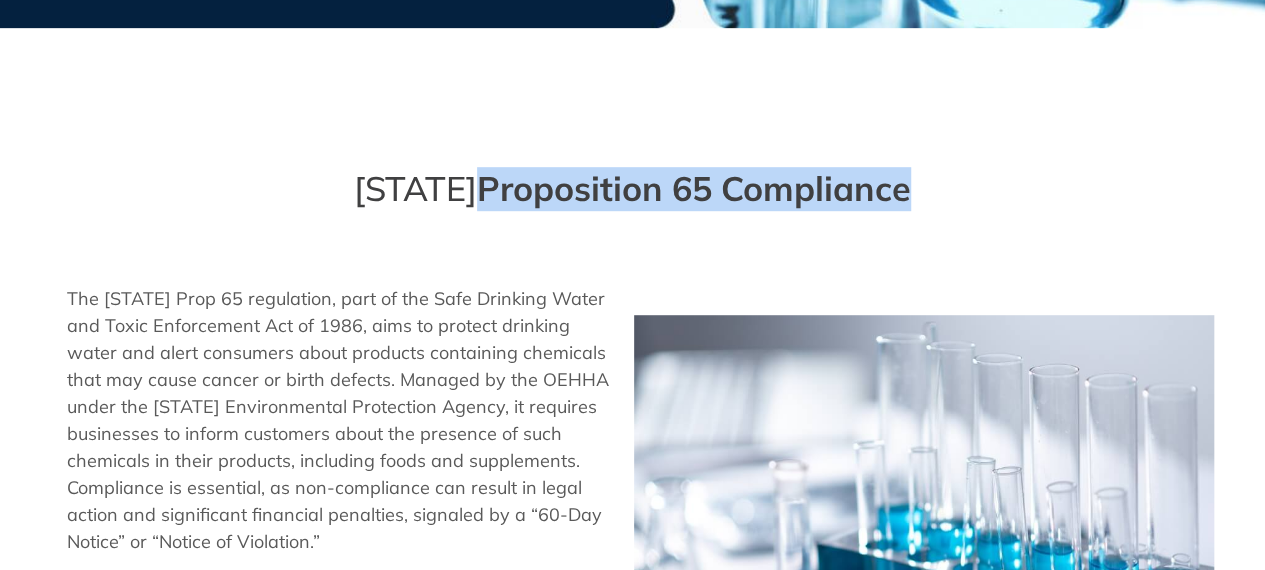 drag, startPoint x: 499, startPoint y: 181, endPoint x: 986, endPoint y: 193, distance: 487.14783 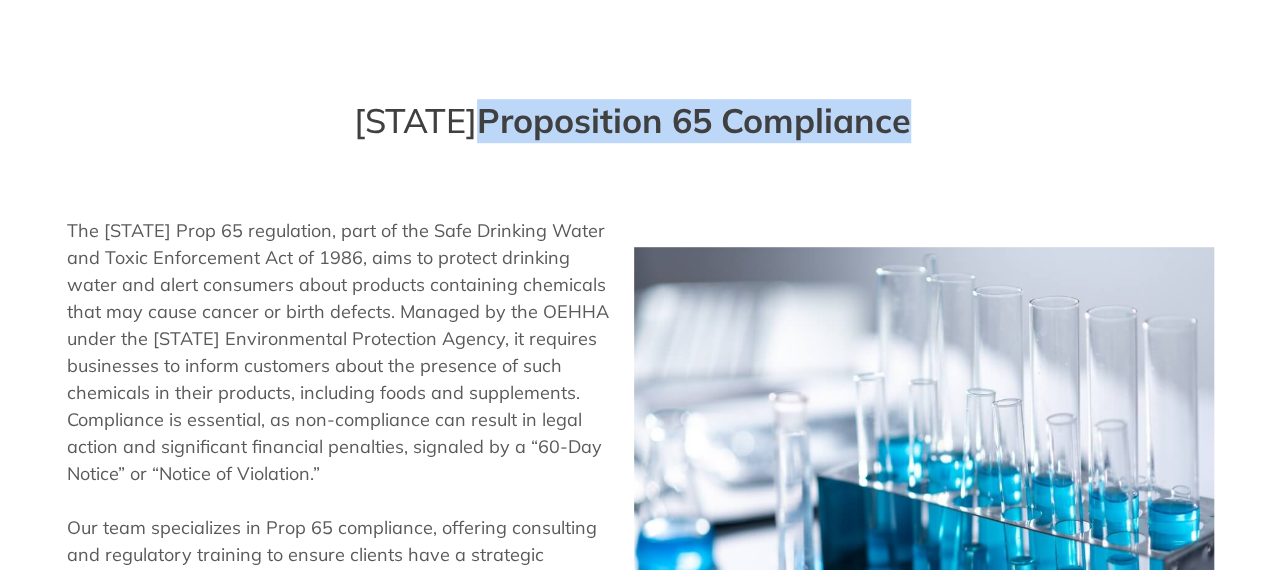 scroll, scrollTop: 600, scrollLeft: 0, axis: vertical 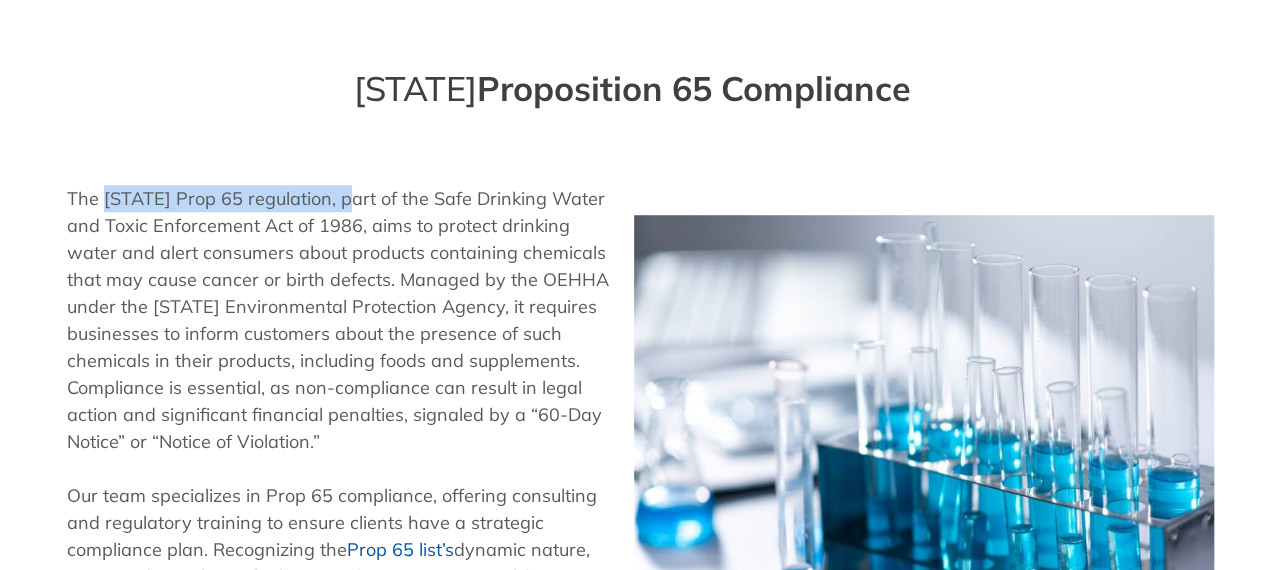 drag, startPoint x: 102, startPoint y: 196, endPoint x: 338, endPoint y: 197, distance: 236.00212 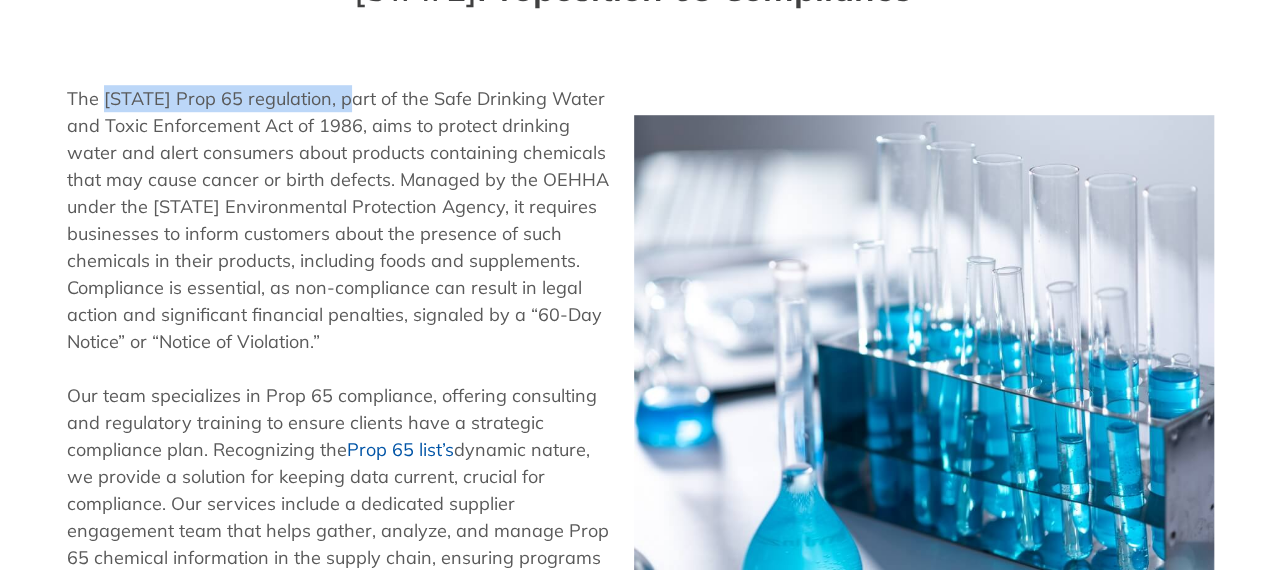 scroll, scrollTop: 800, scrollLeft: 0, axis: vertical 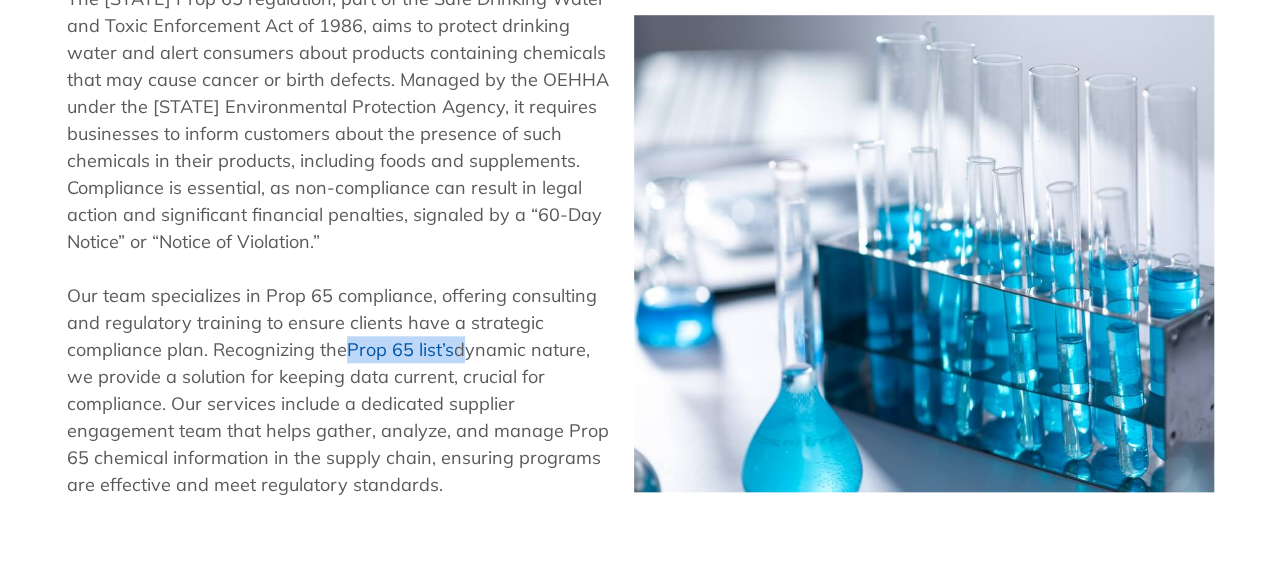 drag, startPoint x: 344, startPoint y: 346, endPoint x: 463, endPoint y: 347, distance: 119.0042 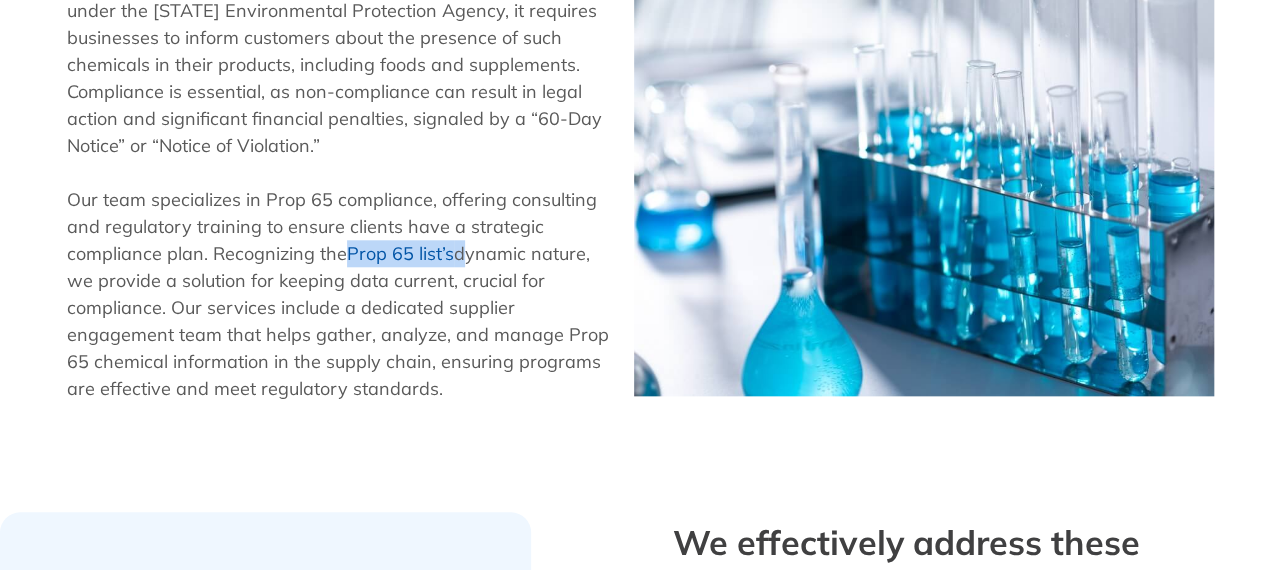 scroll, scrollTop: 900, scrollLeft: 0, axis: vertical 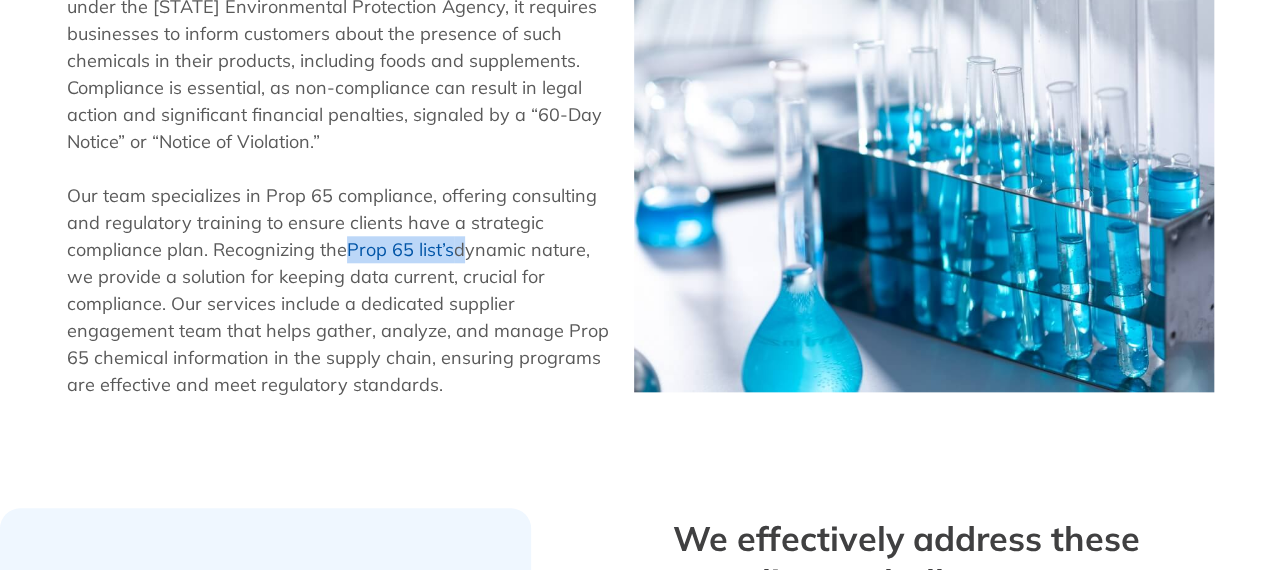 copy on "Prop 65 list’s" 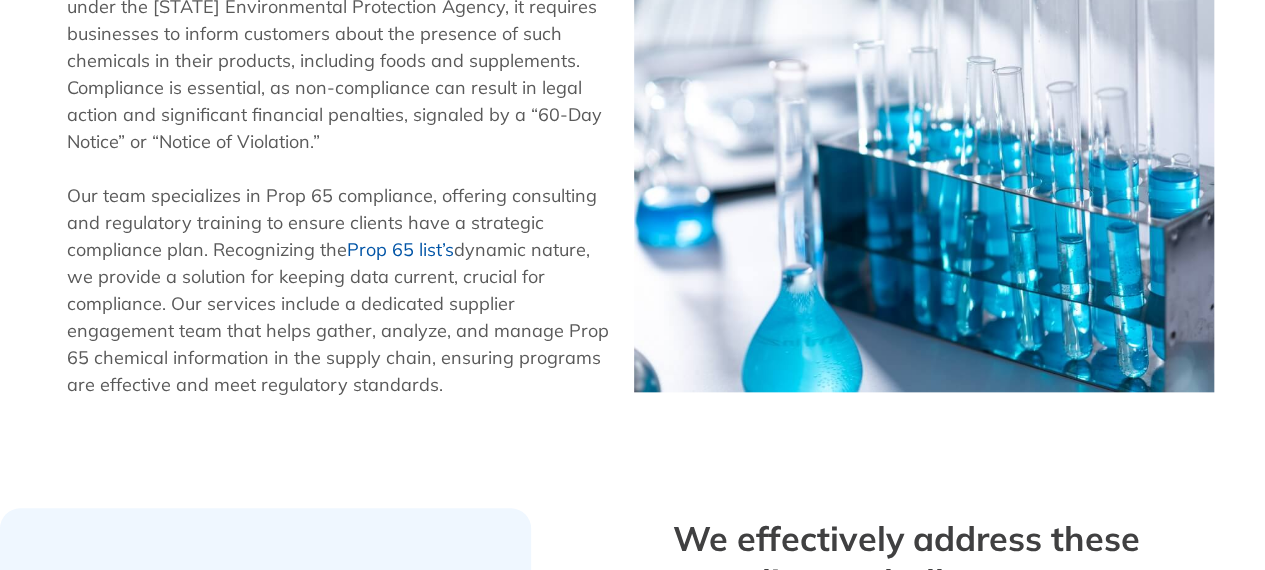 click on "Our team specializes in Prop 65 compliance, offering consulting and regulatory training to ensure clients have a strategic compliance plan. Recognizing the  Prop 65 list’s  dynamic nature, we provide a solution for keeping data current, crucial for compliance. Our services include a dedicated supplier engagement team that helps gather, analyze, and manage Prop 65 chemical information in the supply chain, ensuring programs are effective and meet regulatory standards." at bounding box center [341, 290] 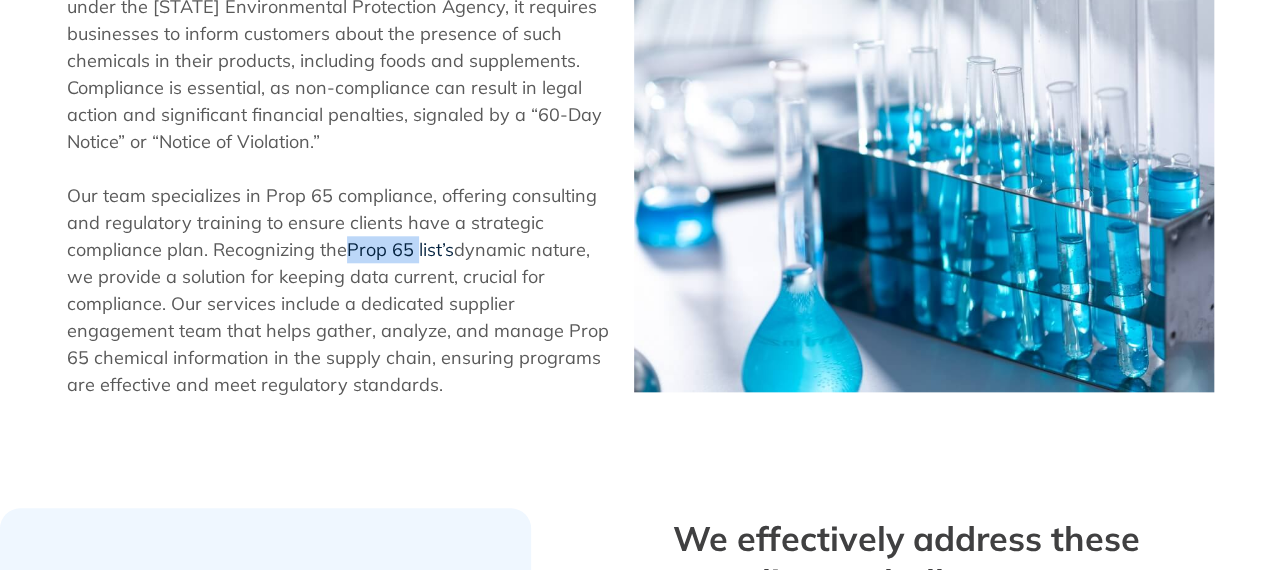 drag, startPoint x: 344, startPoint y: 249, endPoint x: 417, endPoint y: 252, distance: 73.061615 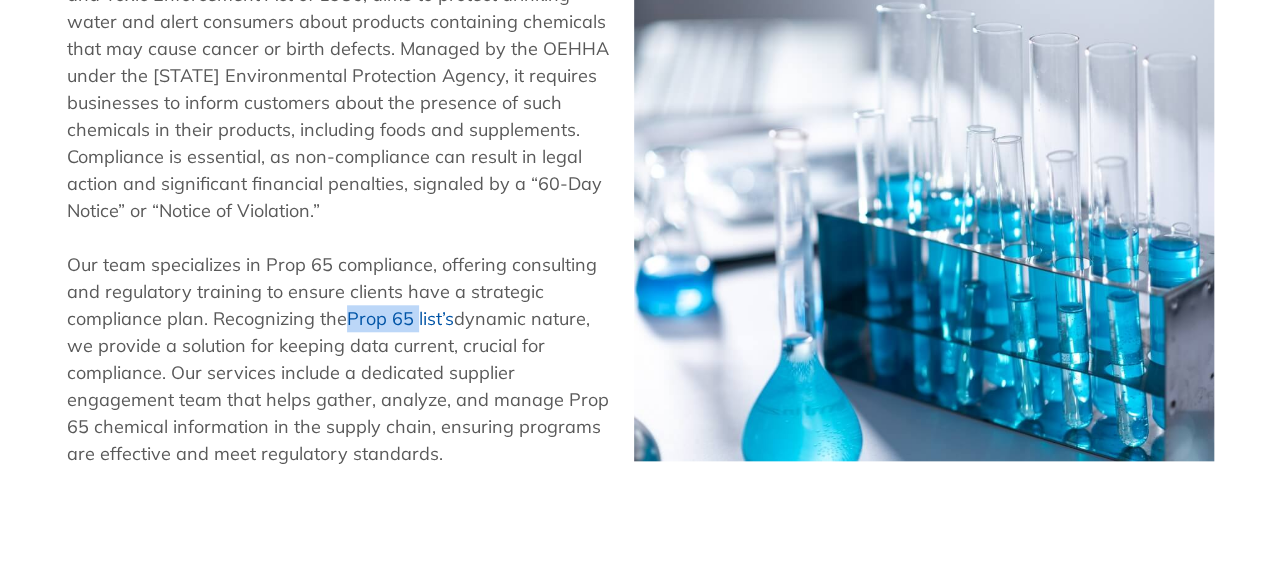 scroll, scrollTop: 800, scrollLeft: 0, axis: vertical 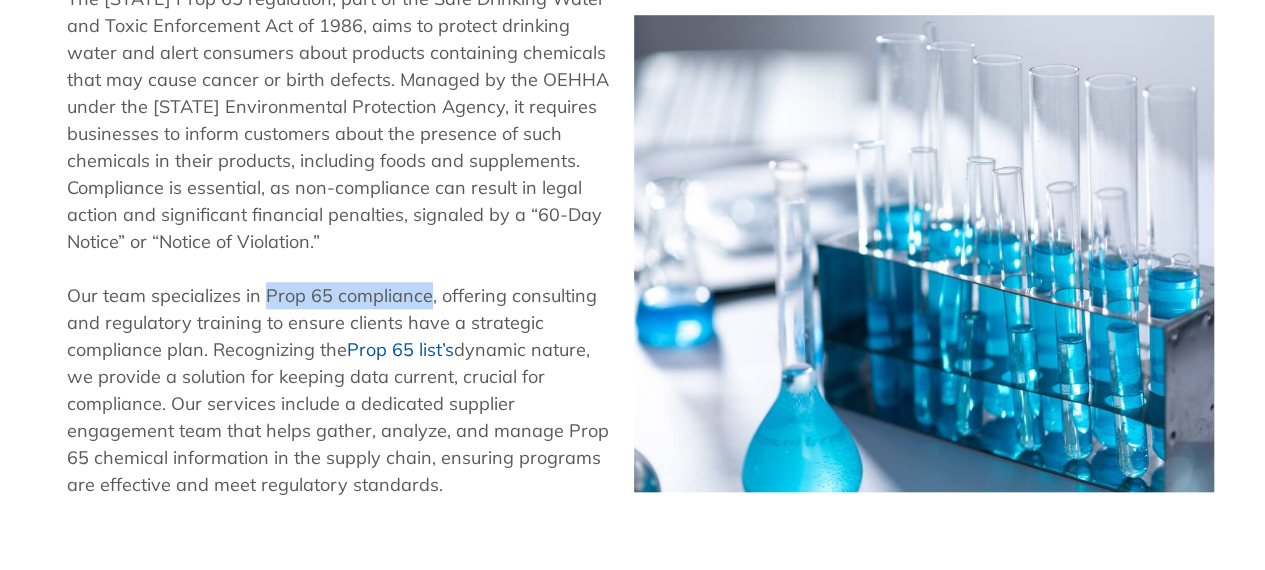 copy on "Prop 65 compliance" 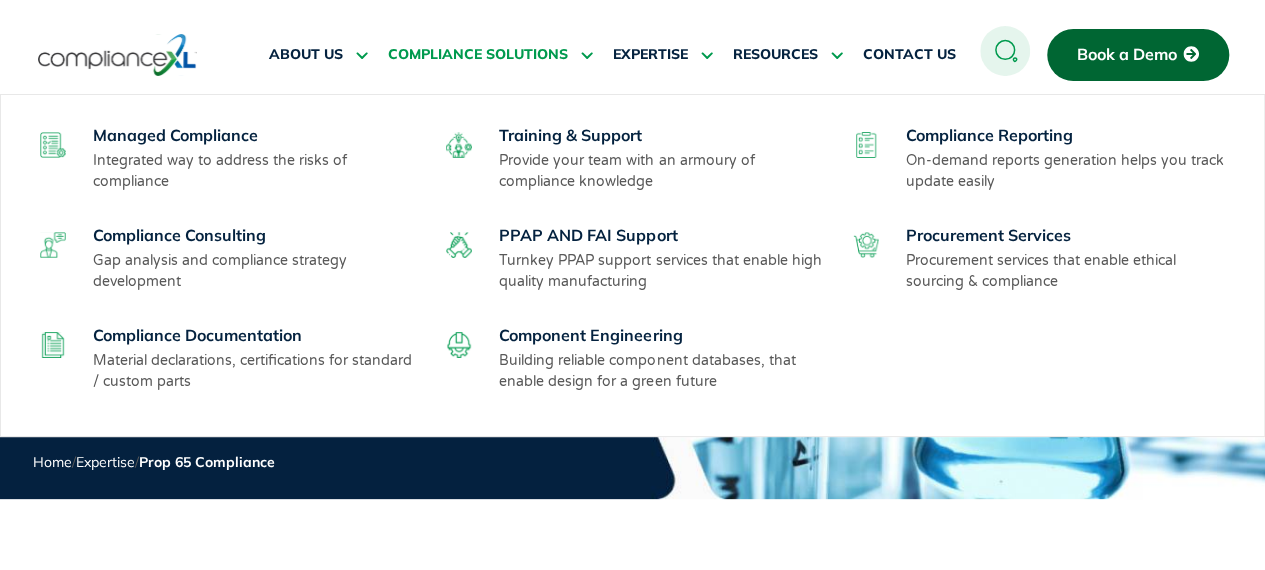 scroll, scrollTop: 0, scrollLeft: 0, axis: both 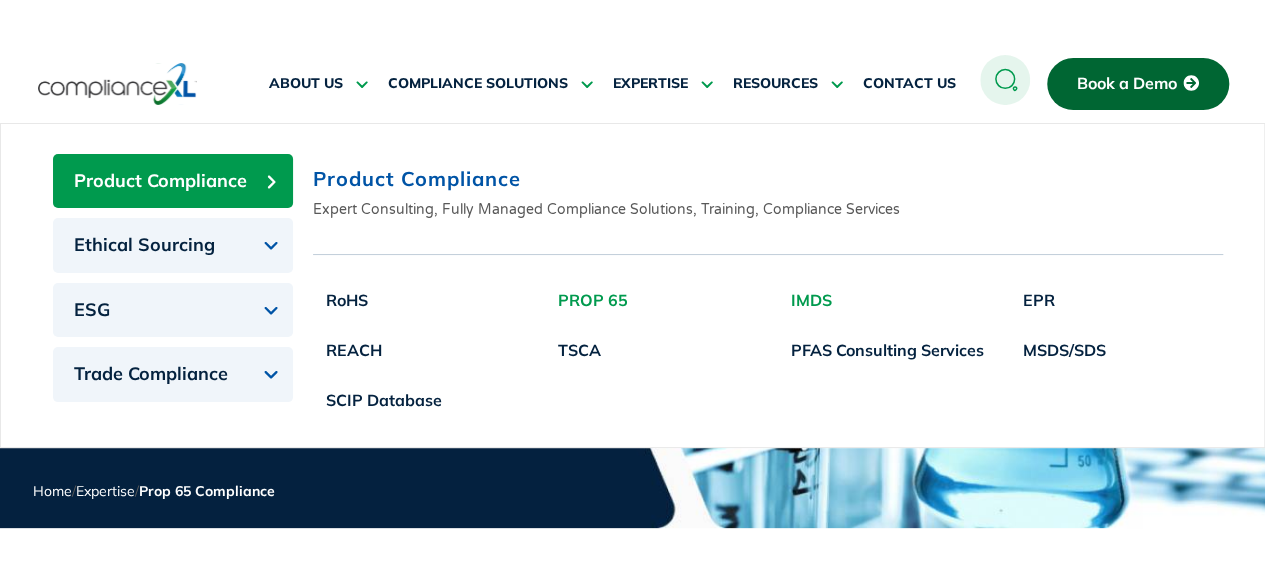 click on "IMDS" 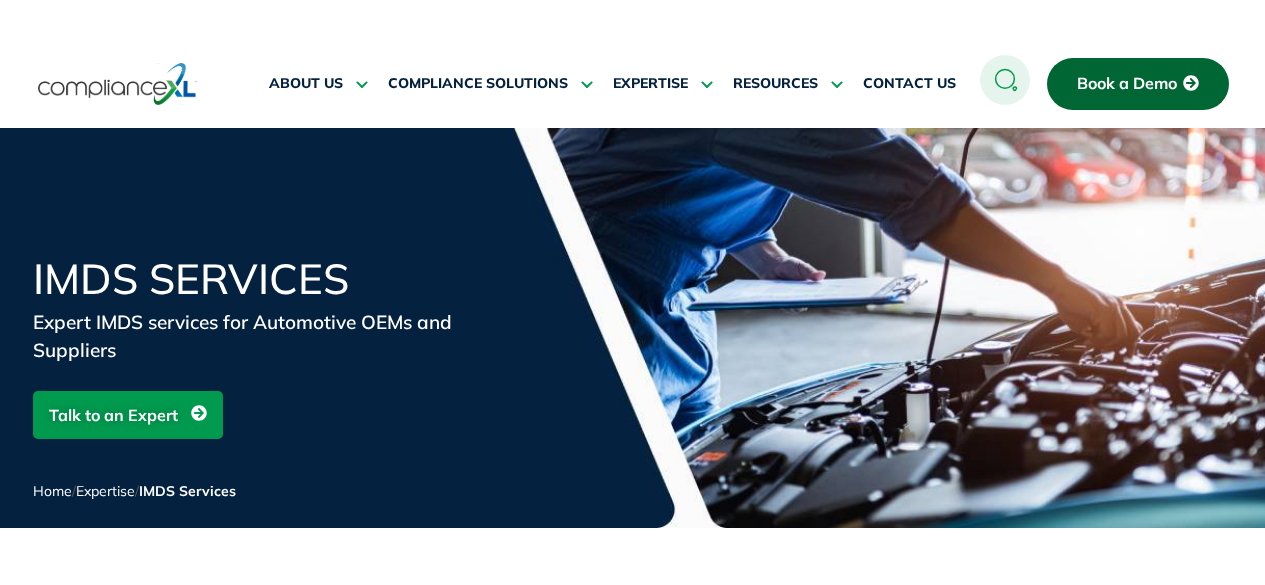 scroll, scrollTop: 0, scrollLeft: 0, axis: both 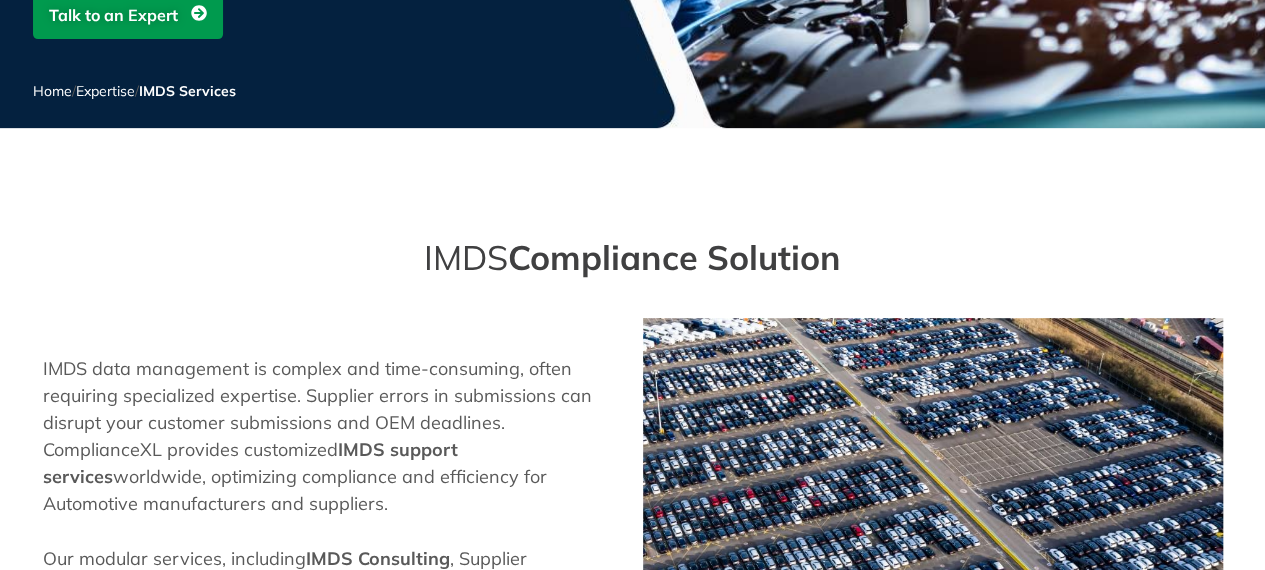 drag, startPoint x: 884, startPoint y: 258, endPoint x: 397, endPoint y: 261, distance: 487.00925 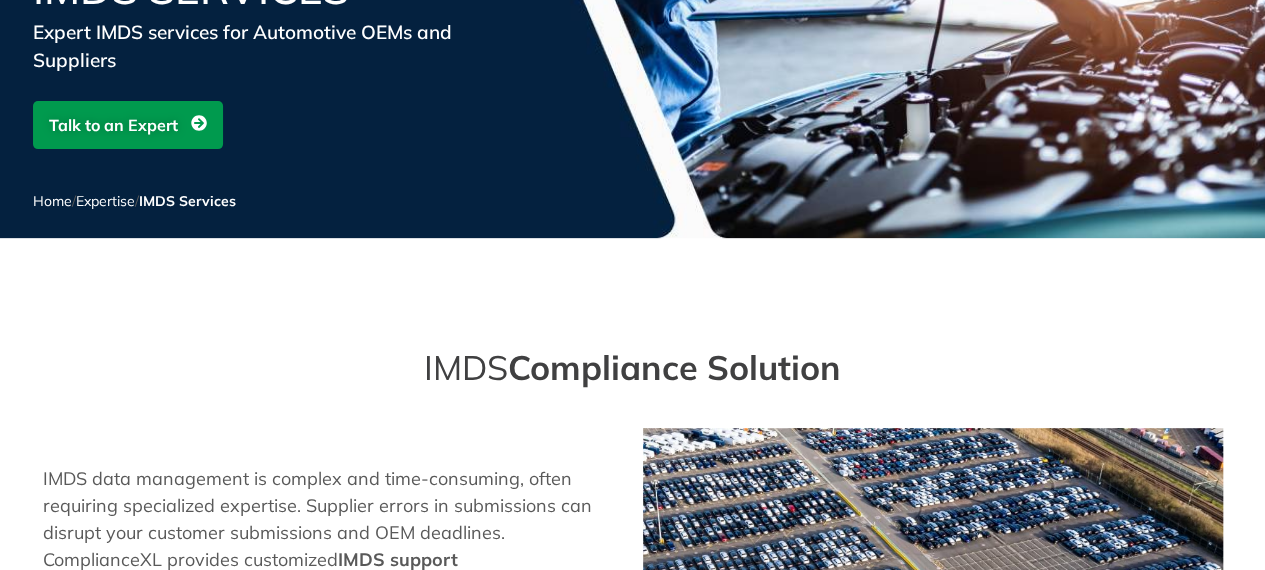scroll, scrollTop: 200, scrollLeft: 0, axis: vertical 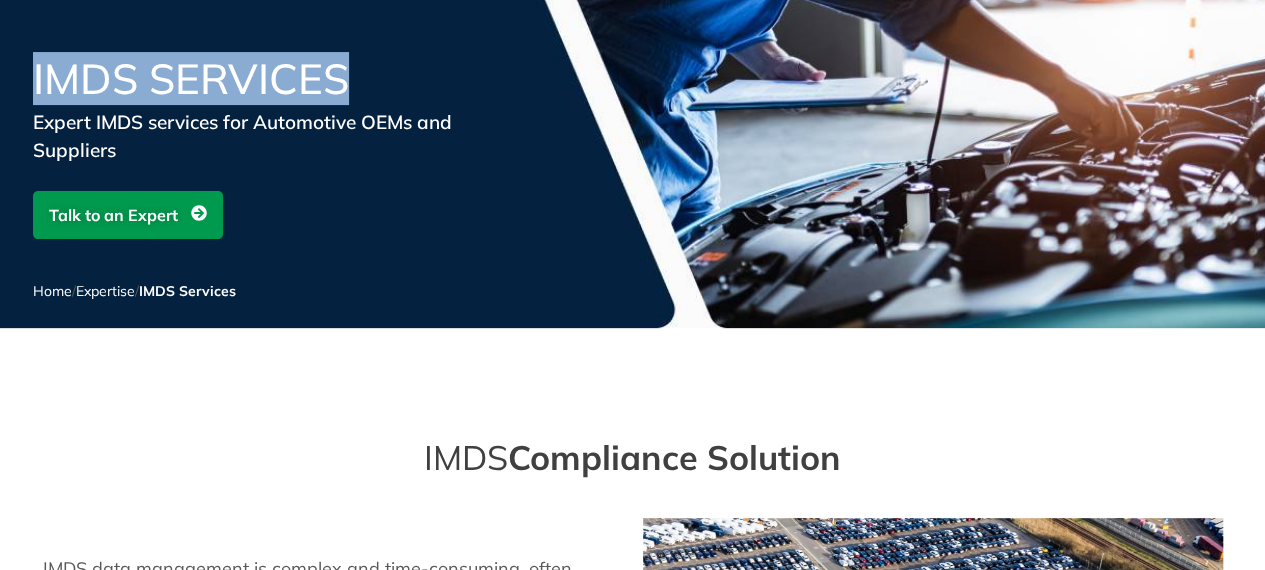 copy on "IMDS Services" 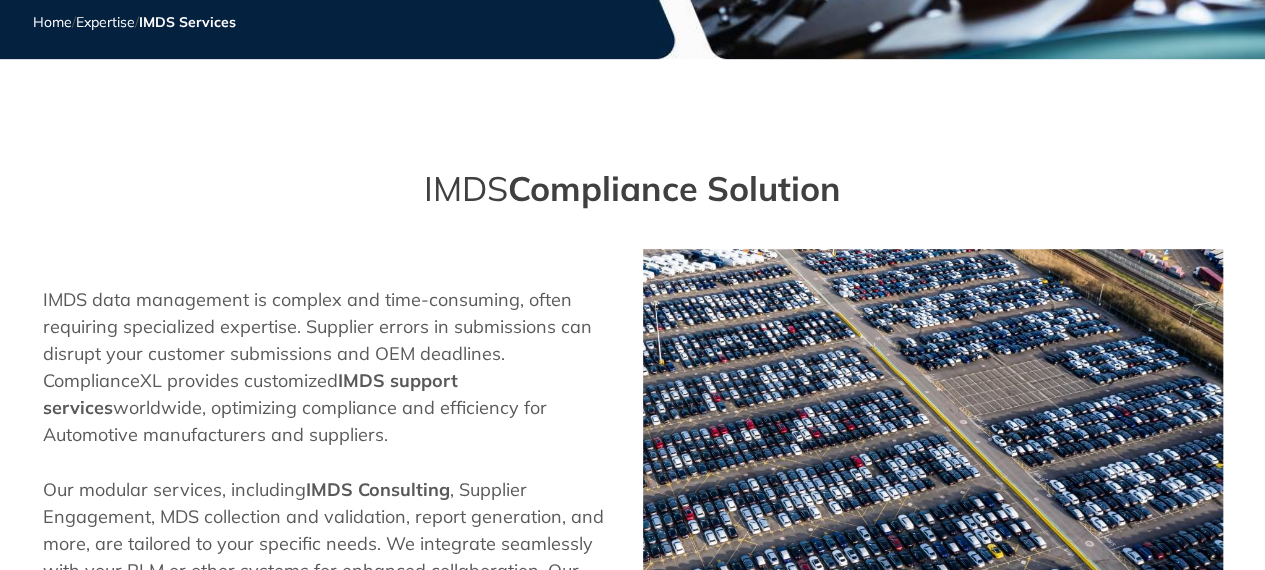 scroll, scrollTop: 500, scrollLeft: 0, axis: vertical 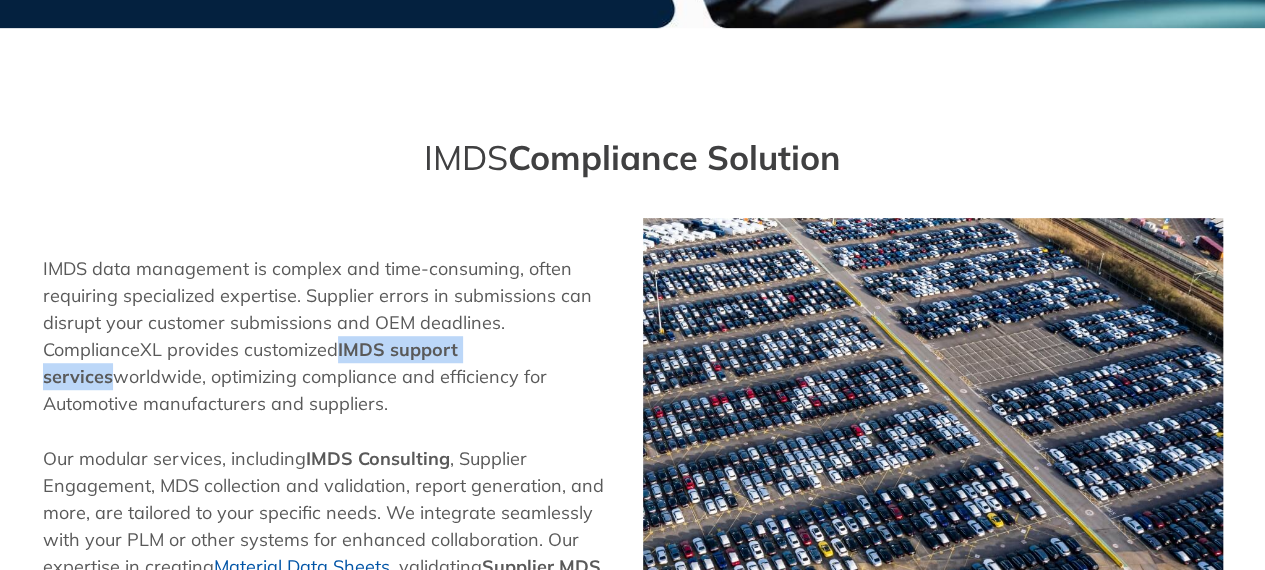 copy on "IMDS support services" 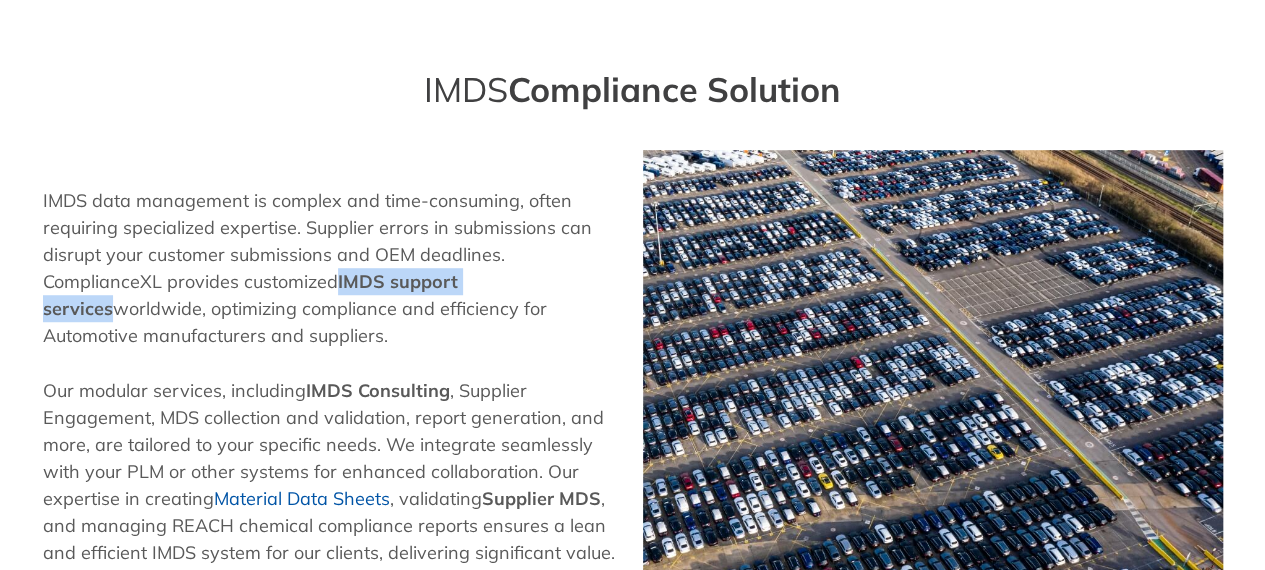 scroll, scrollTop: 600, scrollLeft: 0, axis: vertical 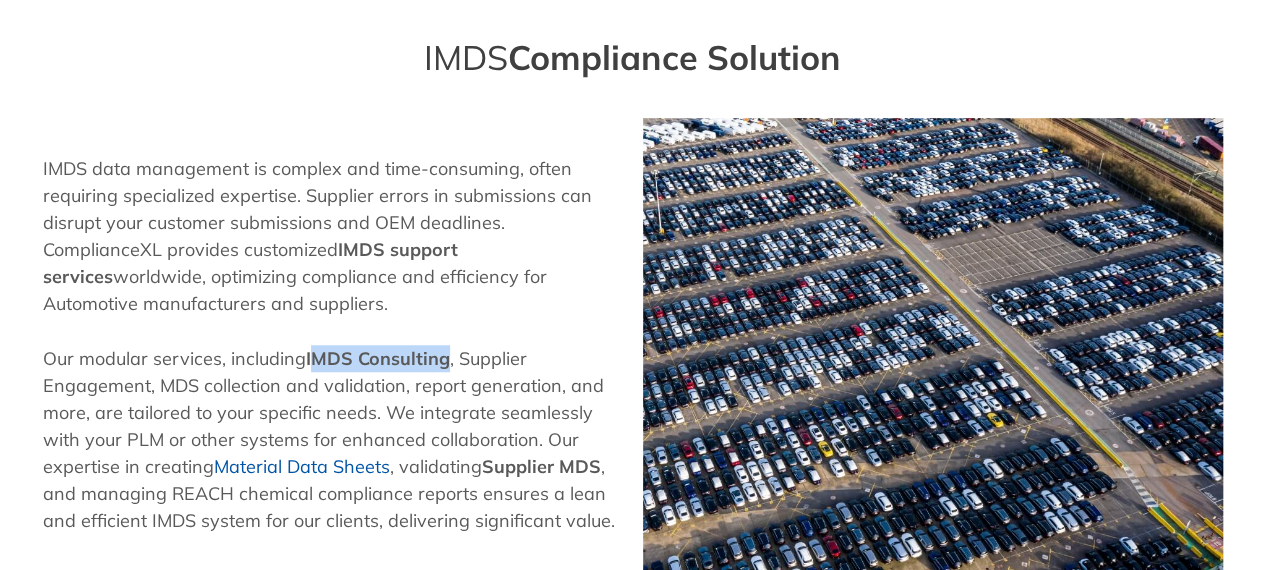 copy on "MDS Consulting" 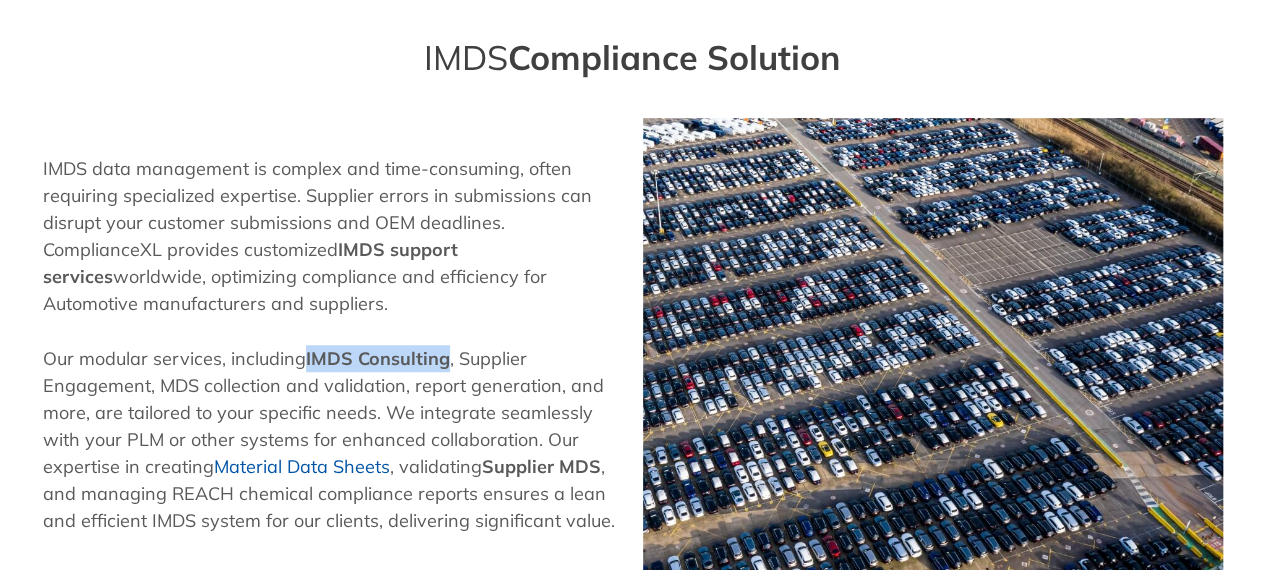 copy on "IMDS Consulting" 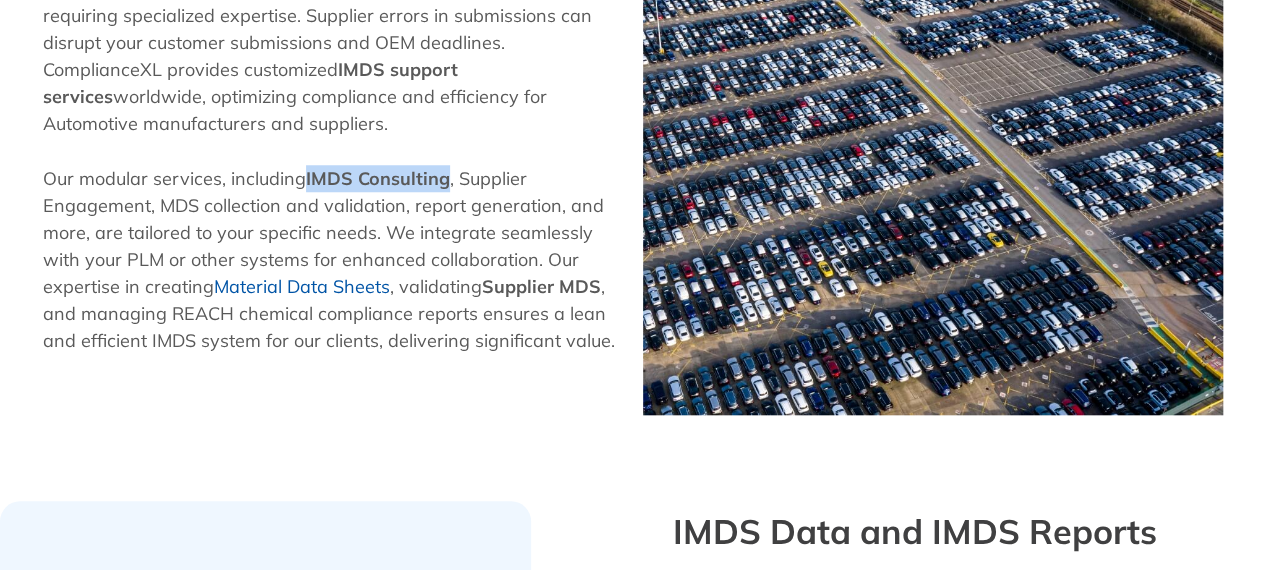 scroll, scrollTop: 800, scrollLeft: 0, axis: vertical 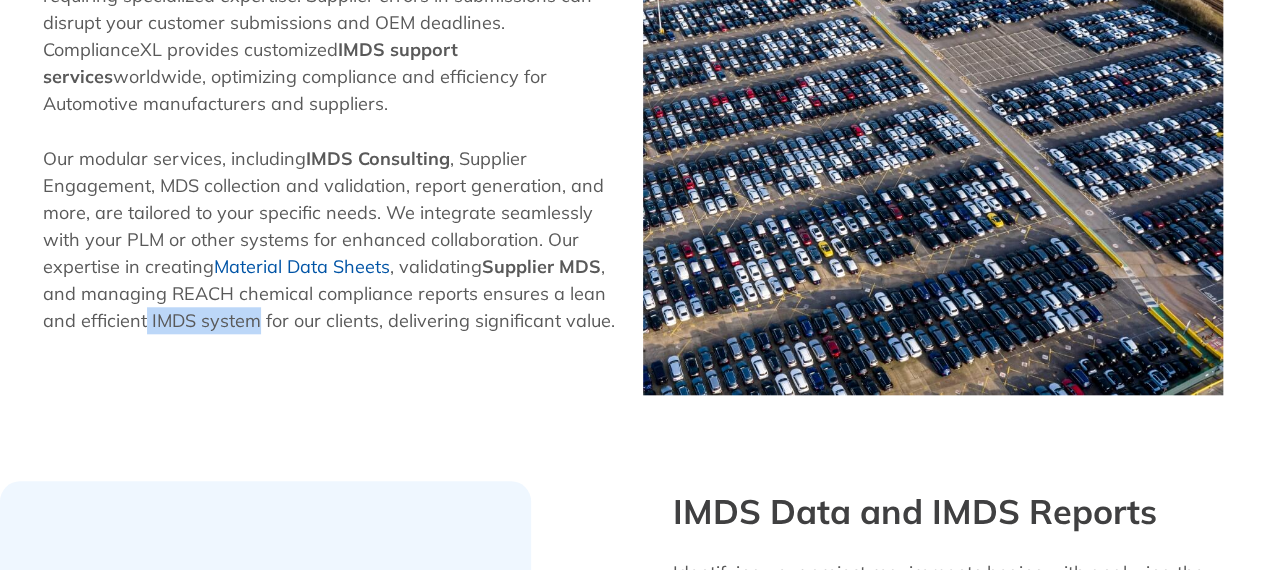 drag, startPoint x: 146, startPoint y: 317, endPoint x: 256, endPoint y: 321, distance: 110.0727 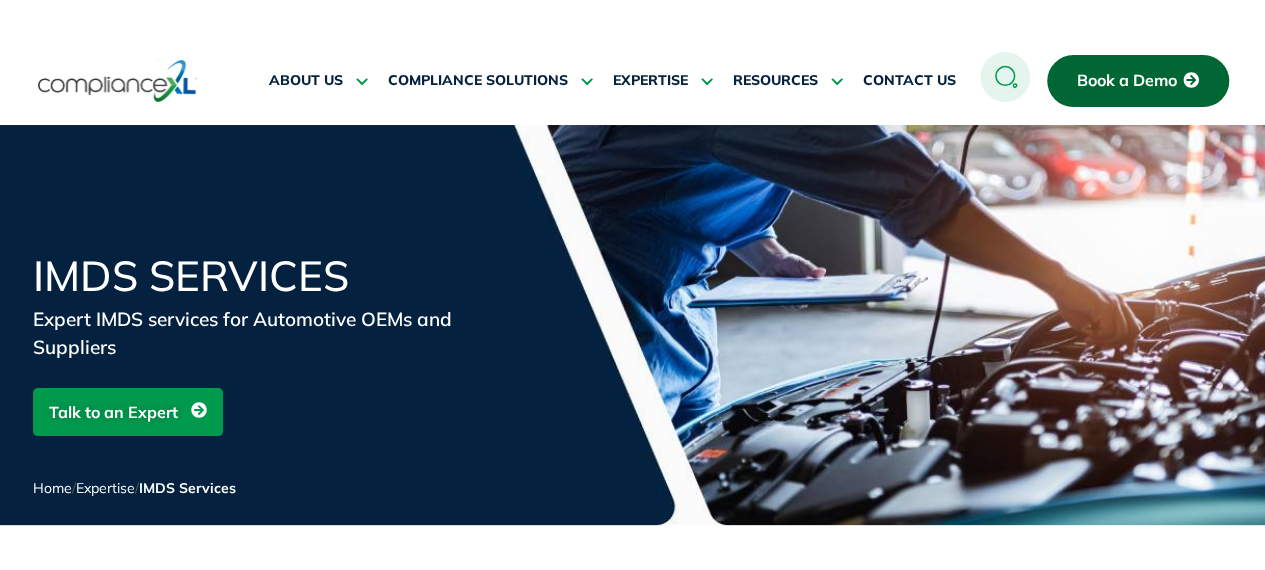 scroll, scrollTop: 0, scrollLeft: 0, axis: both 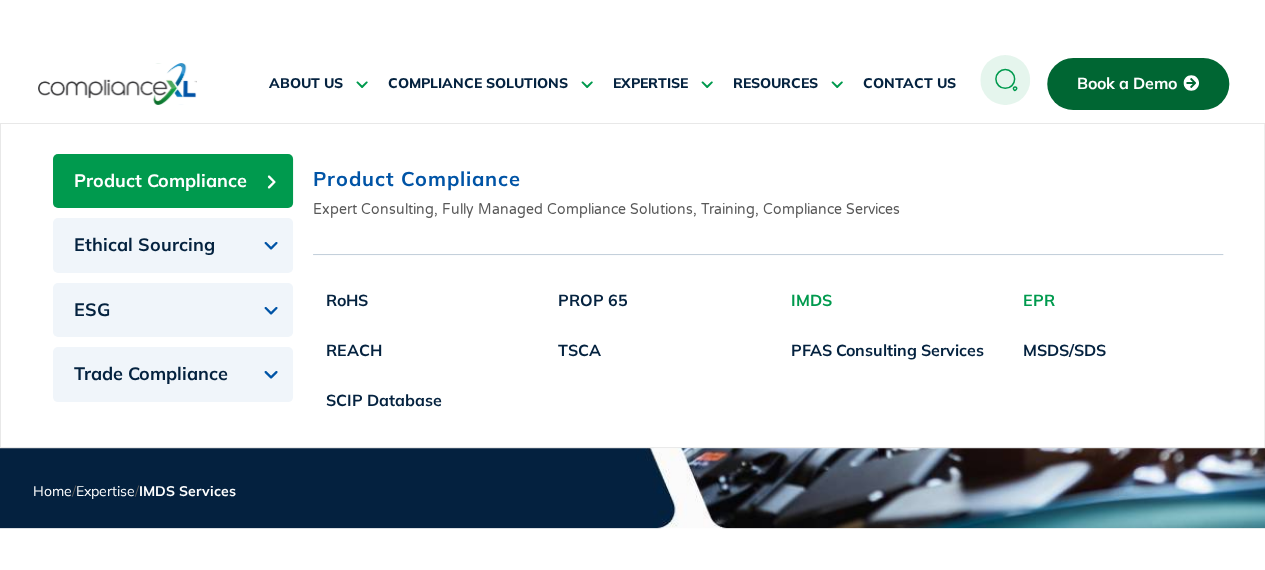 click on "EPR" 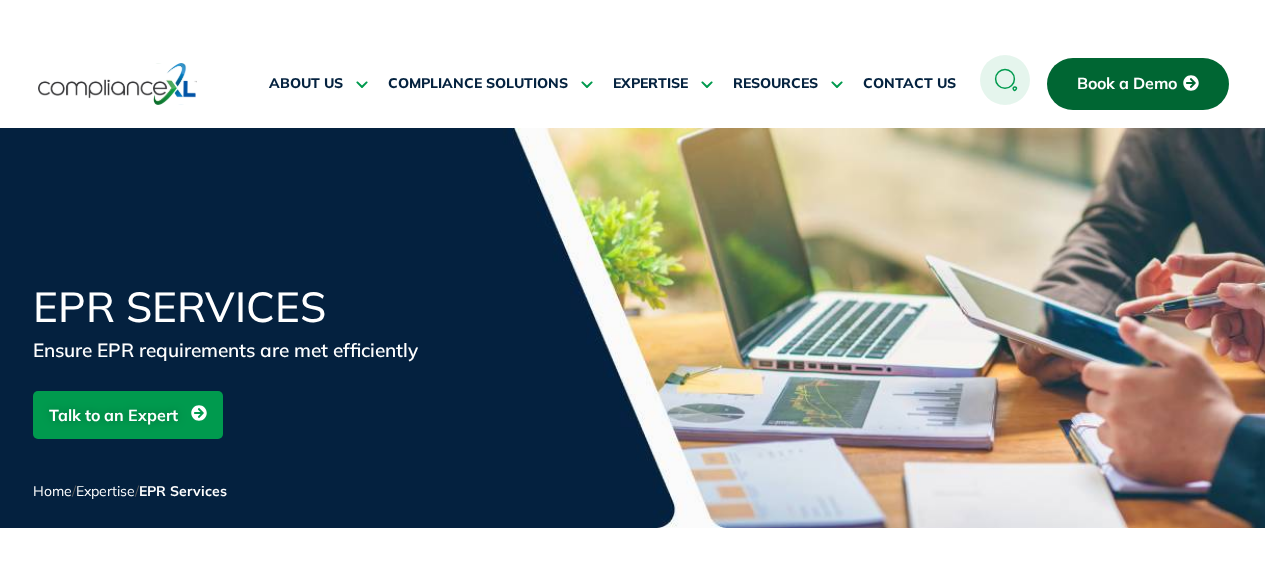 scroll, scrollTop: 0, scrollLeft: 0, axis: both 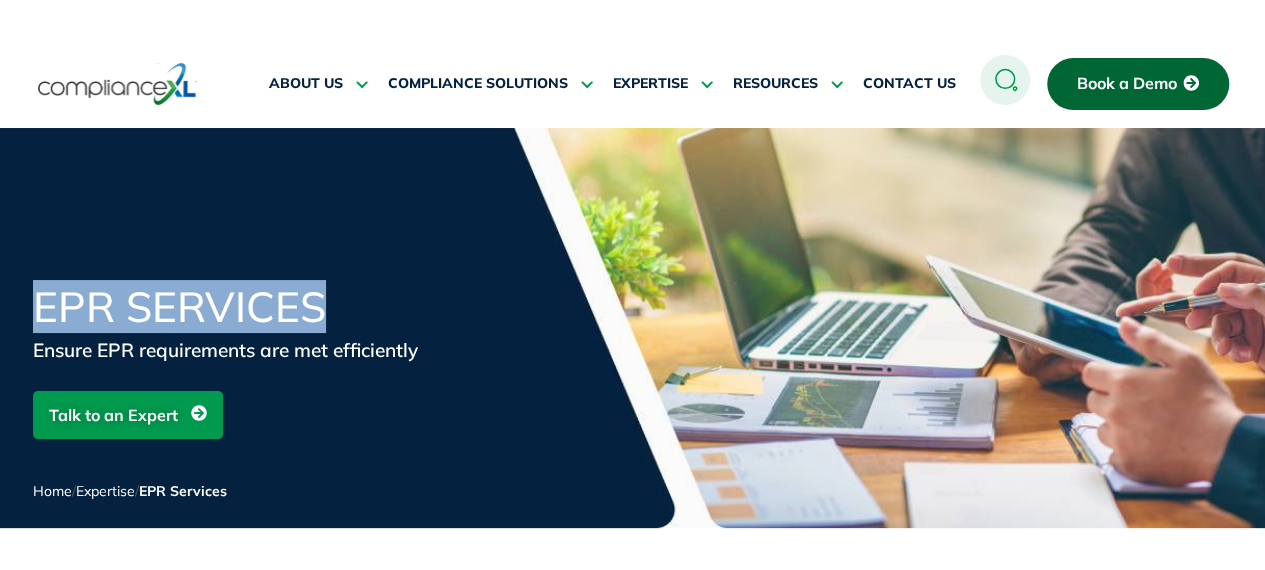 copy on "EPR Services" 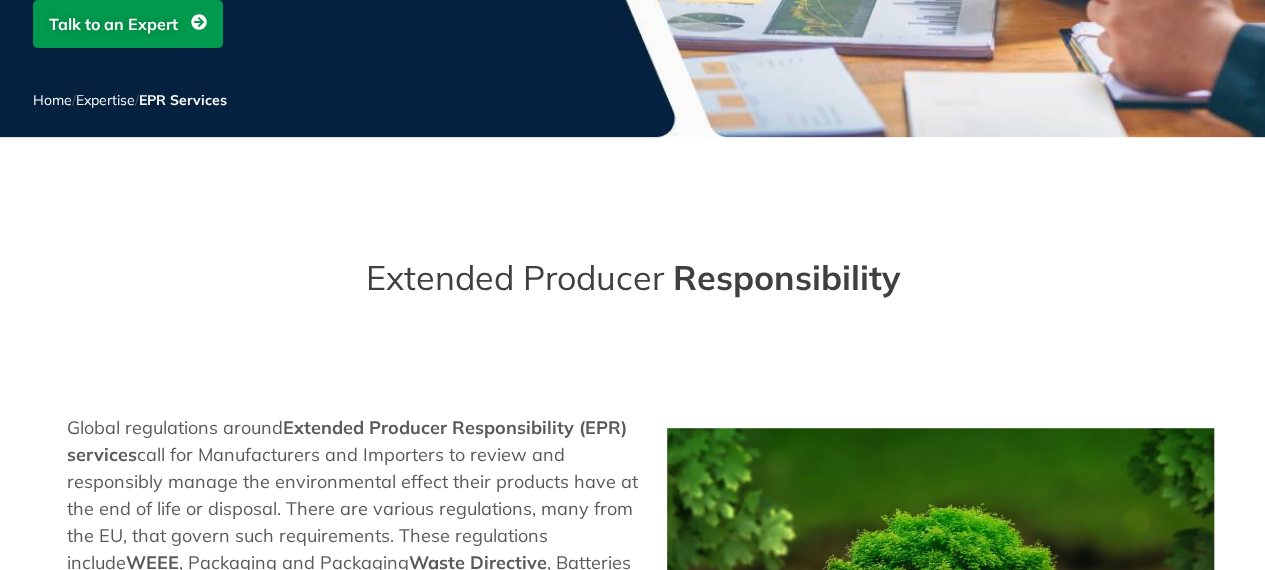 scroll, scrollTop: 500, scrollLeft: 0, axis: vertical 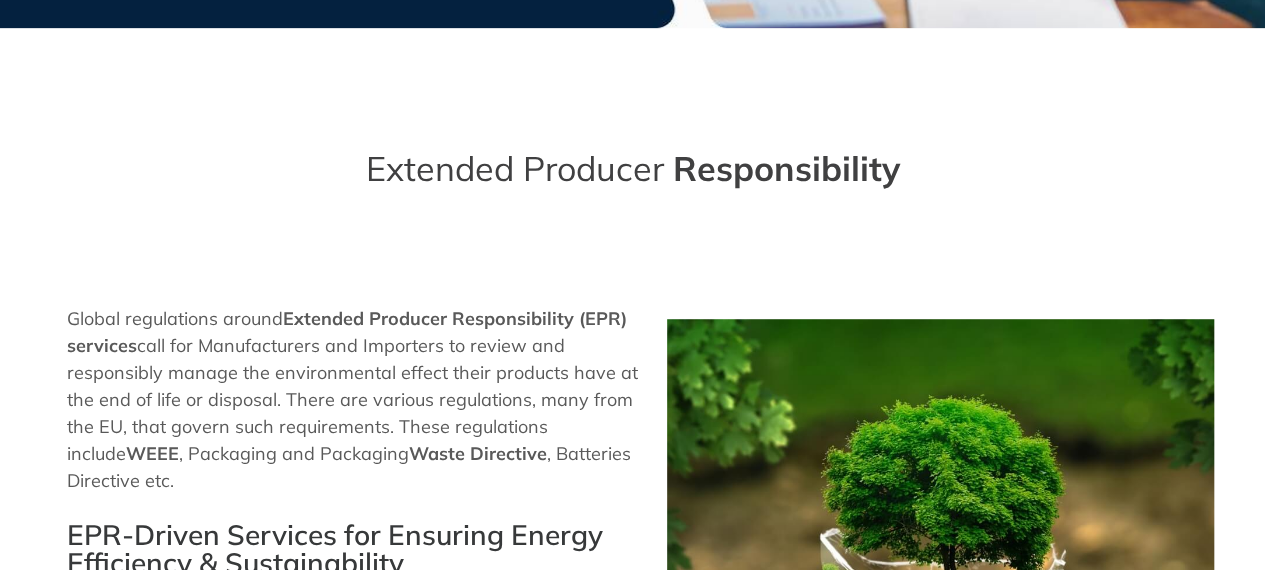 drag, startPoint x: 369, startPoint y: 167, endPoint x: 941, endPoint y: 172, distance: 572.02185 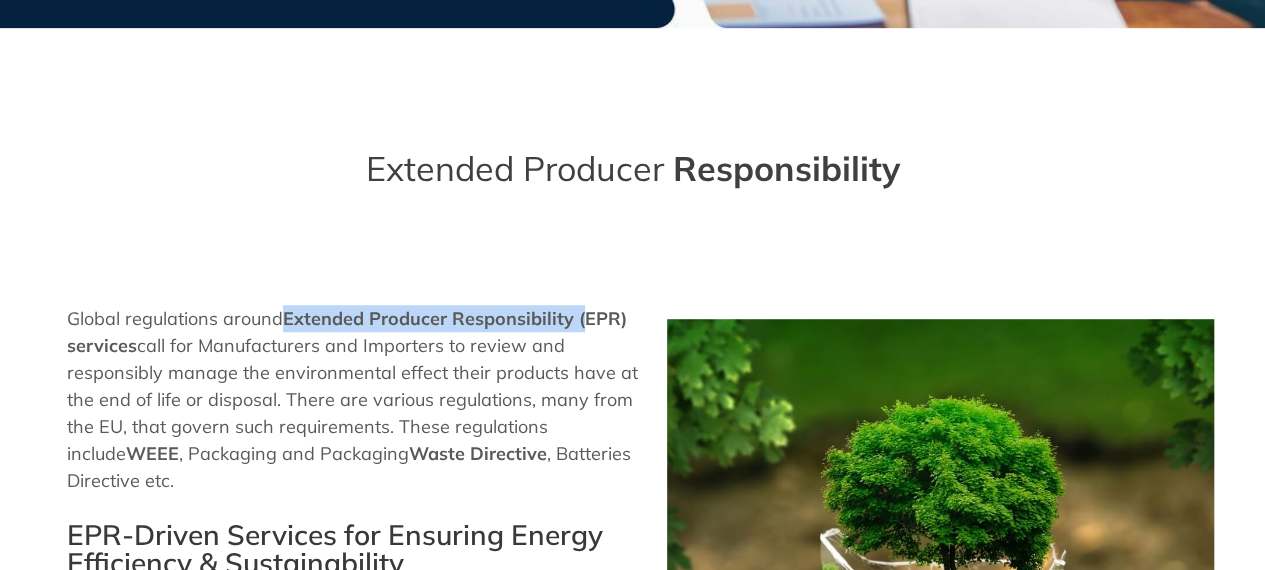 drag, startPoint x: 287, startPoint y: 315, endPoint x: 581, endPoint y: 314, distance: 294.0017 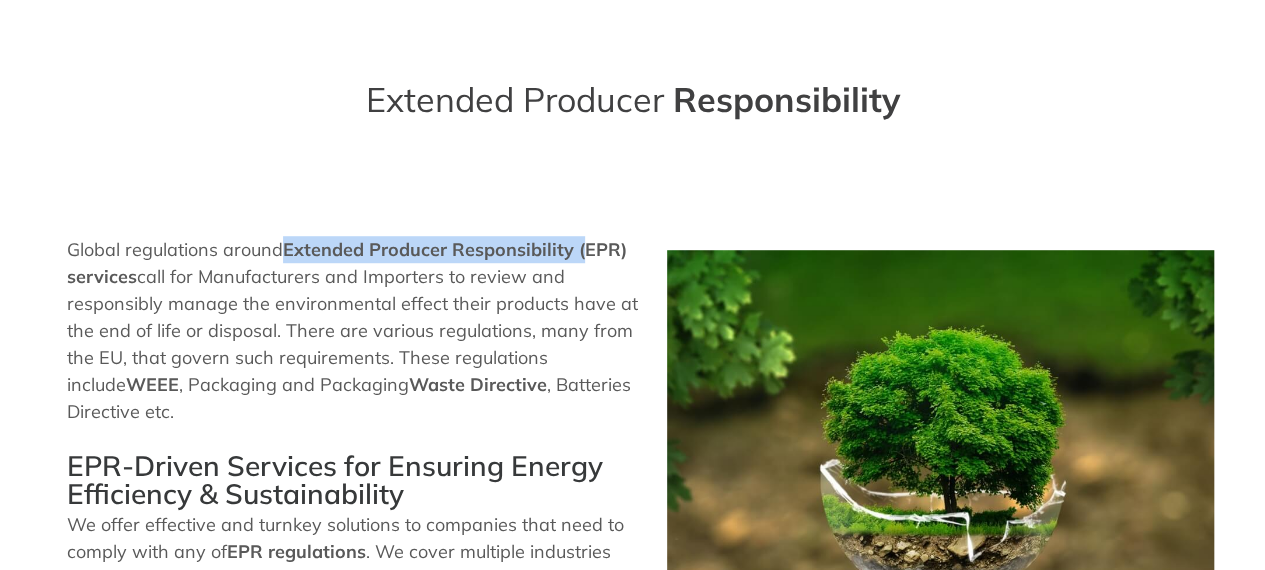 scroll, scrollTop: 600, scrollLeft: 0, axis: vertical 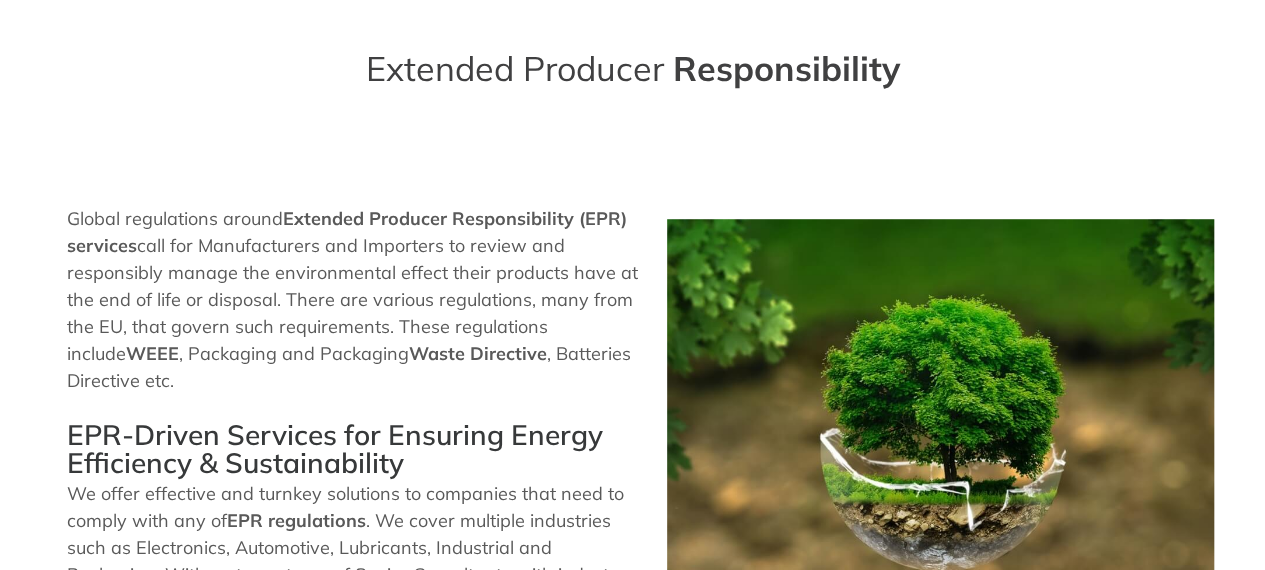 click on "Global regulations around  Extended Producer Responsibility (EPR) services  call for Manufacturers and Importers to review and responsibly manage the environmental effect their products have at the end of life or disposal. There are various regulations, many from the EU, that govern such requirements. These regulations include  WEEE , Packaging and Packaging  Waste Directive , Batteries Directive etc." at bounding box center (357, 299) 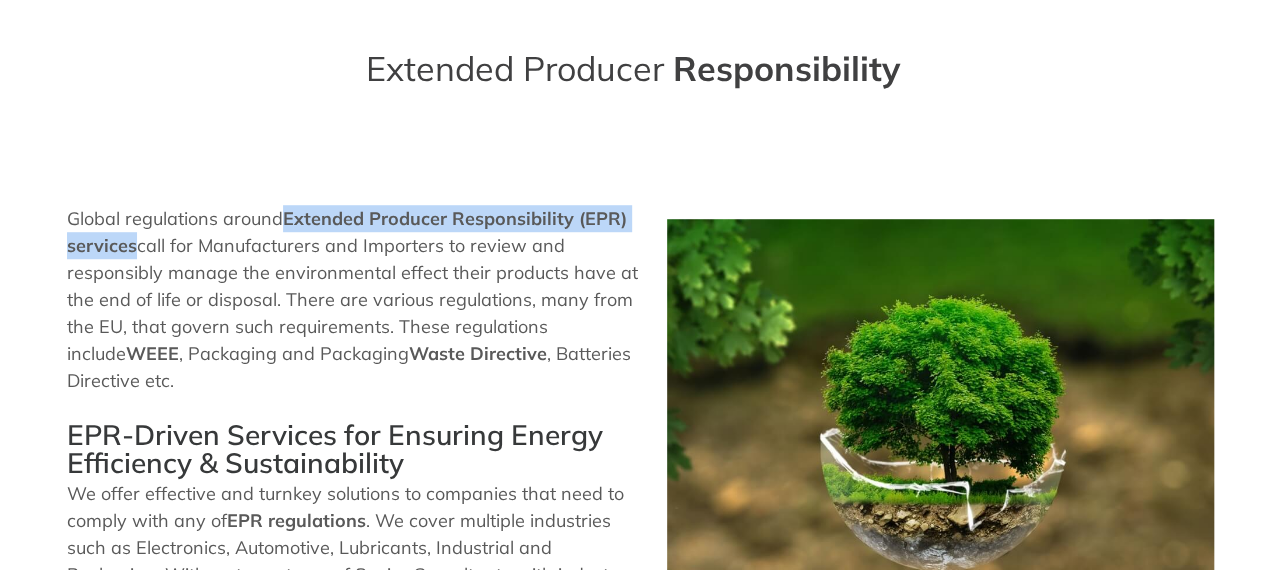 copy on "Extended Producer Responsibility (EPR) services" 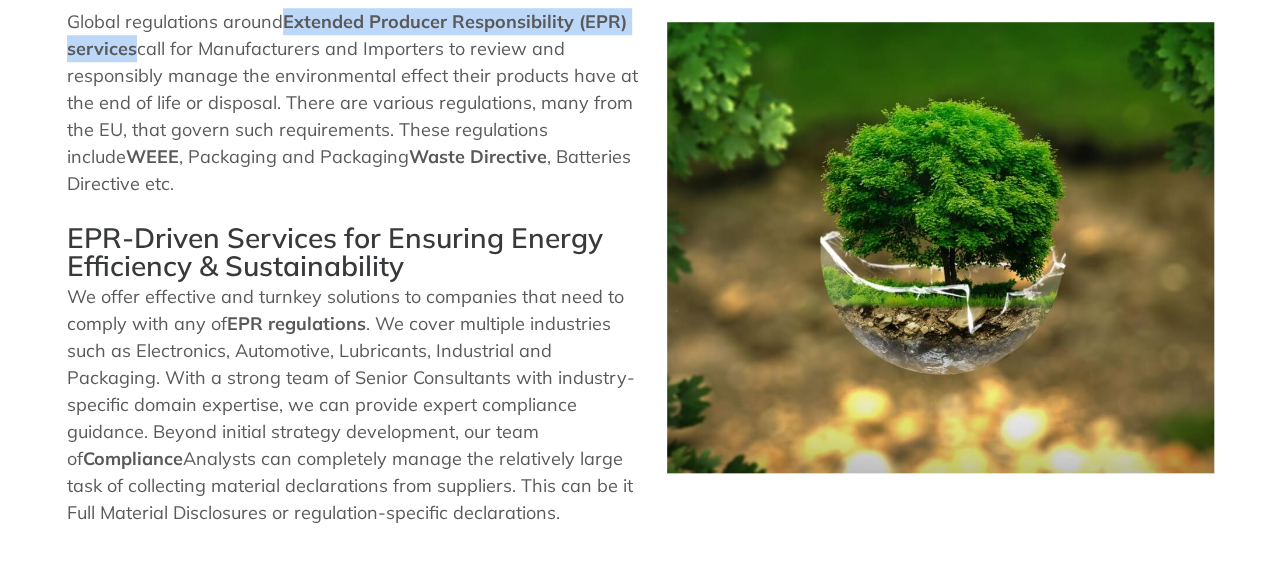 scroll, scrollTop: 800, scrollLeft: 0, axis: vertical 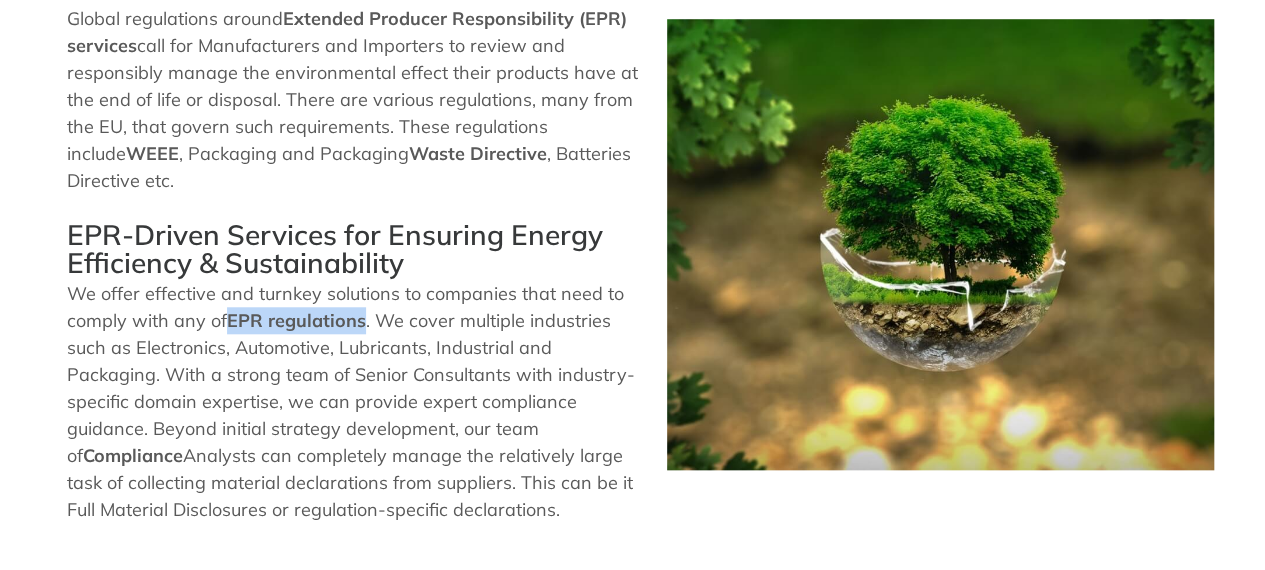 copy on "EPR regulations" 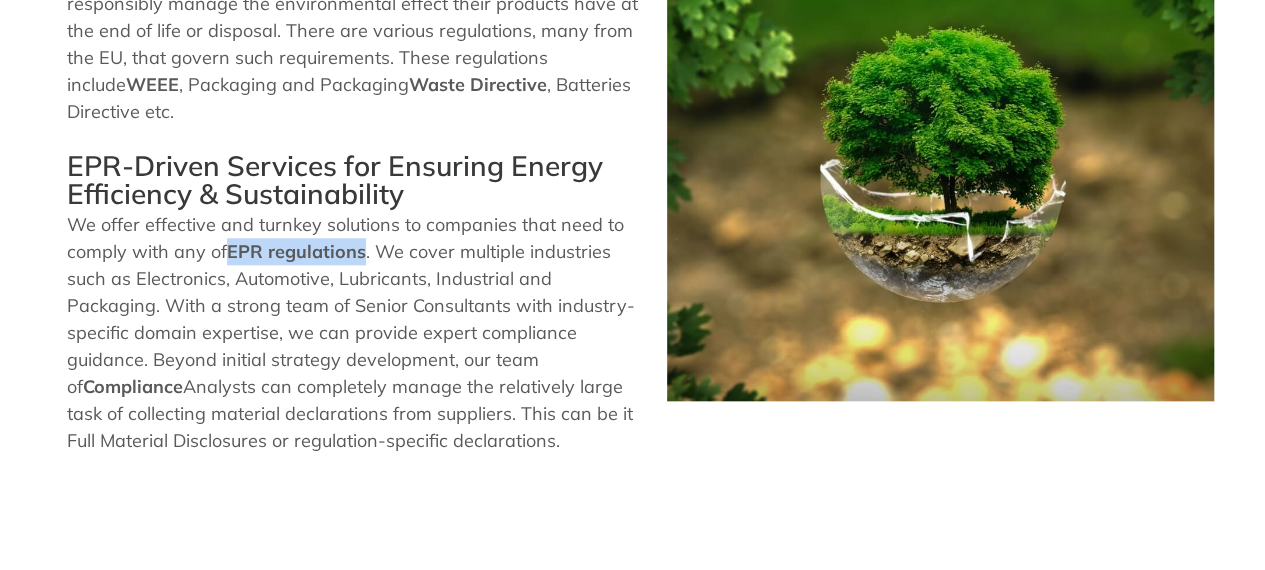 scroll, scrollTop: 900, scrollLeft: 0, axis: vertical 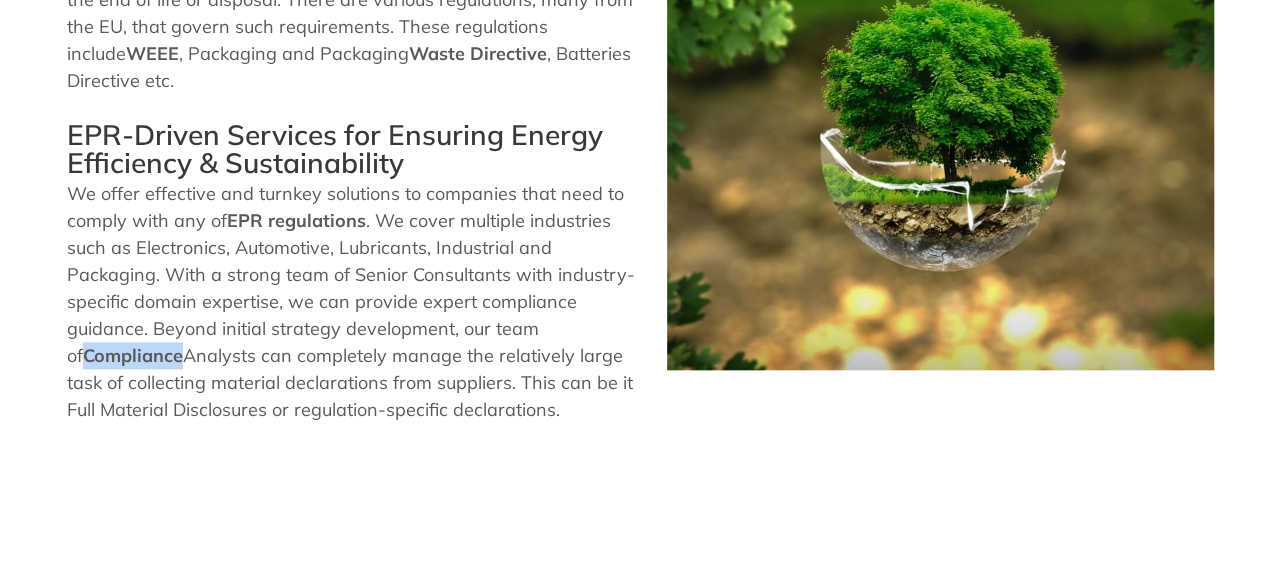 drag, startPoint x: 476, startPoint y: 326, endPoint x: 605, endPoint y: 330, distance: 129.062 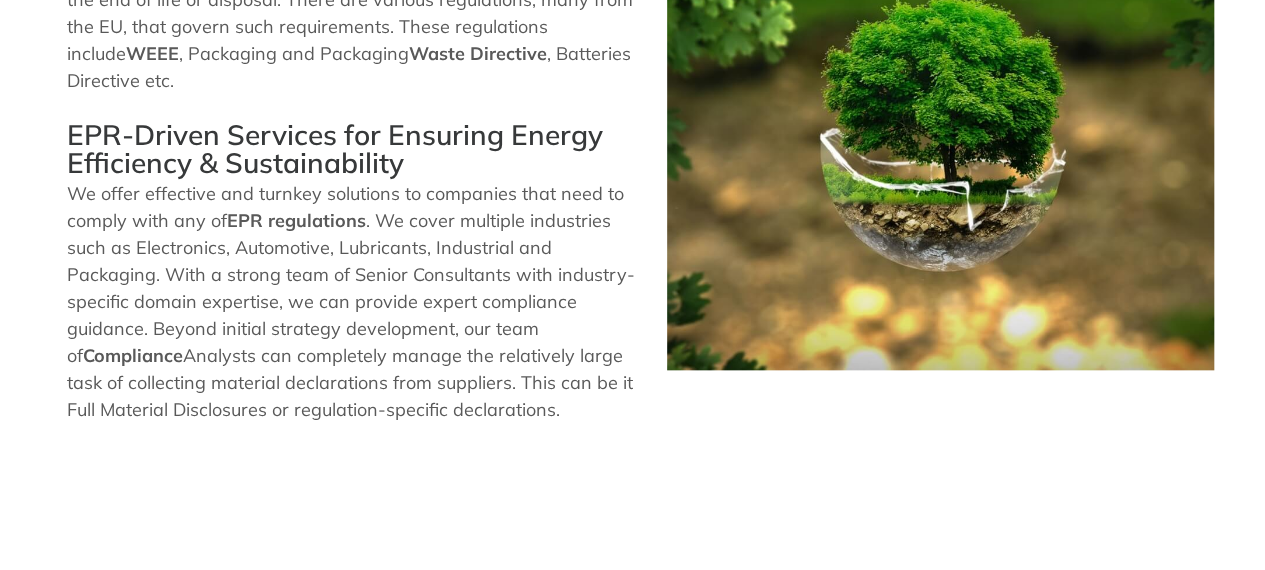 click on "We offer effective and turnkey solutions to companies that need to comply with any of  EPR regulations . We cover multiple industries such as Electronics, Automotive, Lubricants, Industrial and Packaging. With a strong team of Senior Consultants with industry-specific domain expertise, we can provide expert compliance guidance. Beyond initial strategy development, our team of  Compliance  Analysts can completely manage the relatively large task of collecting material declarations from suppliers. This can be it Full Material Disclosures or regulation-specific declarations." at bounding box center (357, 301) 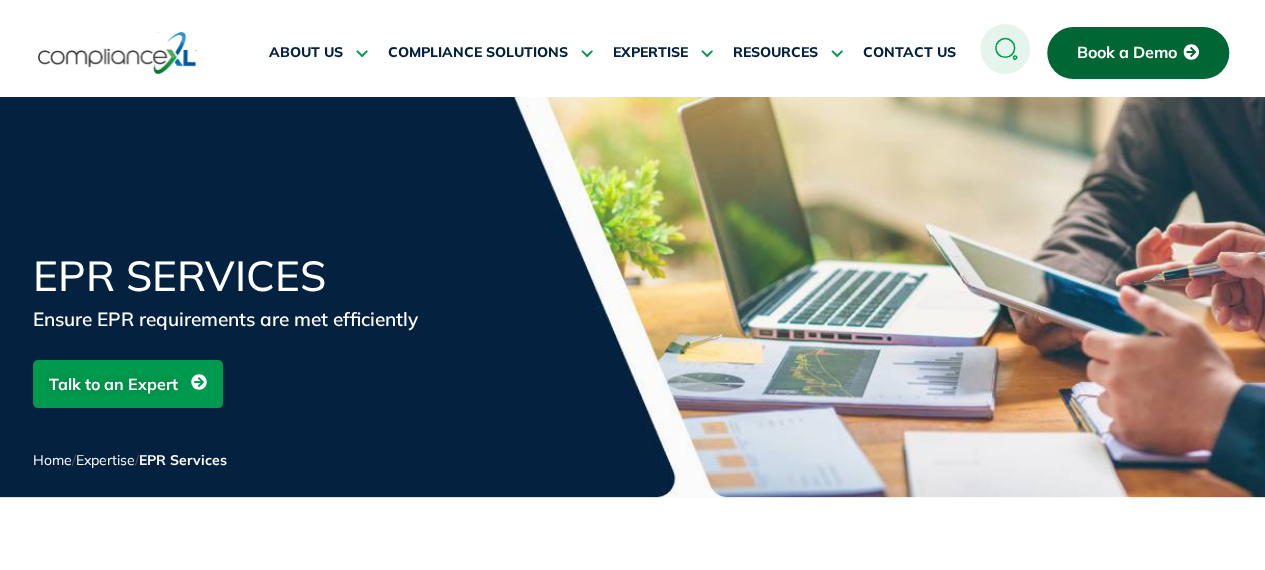 scroll, scrollTop: 0, scrollLeft: 0, axis: both 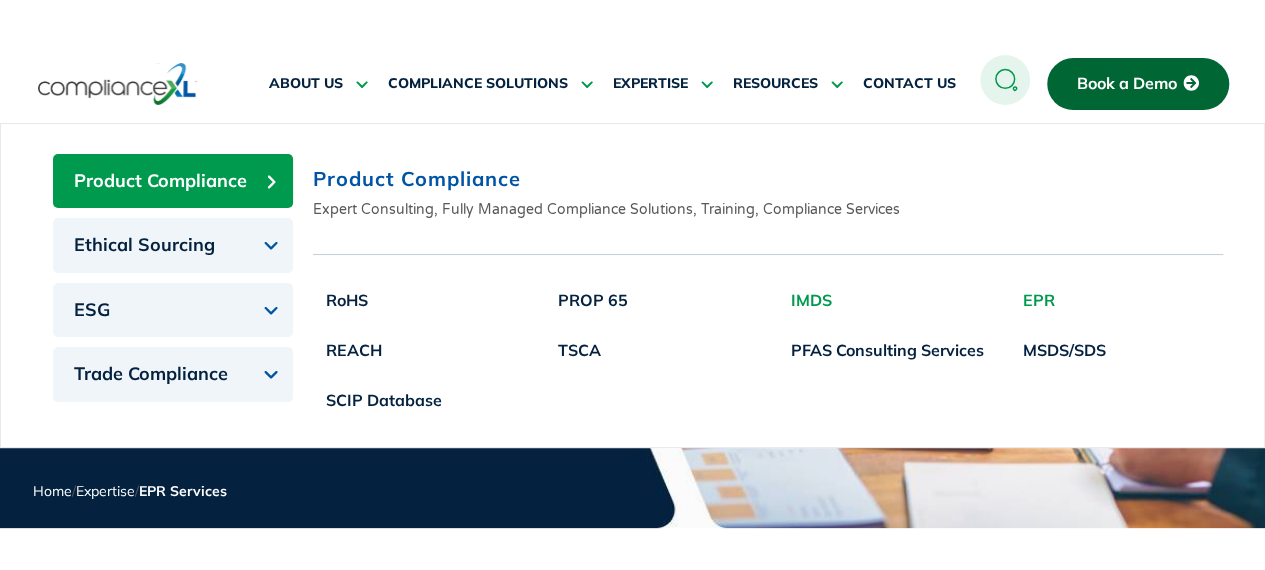 click on "IMDS" 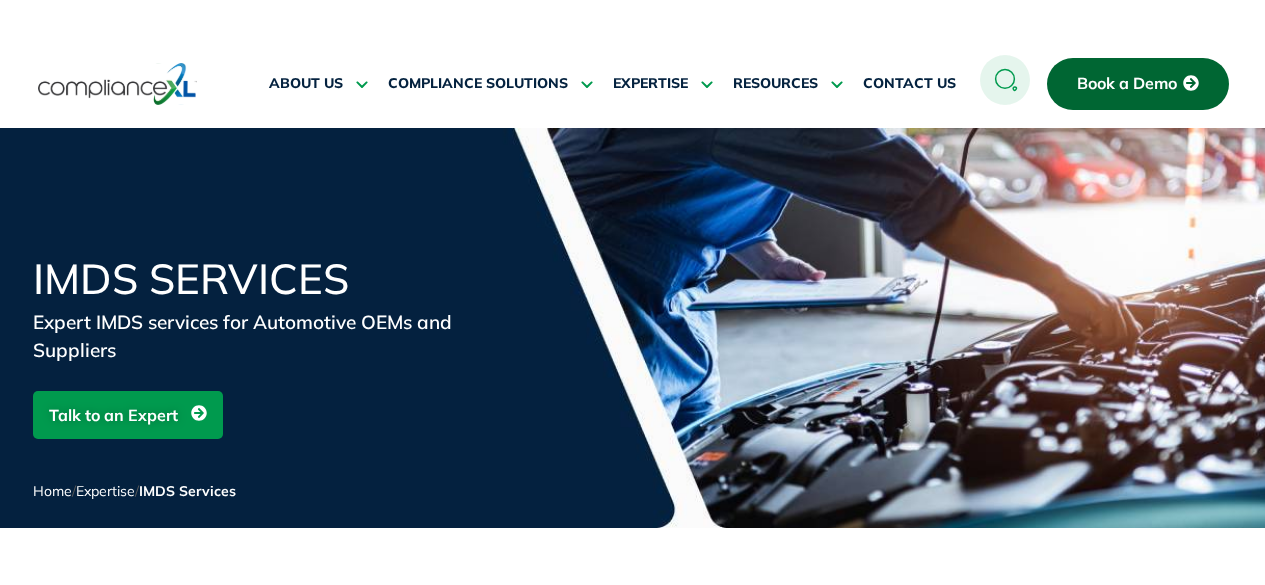 scroll, scrollTop: 0, scrollLeft: 0, axis: both 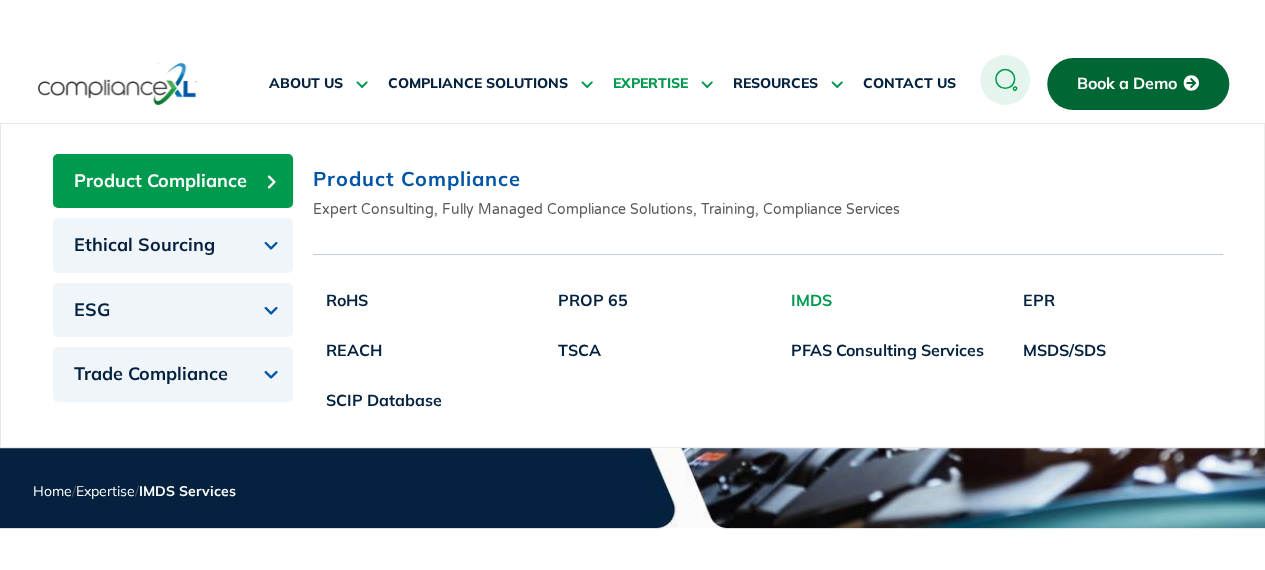 click at bounding box center (704, 83) 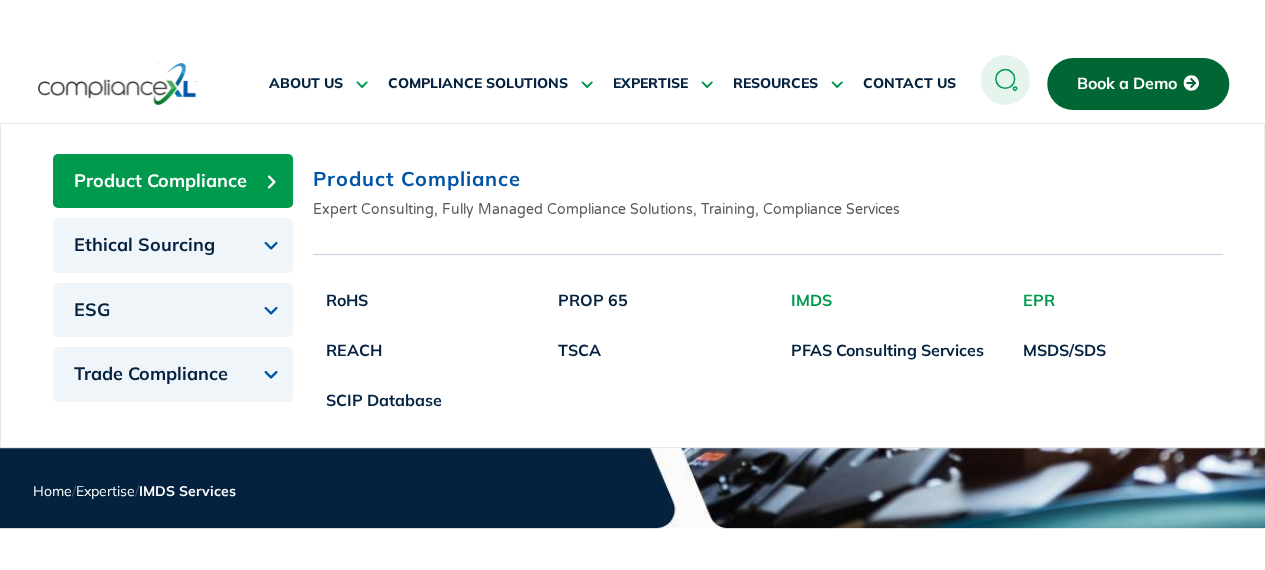 click on "EPR" 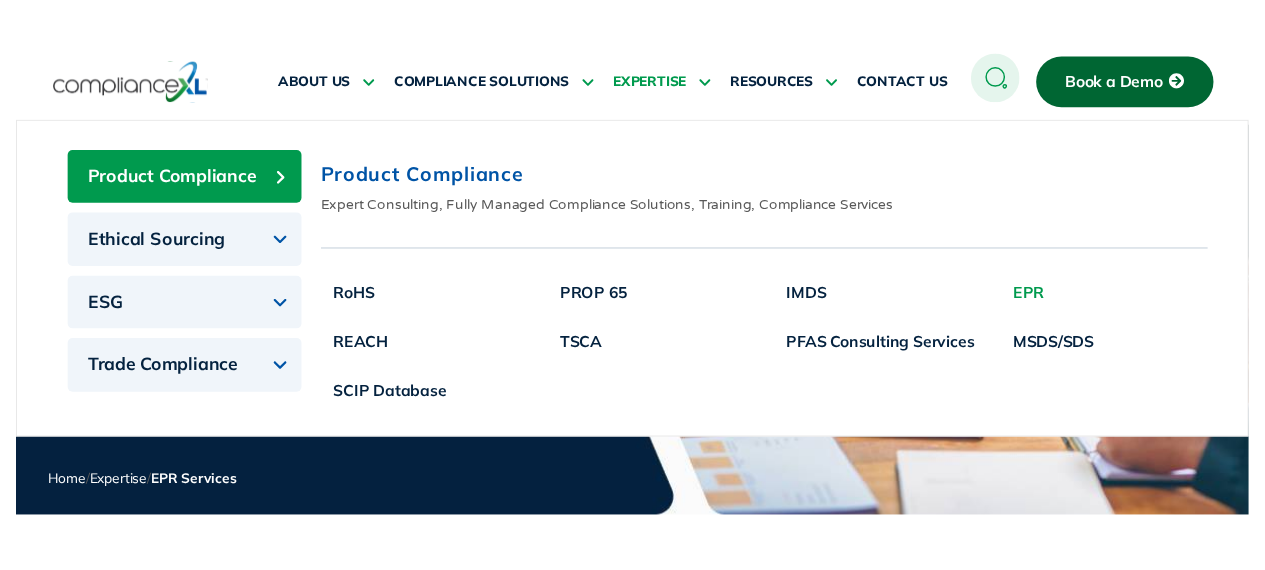 scroll, scrollTop: 0, scrollLeft: 0, axis: both 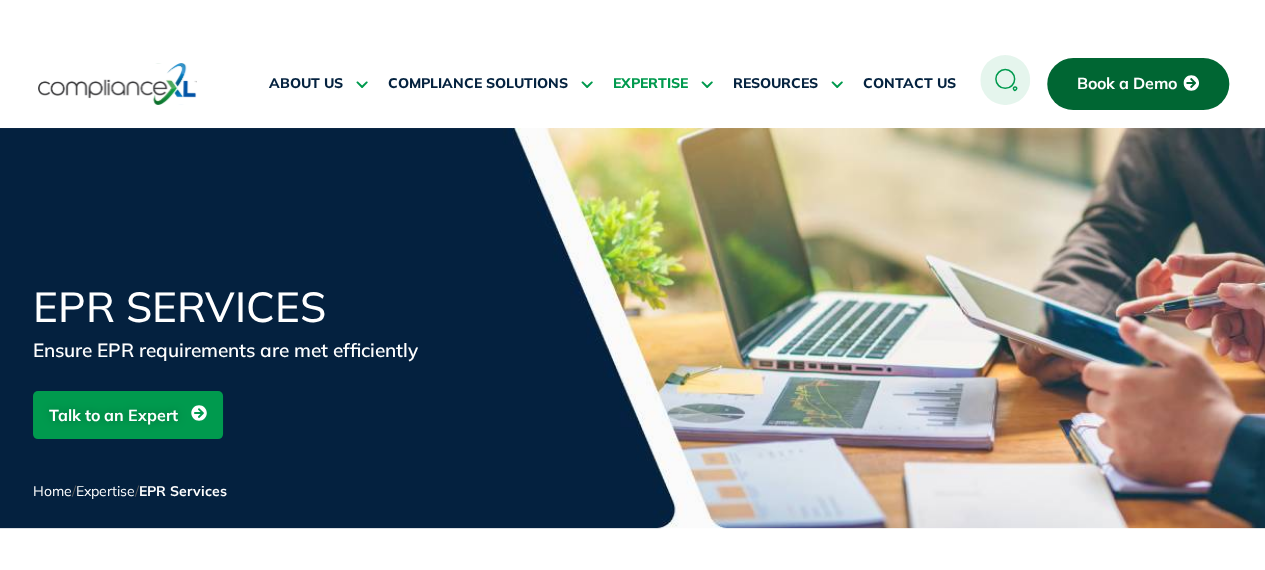 click at bounding box center [704, 83] 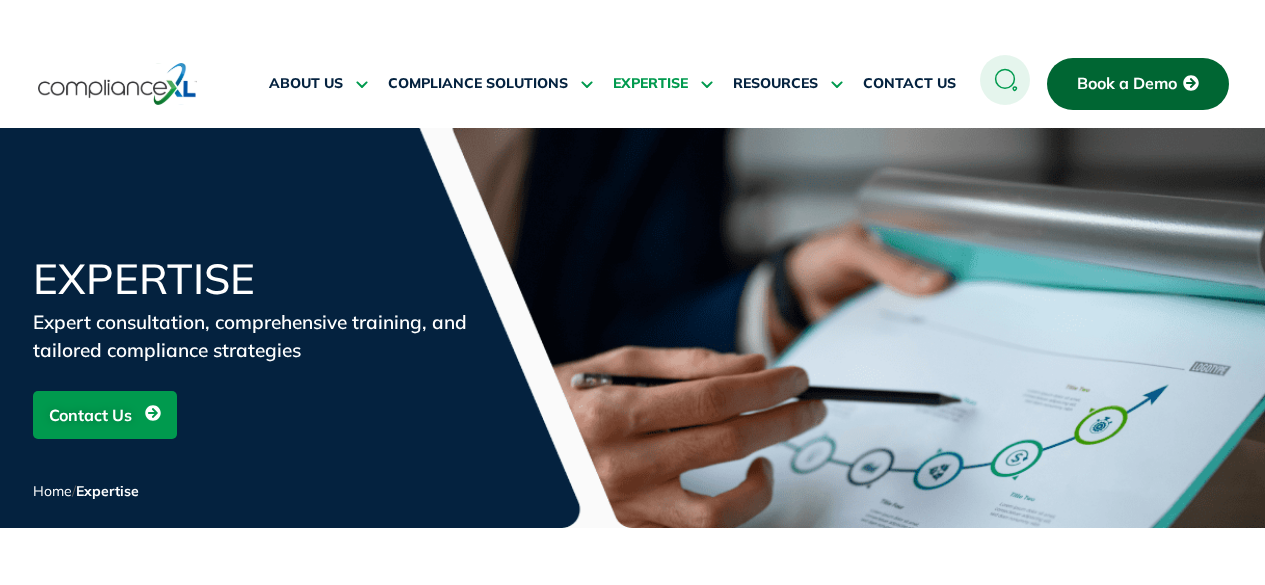 scroll, scrollTop: 0, scrollLeft: 0, axis: both 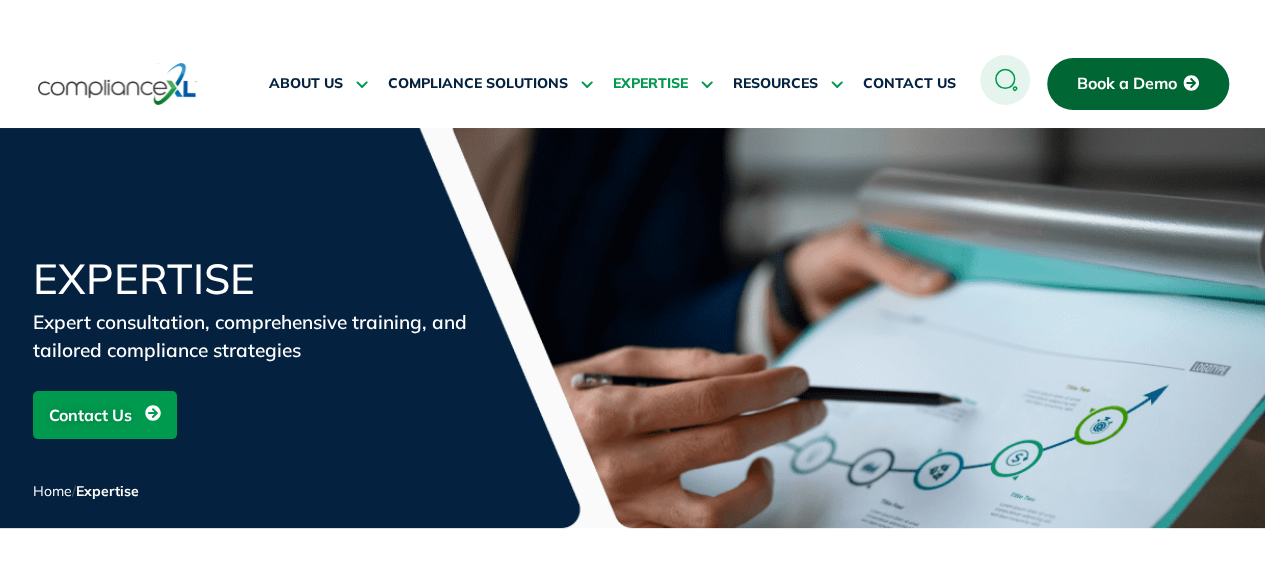click at bounding box center [704, 83] 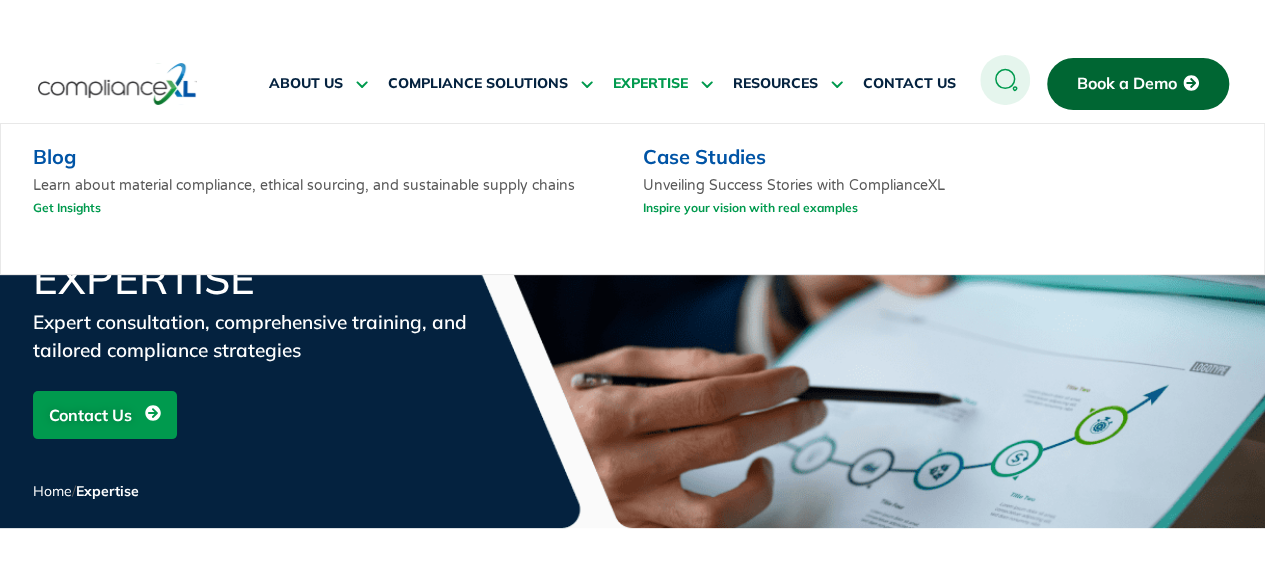 scroll, scrollTop: 157, scrollLeft: 0, axis: vertical 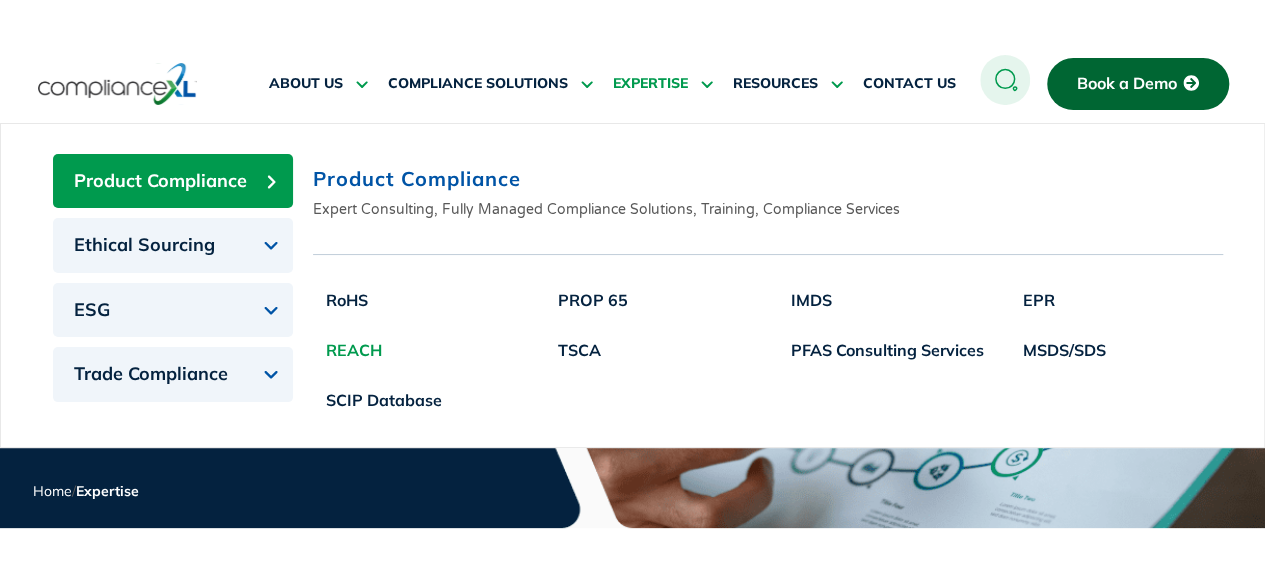 click on "REACH" 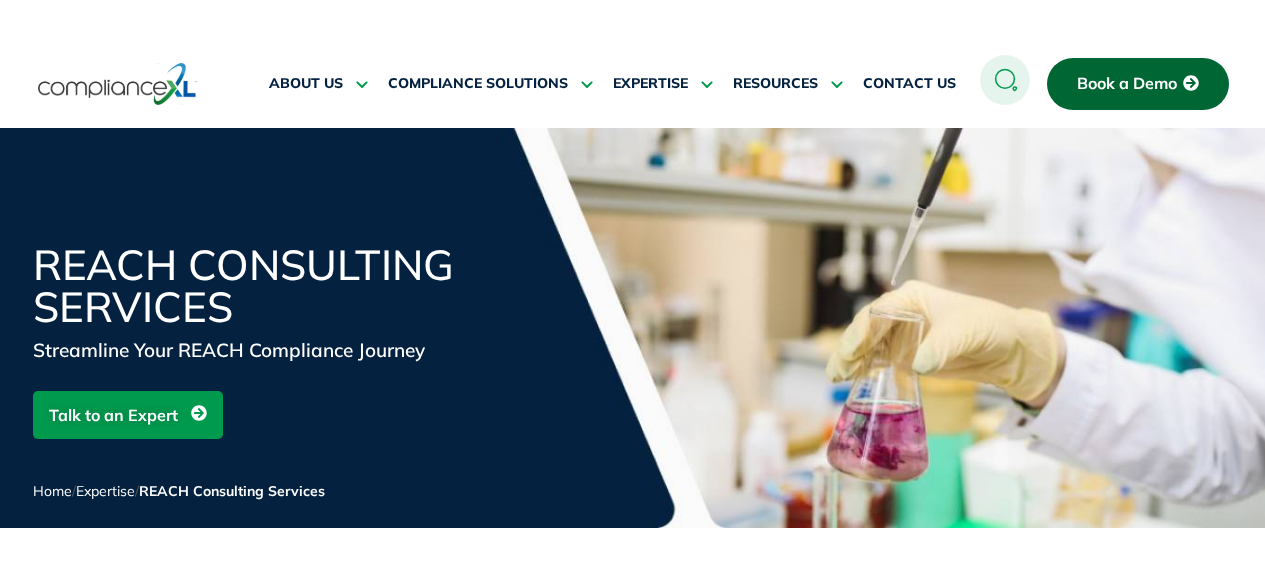 scroll, scrollTop: 0, scrollLeft: 0, axis: both 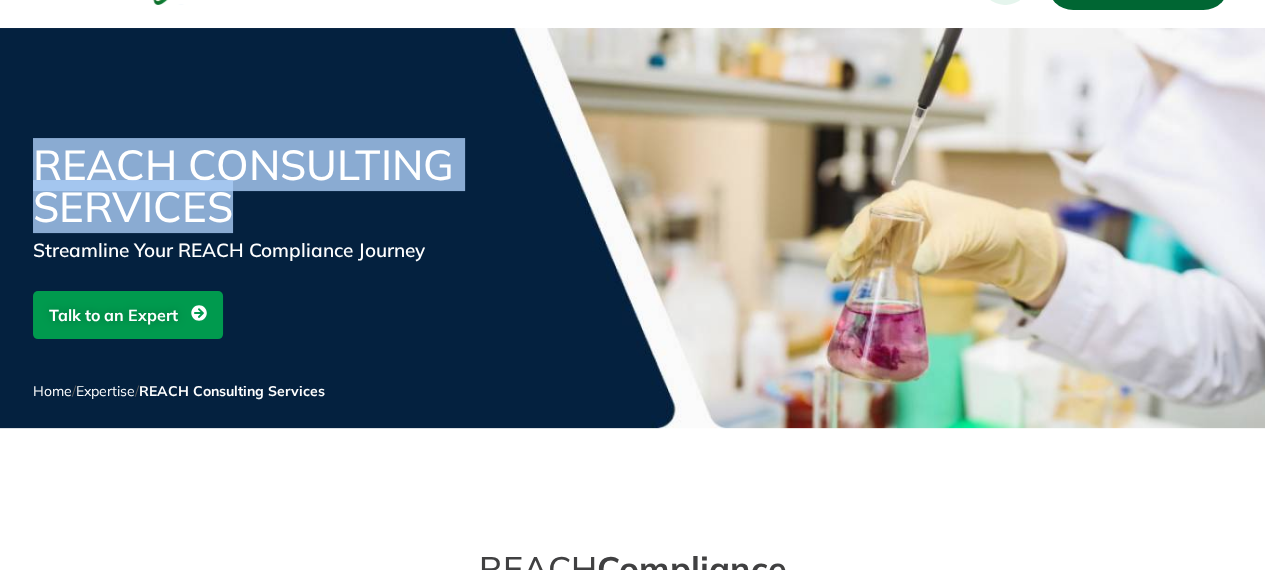 drag, startPoint x: 242, startPoint y: 203, endPoint x: 32, endPoint y: 178, distance: 211.48286 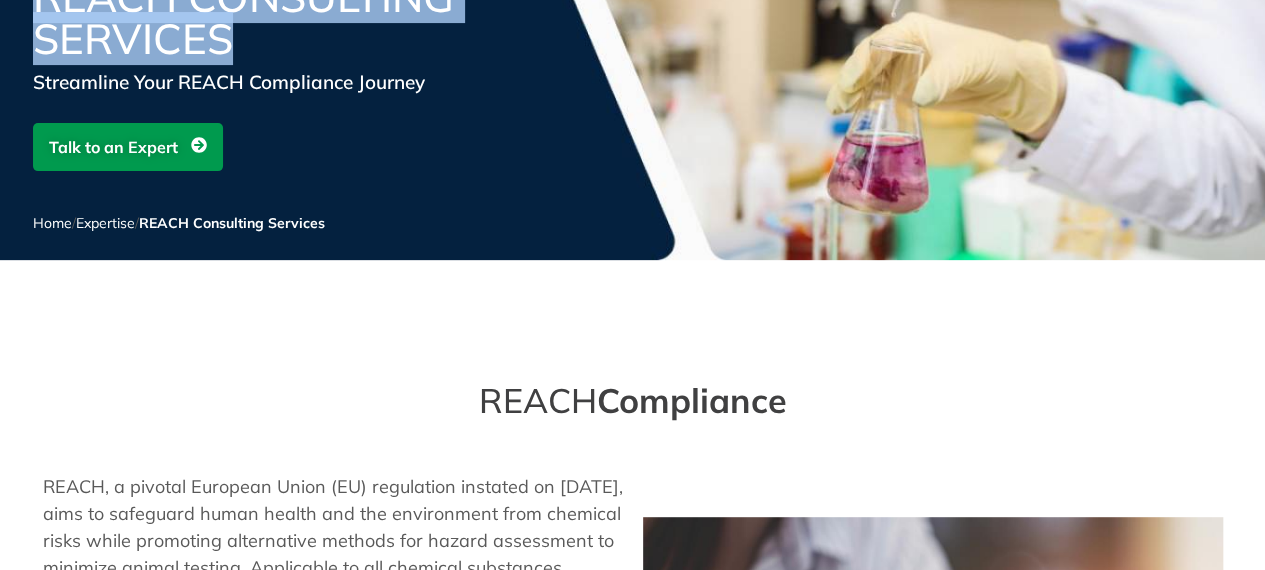 scroll, scrollTop: 300, scrollLeft: 0, axis: vertical 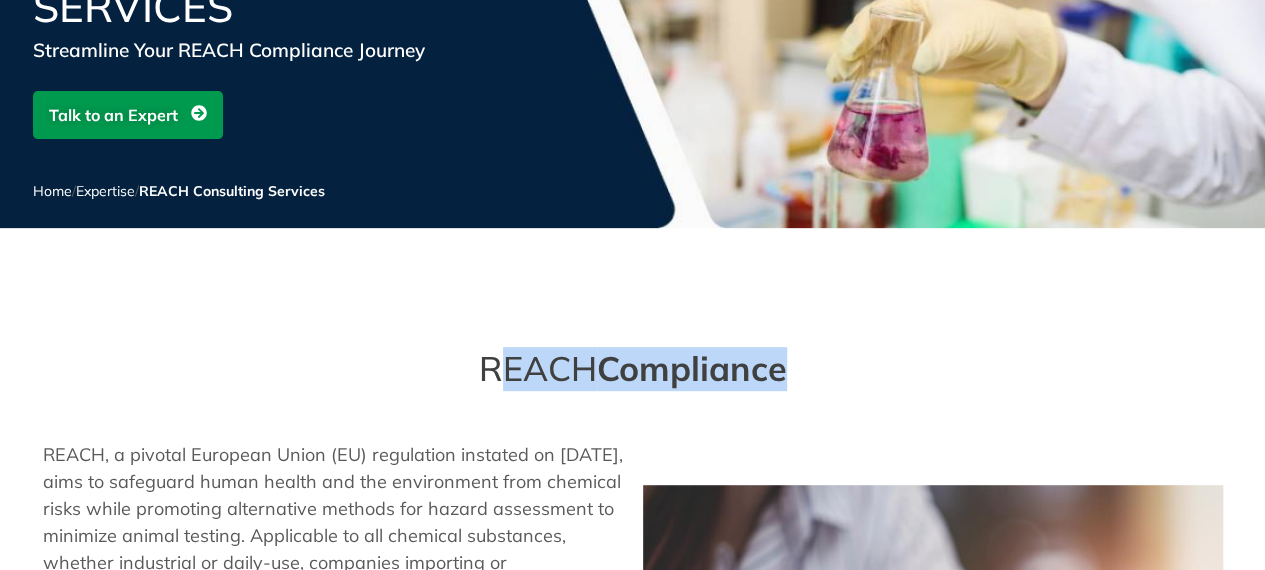 drag, startPoint x: 469, startPoint y: 369, endPoint x: 844, endPoint y: 379, distance: 375.1333 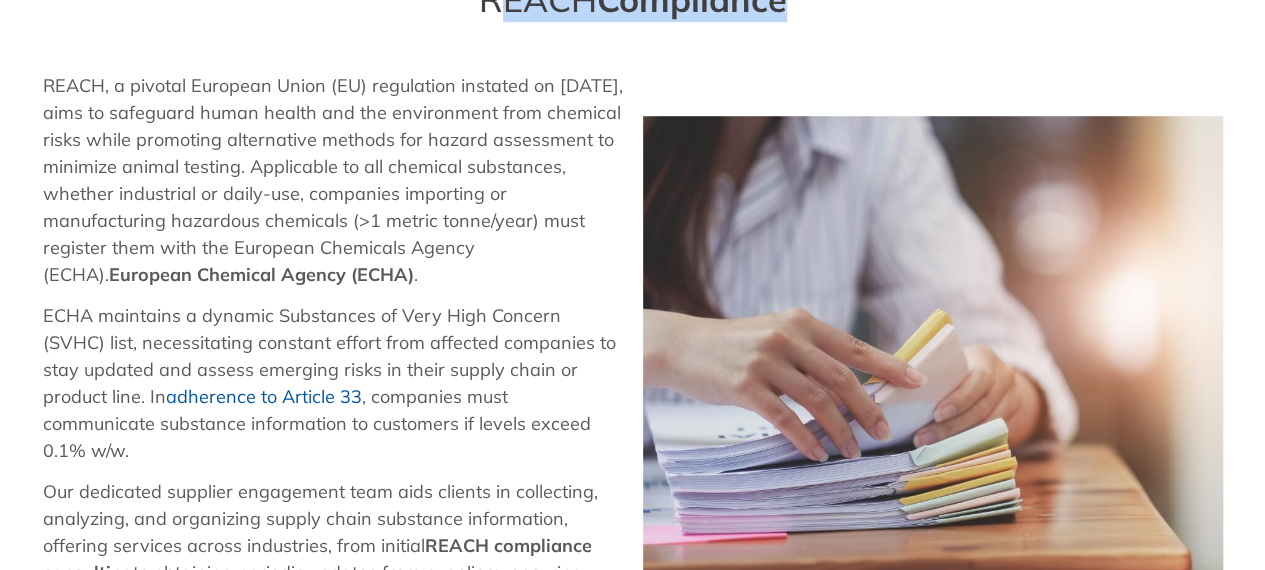 scroll, scrollTop: 700, scrollLeft: 0, axis: vertical 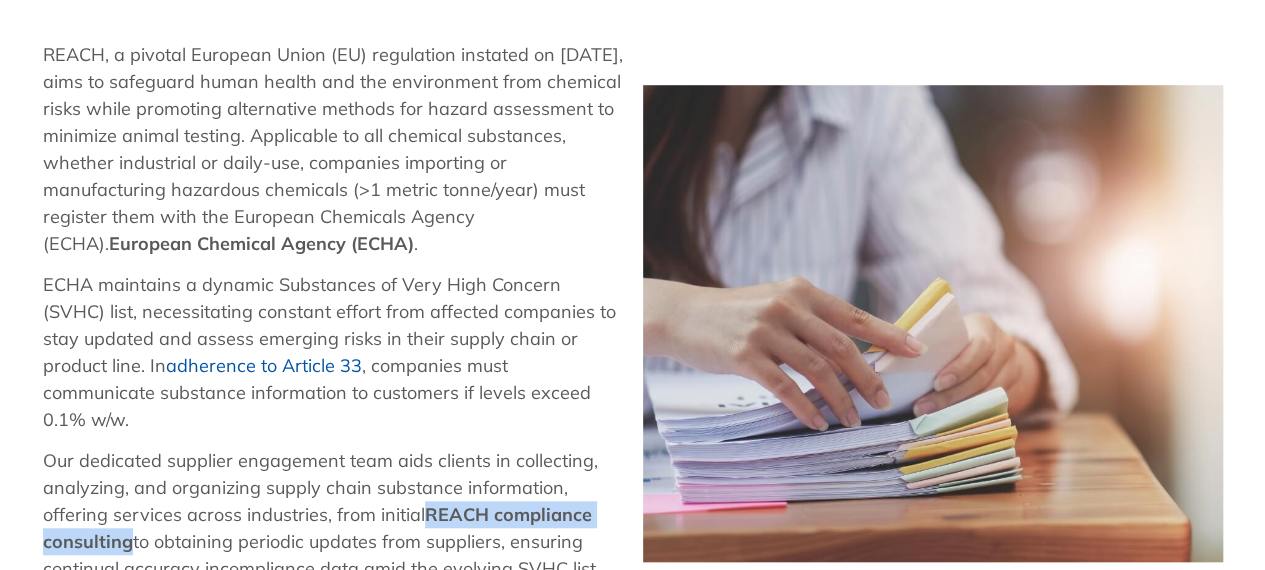 copy on "REACH compliance consulting" 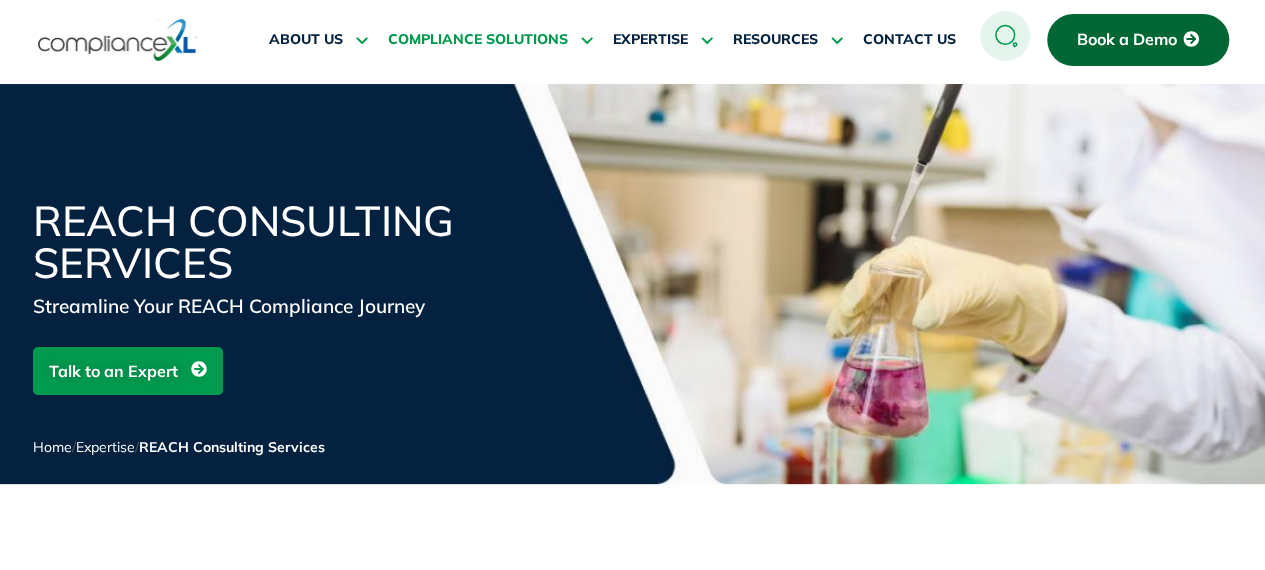 scroll, scrollTop: 0, scrollLeft: 0, axis: both 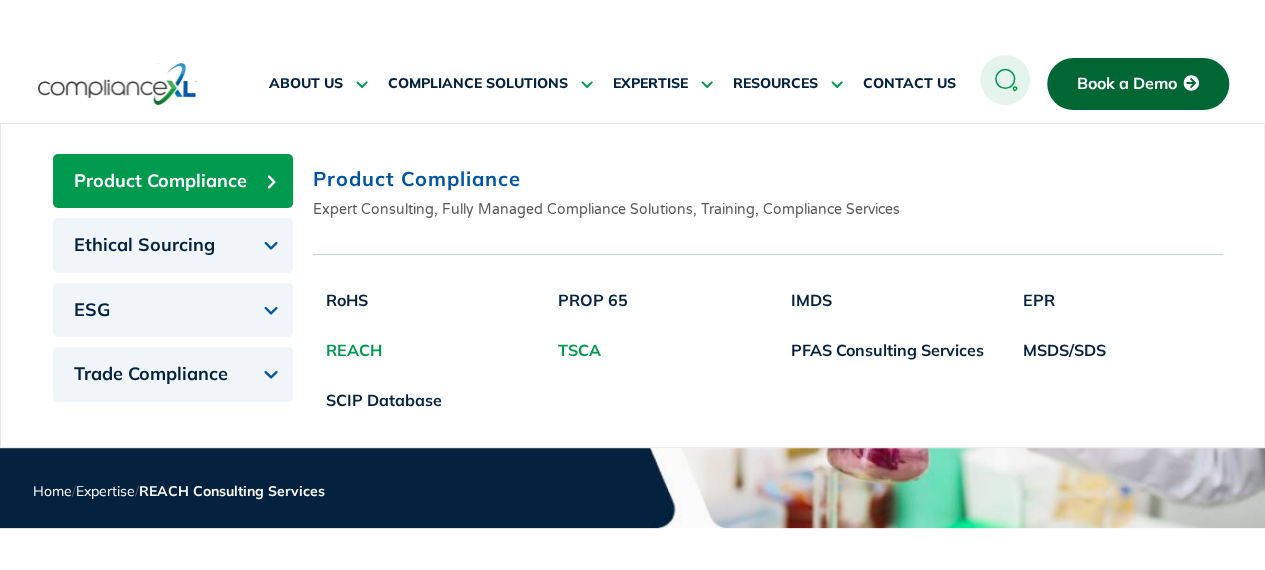 click on "TSCA" 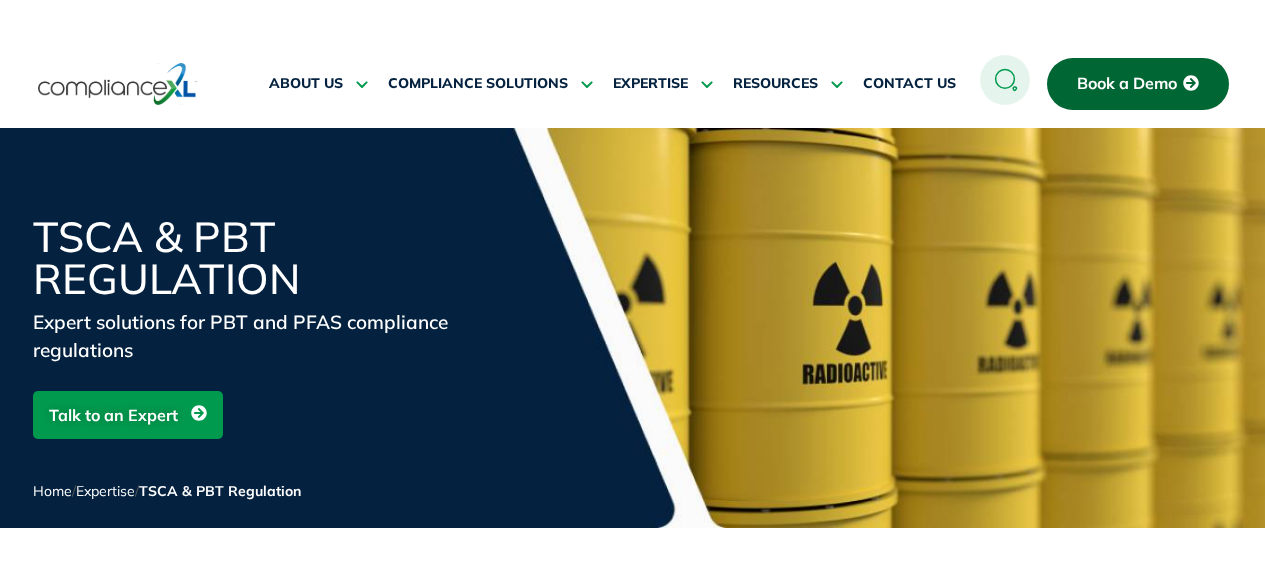 scroll, scrollTop: 0, scrollLeft: 0, axis: both 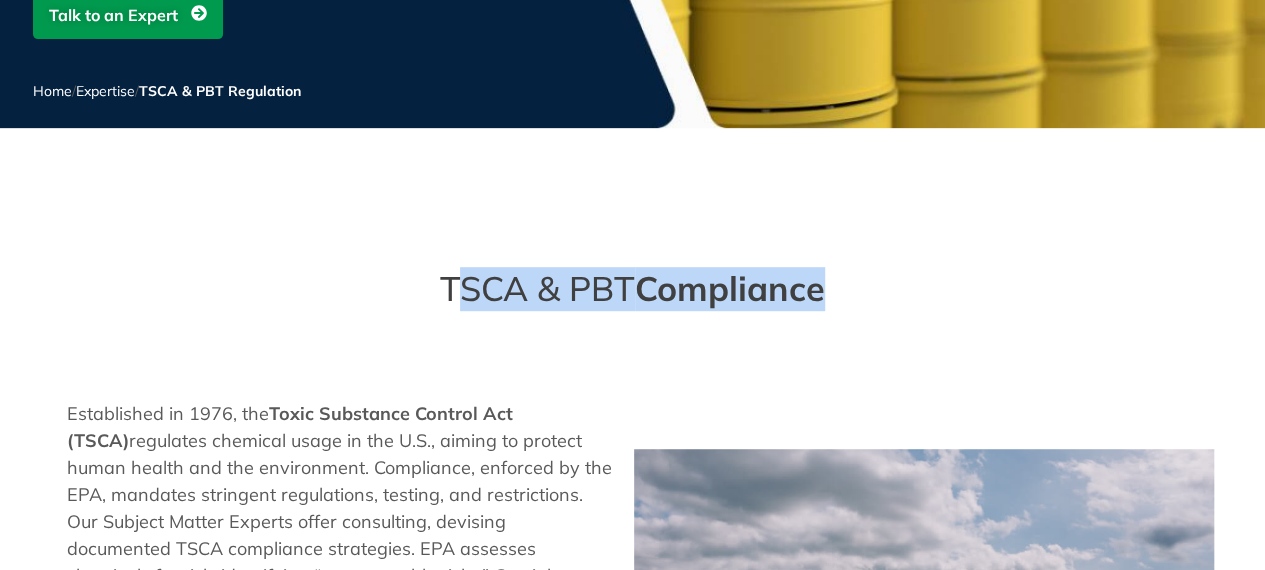 drag, startPoint x: 440, startPoint y: 285, endPoint x: 879, endPoint y: 293, distance: 439.07288 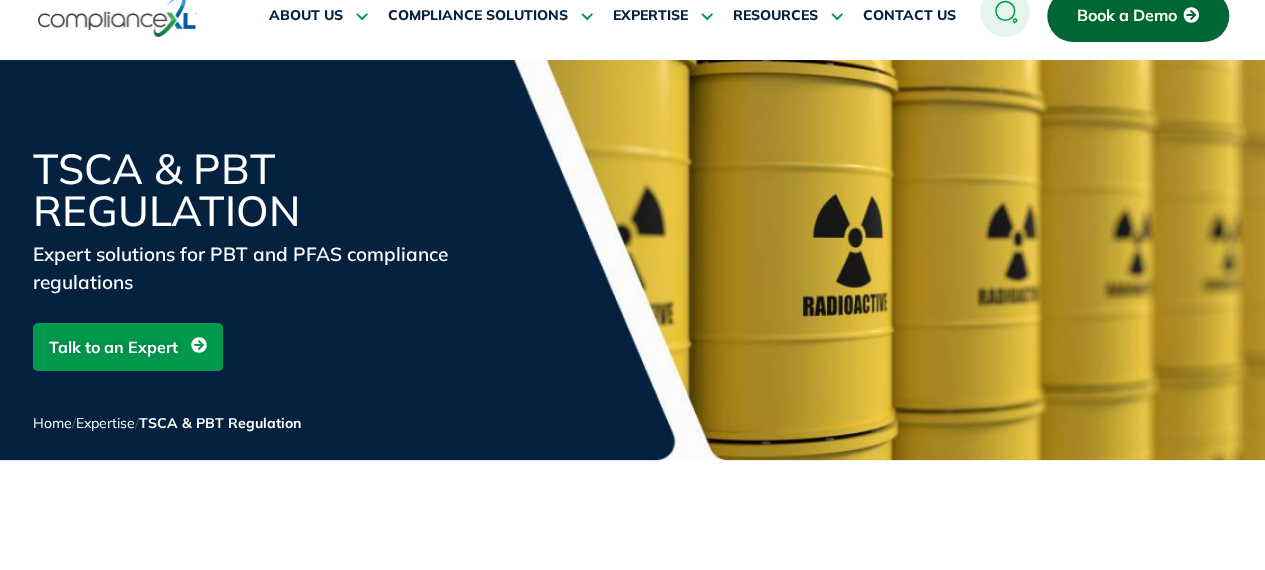 scroll, scrollTop: 100, scrollLeft: 0, axis: vertical 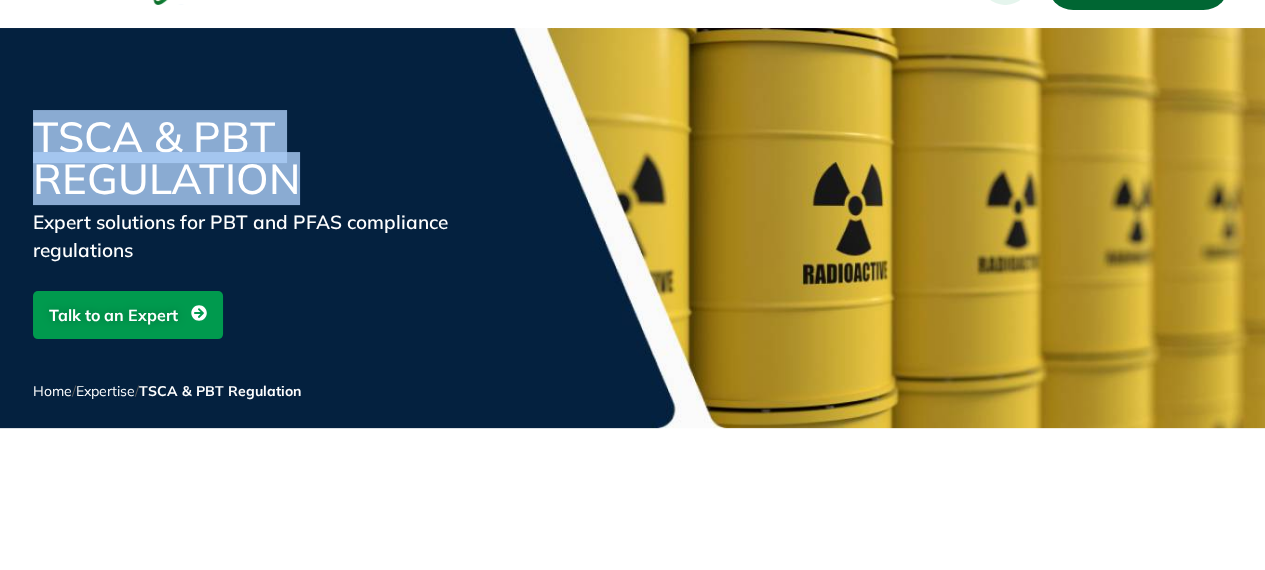 copy on "TSCA & PBT Regulation" 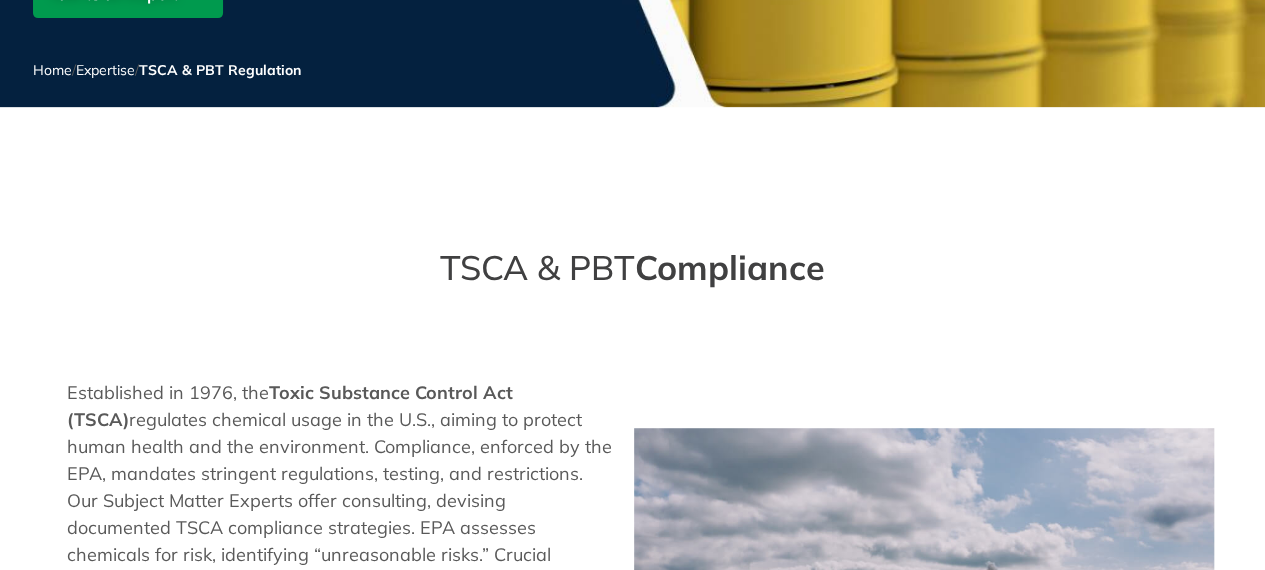 scroll, scrollTop: 500, scrollLeft: 0, axis: vertical 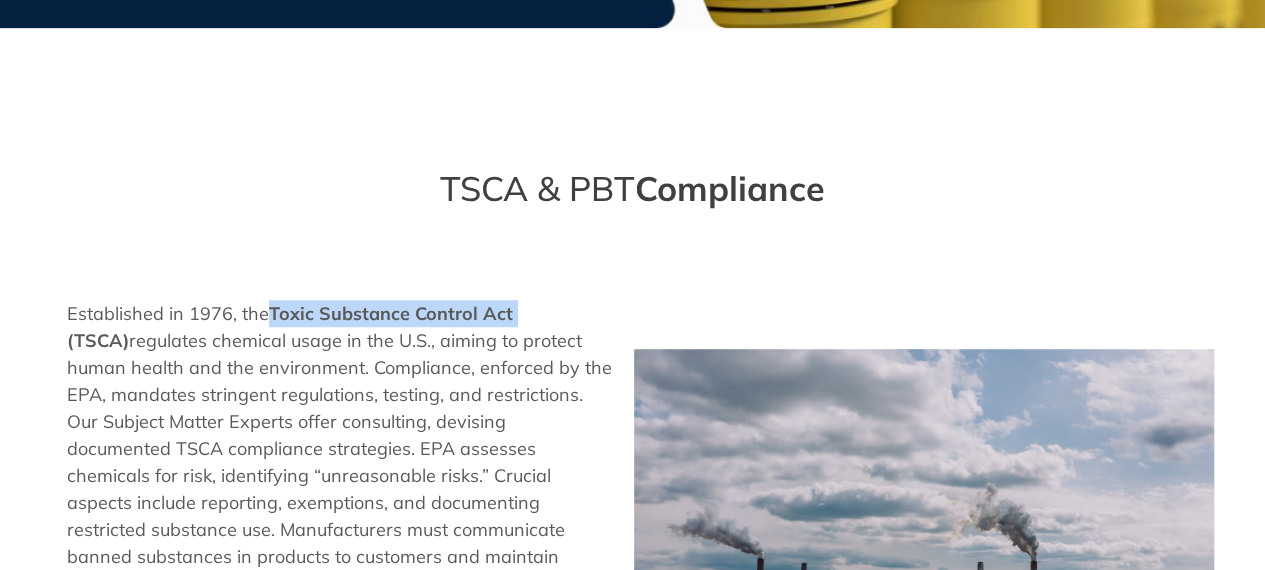 drag, startPoint x: 272, startPoint y: 309, endPoint x: 512, endPoint y: 307, distance: 240.00833 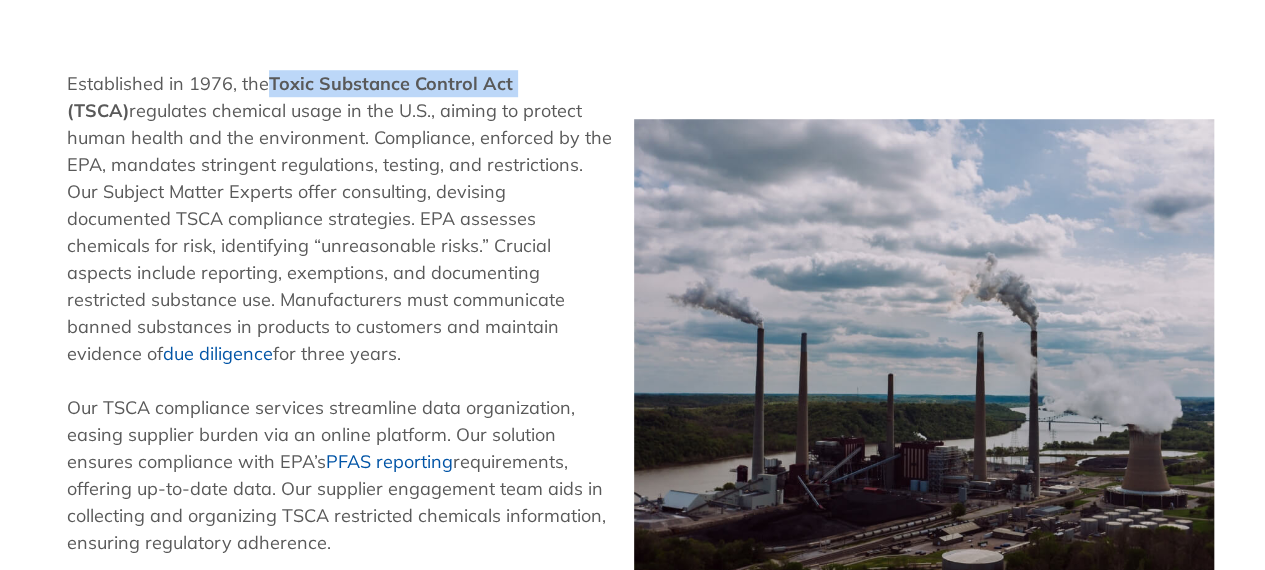 scroll, scrollTop: 700, scrollLeft: 0, axis: vertical 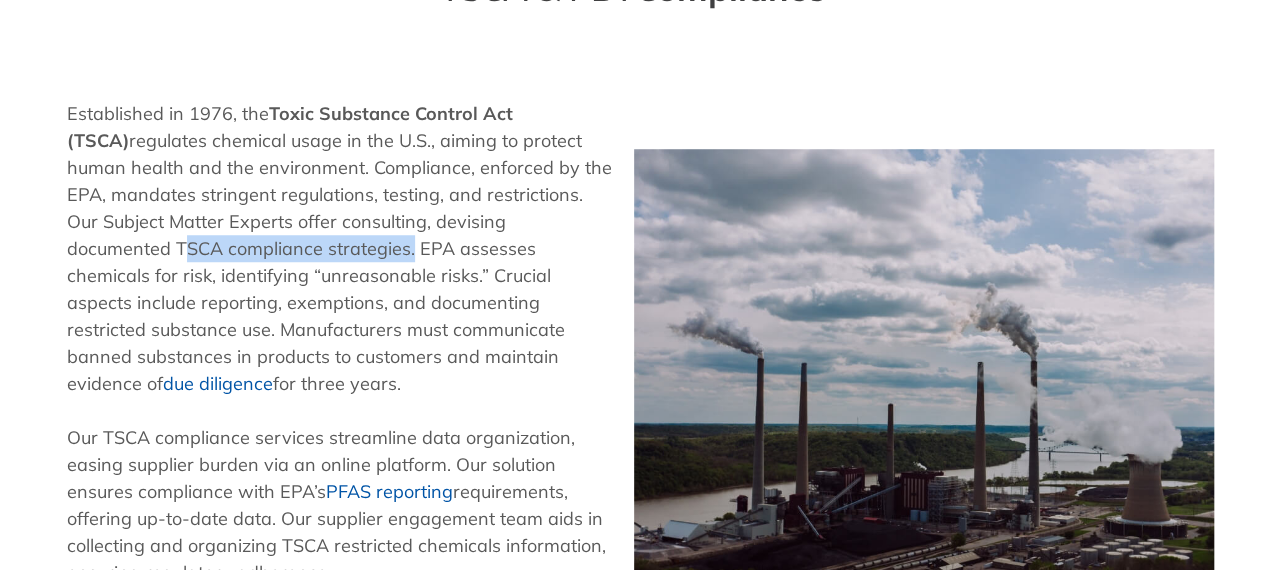 copy on "TSCA compliance strategies" 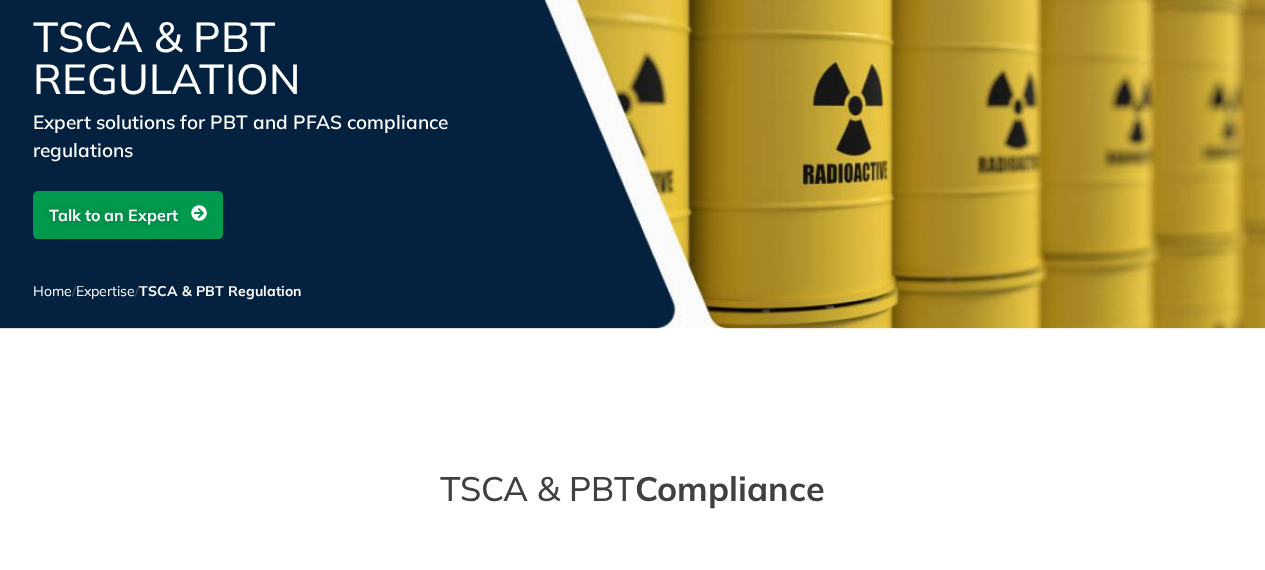 scroll, scrollTop: 0, scrollLeft: 0, axis: both 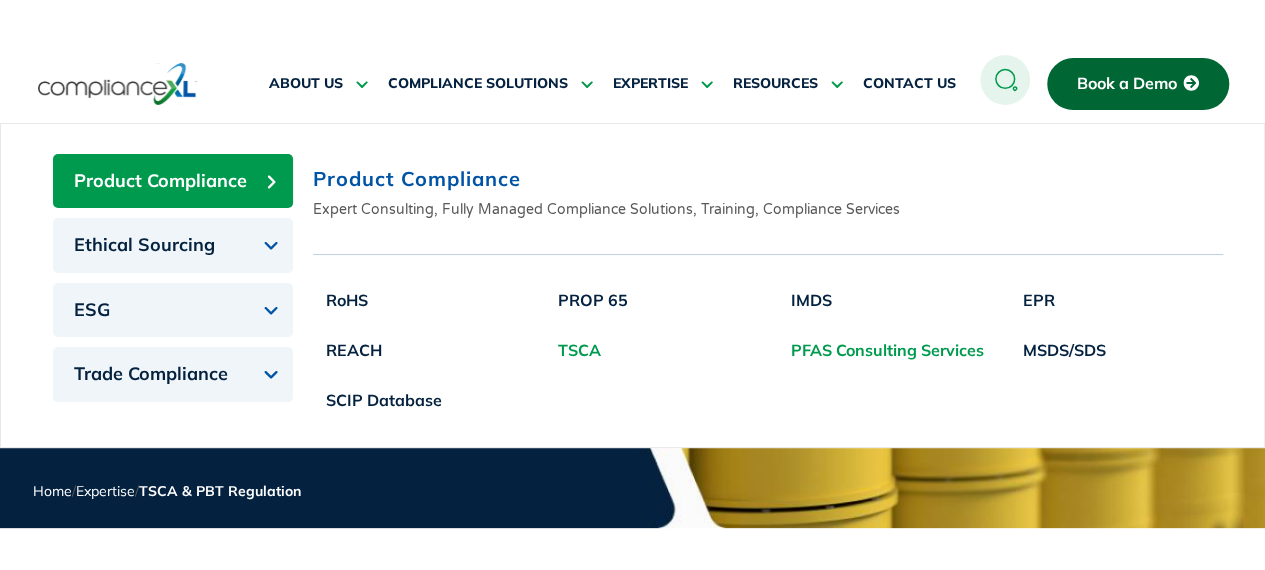 click on "PFAS Consulting Services" 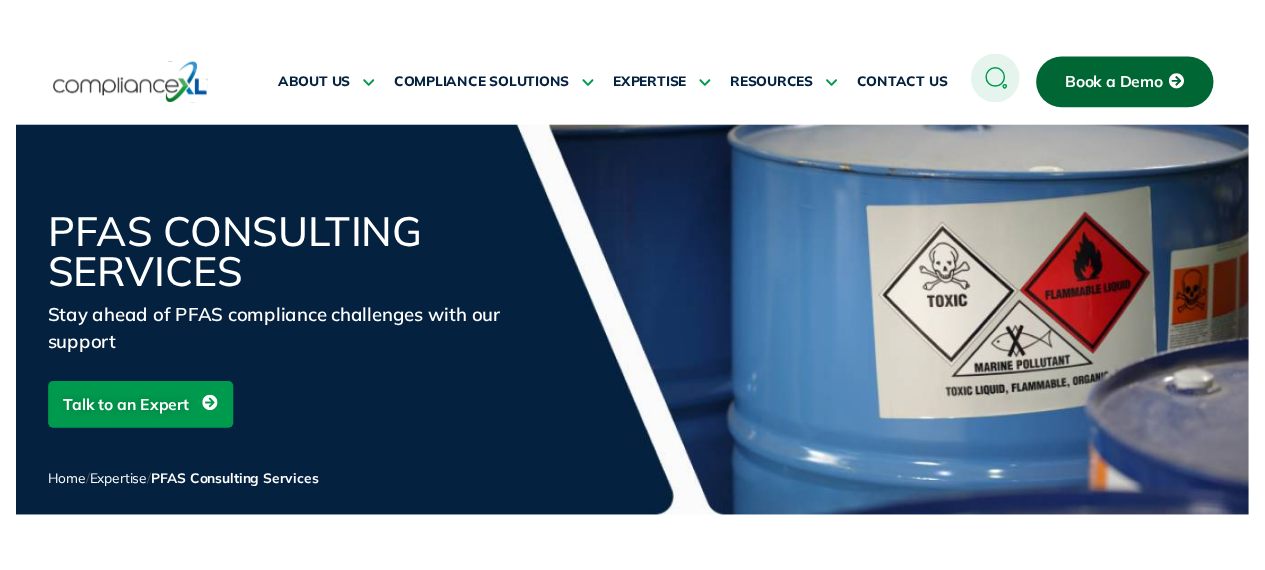 scroll, scrollTop: 0, scrollLeft: 0, axis: both 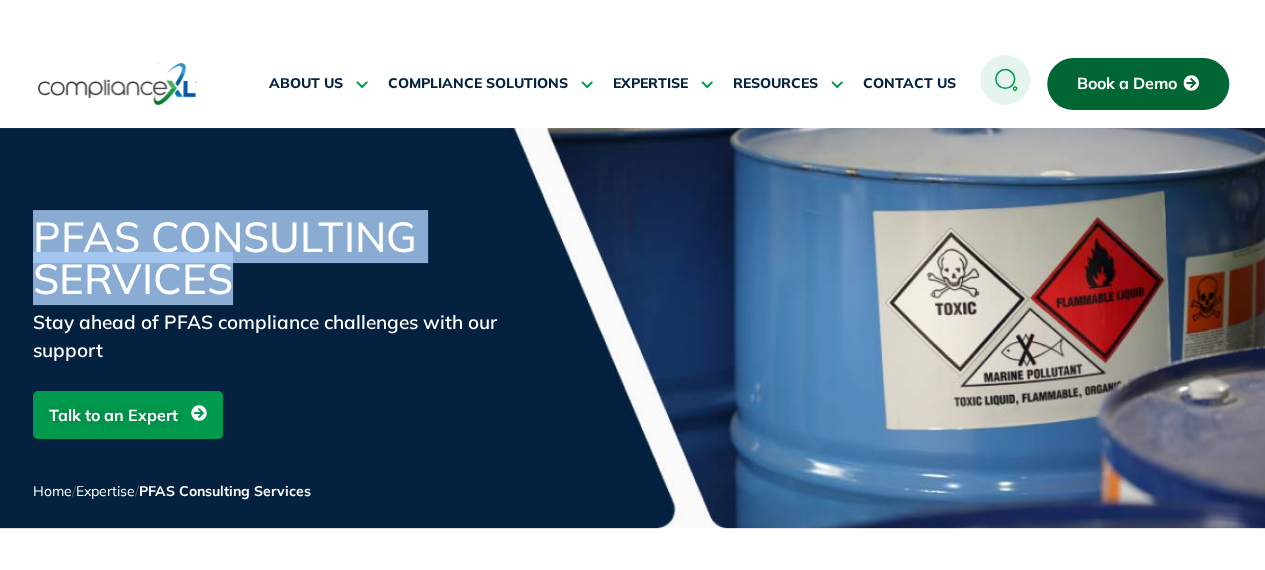 copy on "PFAS Consulting Services" 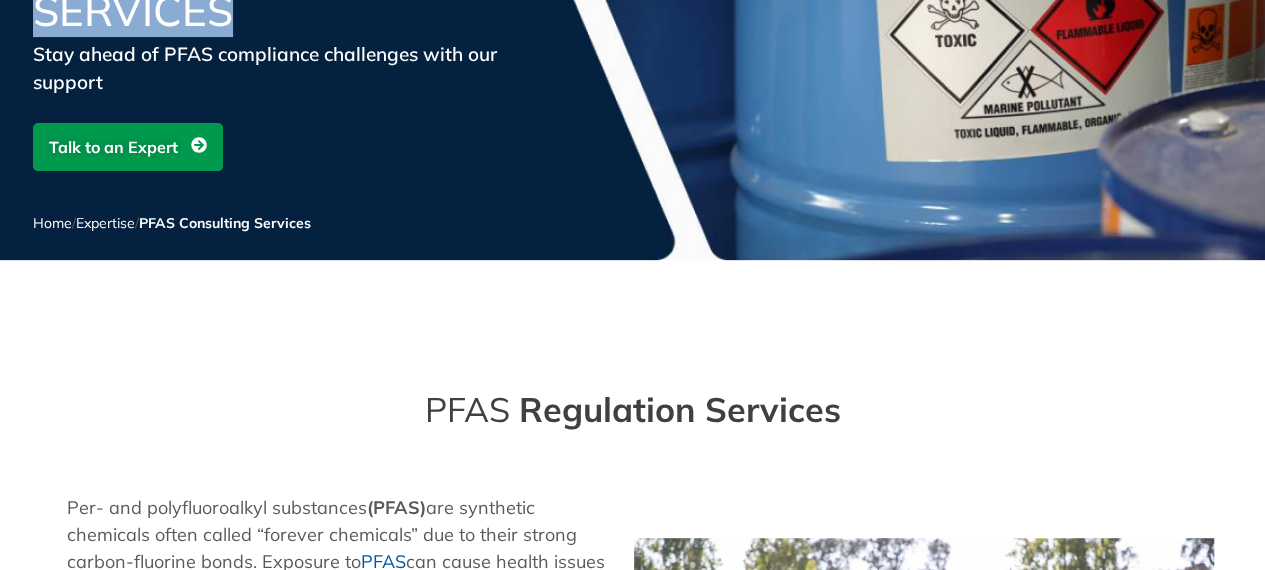 scroll, scrollTop: 300, scrollLeft: 0, axis: vertical 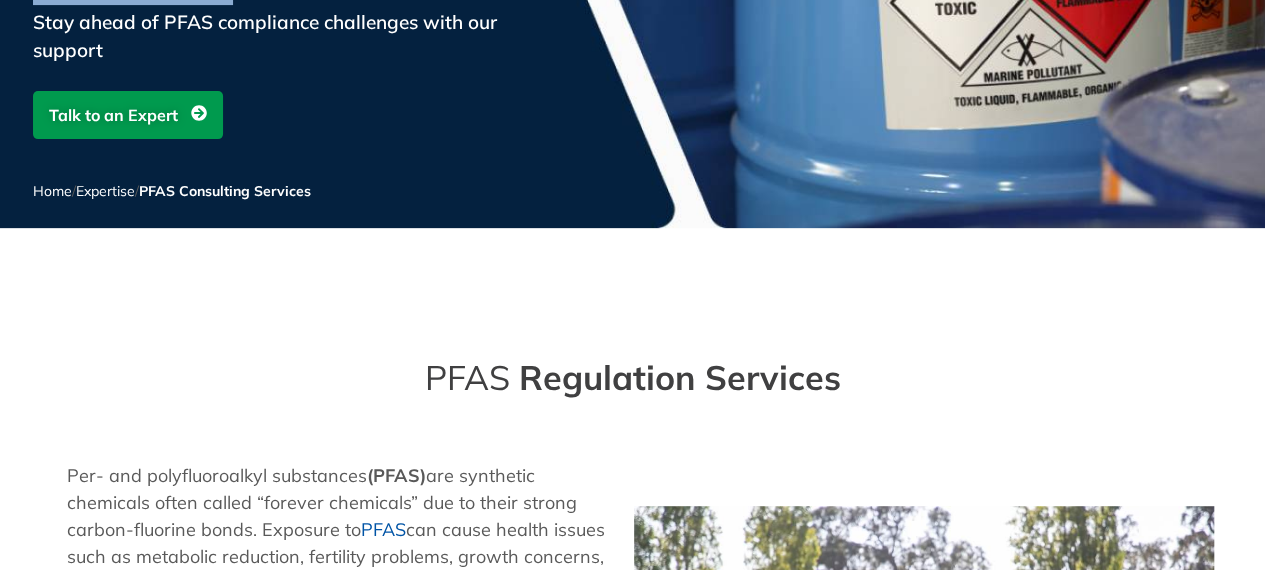 drag, startPoint x: 410, startPoint y: 374, endPoint x: 931, endPoint y: 375, distance: 521.001 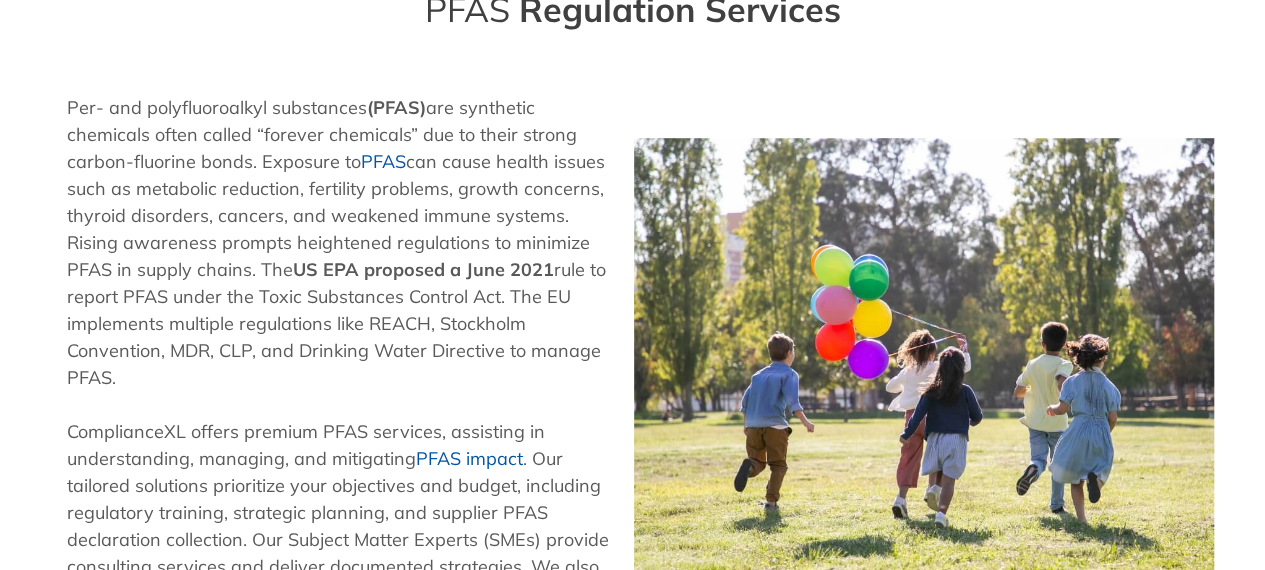 scroll, scrollTop: 700, scrollLeft: 0, axis: vertical 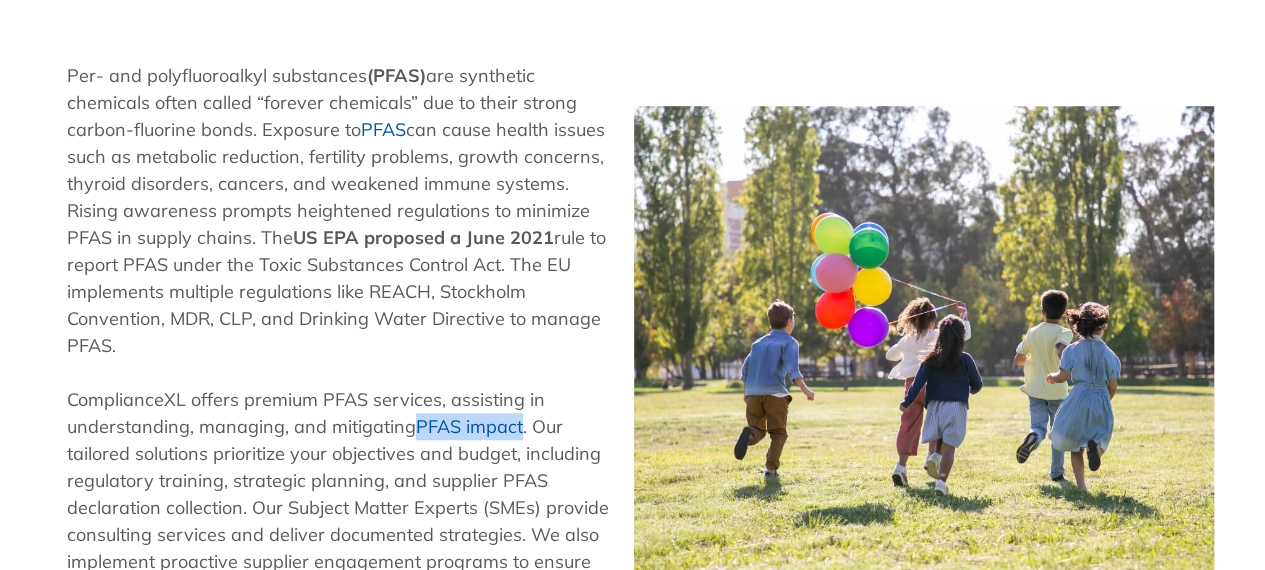 drag, startPoint x: 411, startPoint y: 389, endPoint x: 523, endPoint y: 400, distance: 112.53888 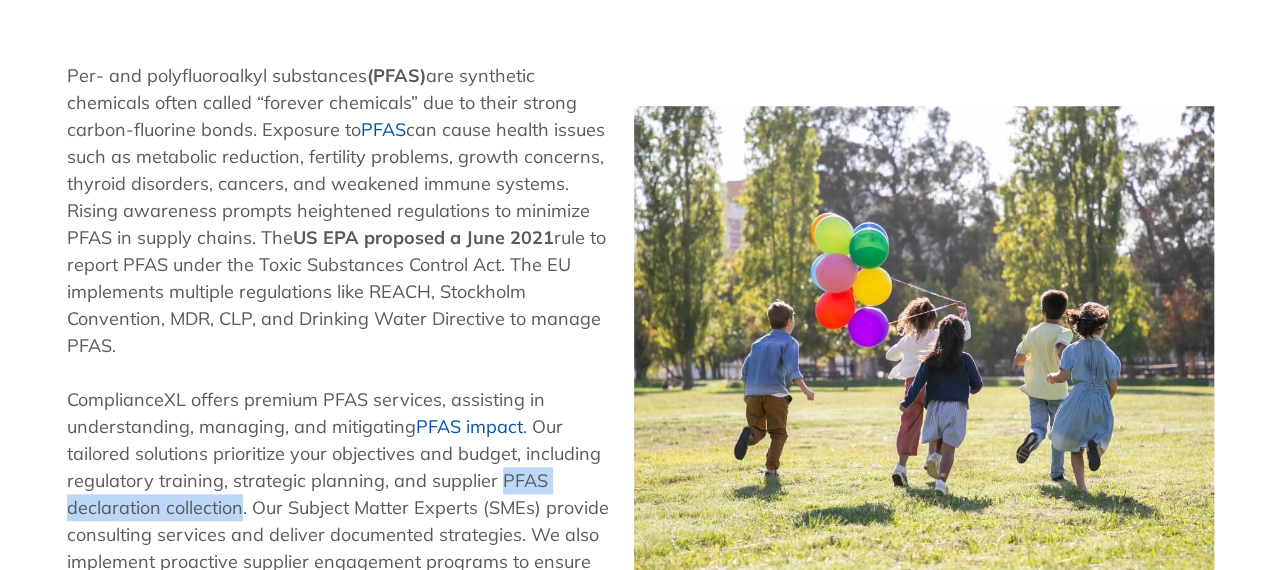 drag, startPoint x: 495, startPoint y: 453, endPoint x: 240, endPoint y: 485, distance: 257 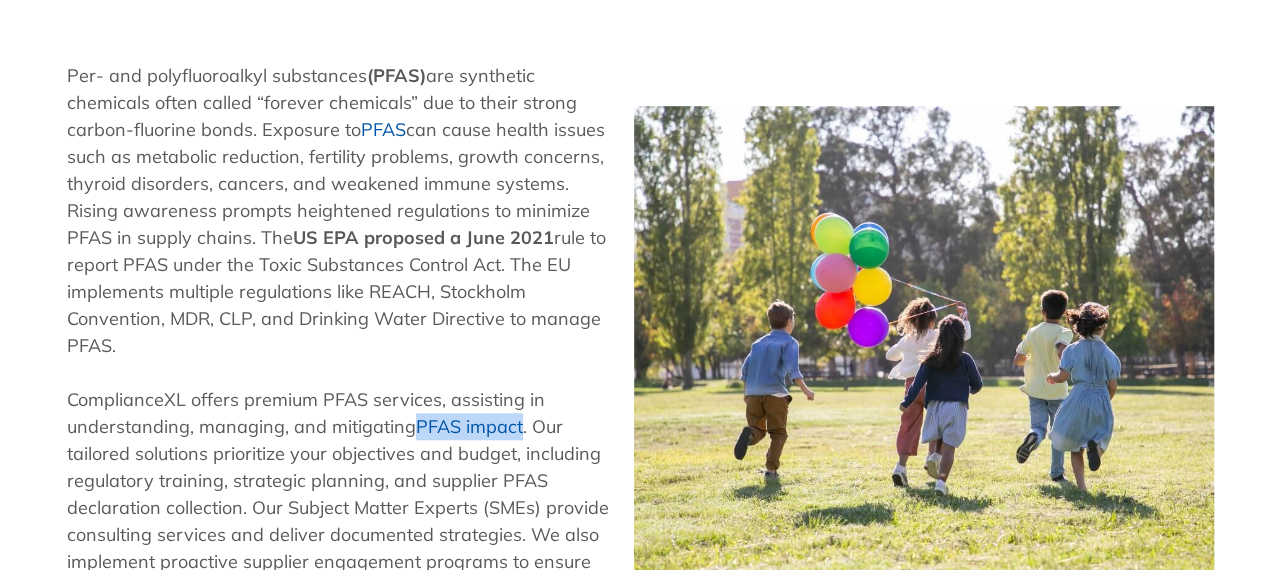 copy on "PFAS impact" 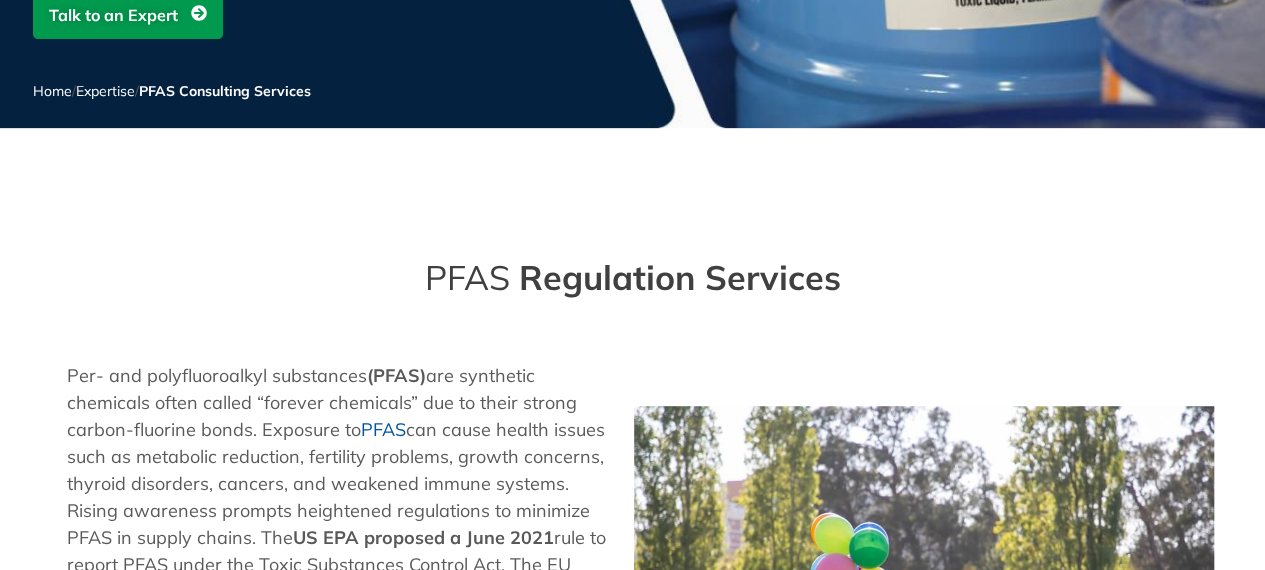 scroll, scrollTop: 500, scrollLeft: 0, axis: vertical 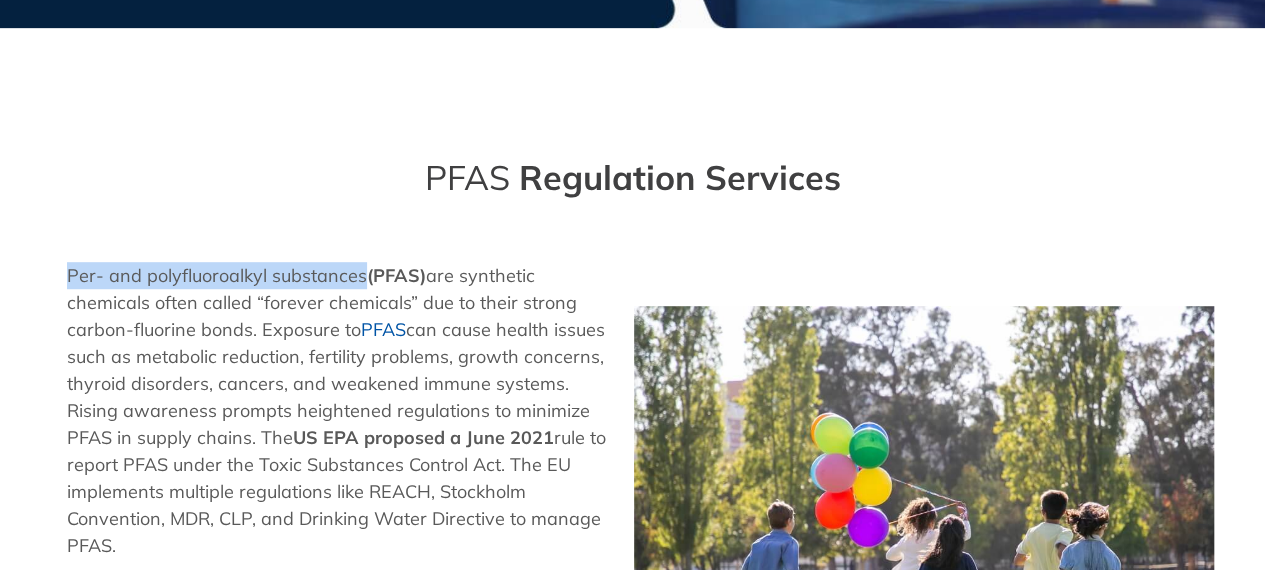 copy on "Per- and polyfluoroalkyl substances" 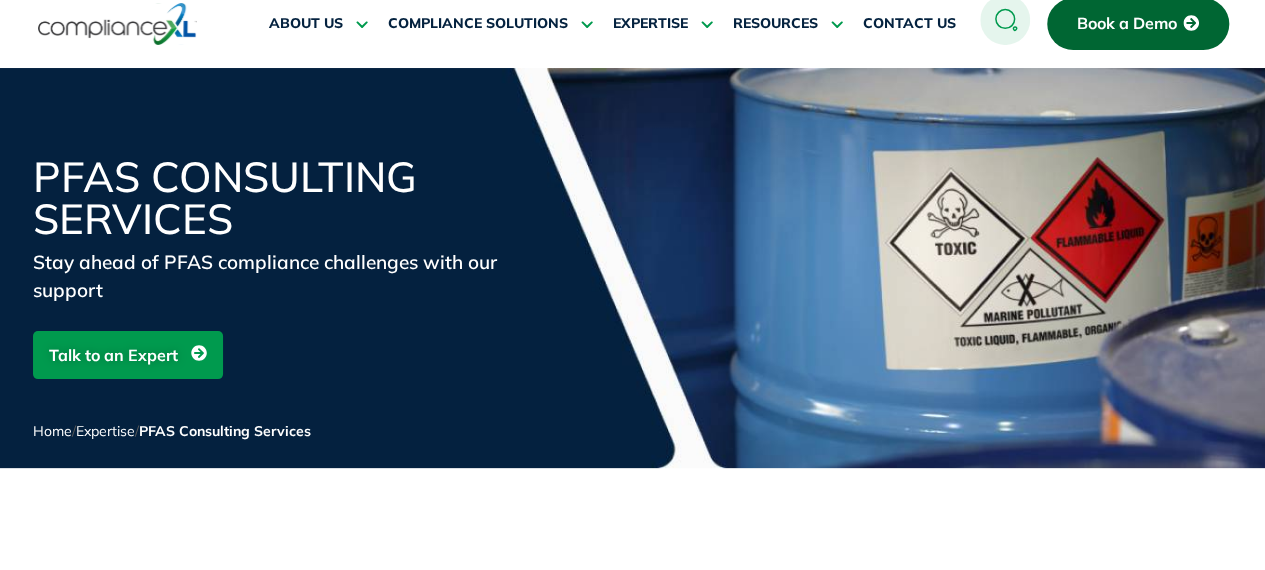 scroll, scrollTop: 0, scrollLeft: 0, axis: both 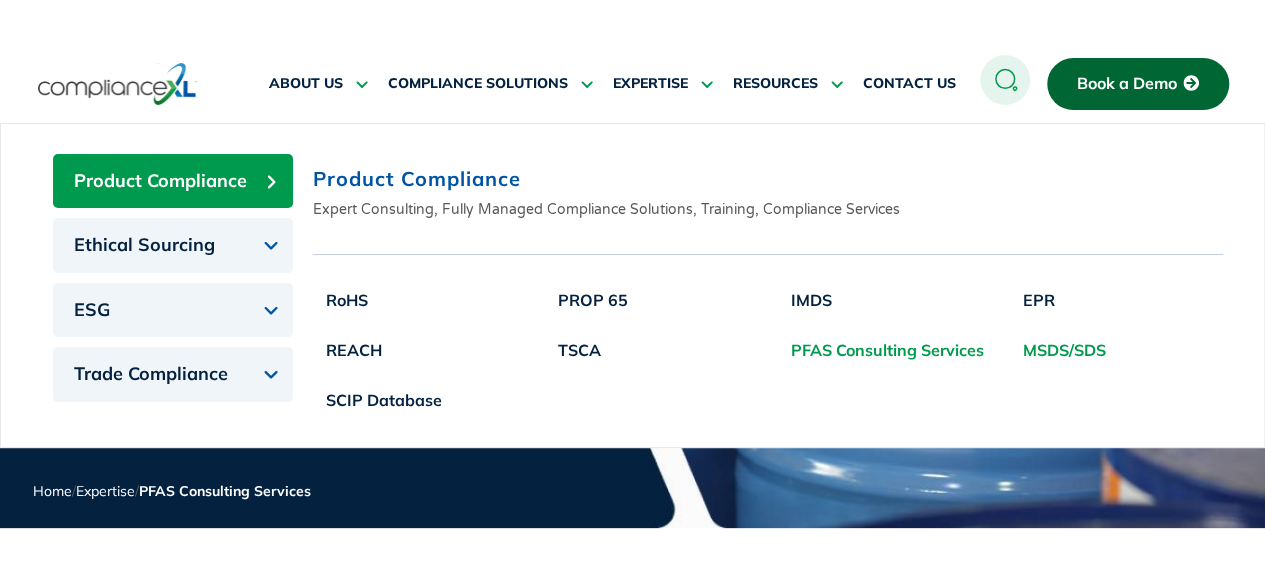 click on "MSDS/SDS" 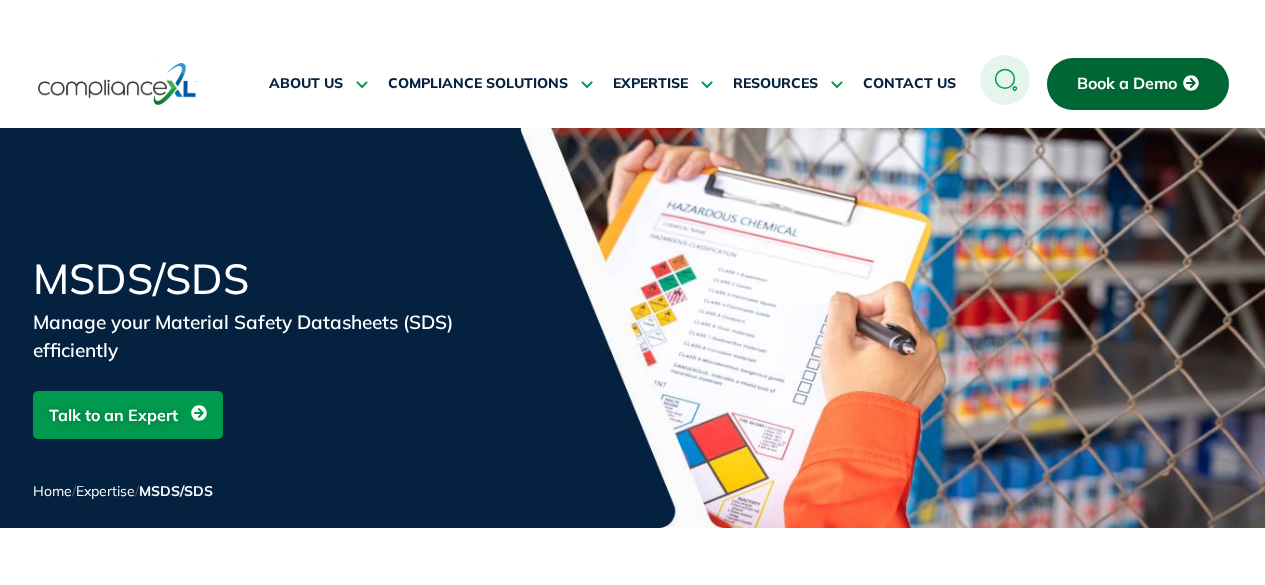 scroll, scrollTop: 0, scrollLeft: 0, axis: both 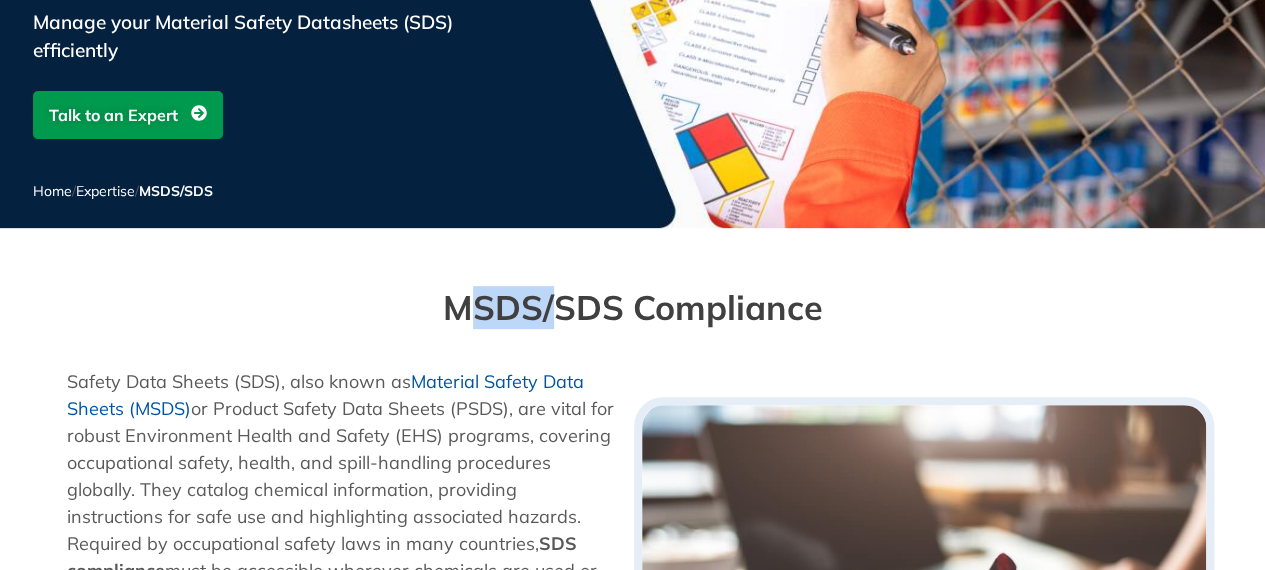 drag, startPoint x: 443, startPoint y: 303, endPoint x: 533, endPoint y: 308, distance: 90.13878 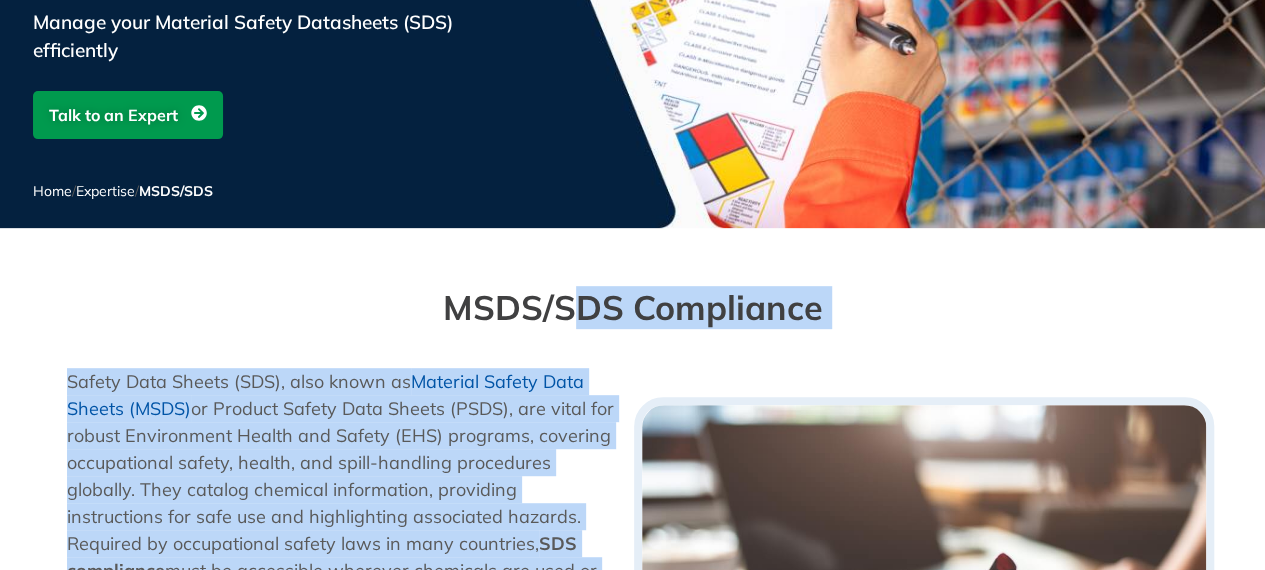 drag, startPoint x: 560, startPoint y: 309, endPoint x: 845, endPoint y: 324, distance: 285.39447 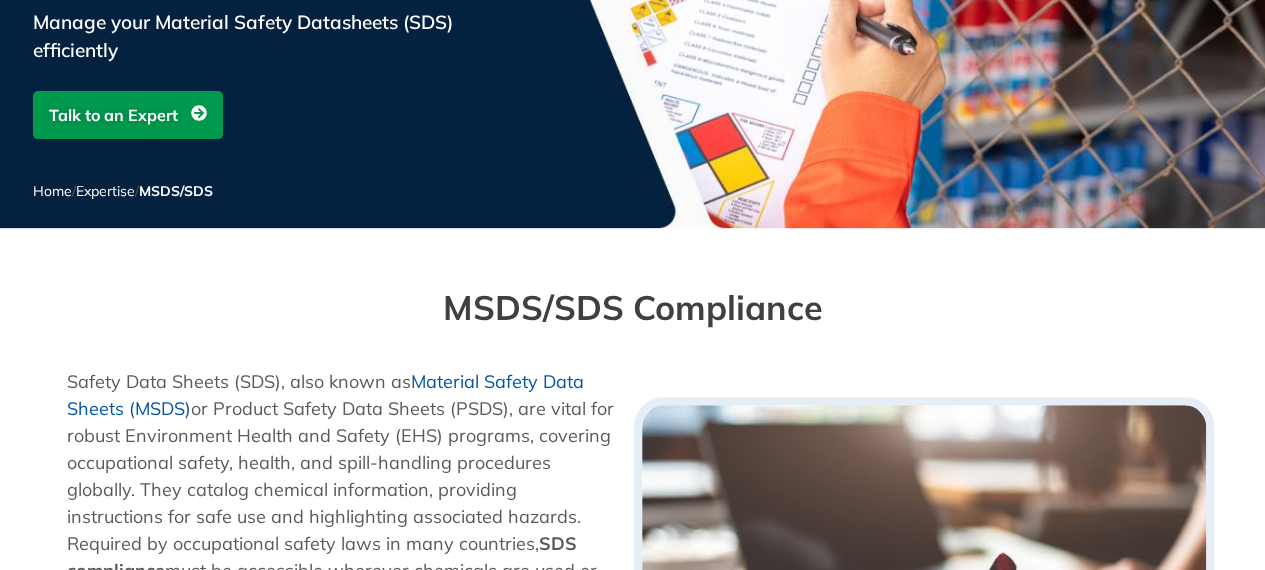 drag, startPoint x: 552, startPoint y: 305, endPoint x: 826, endPoint y: 307, distance: 274.0073 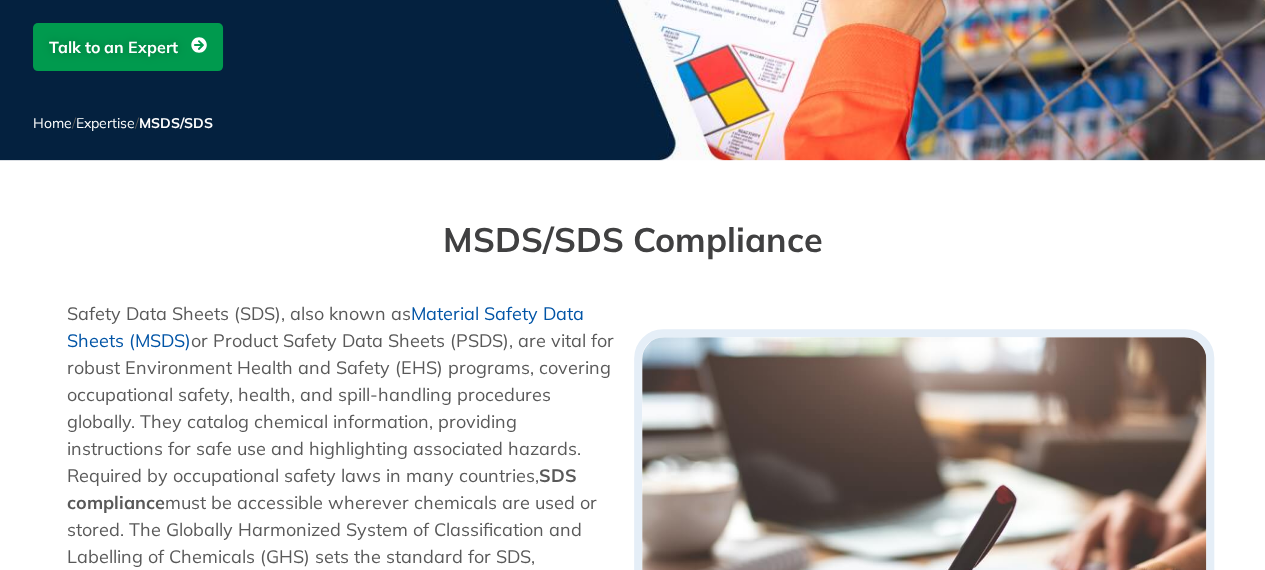 scroll, scrollTop: 400, scrollLeft: 0, axis: vertical 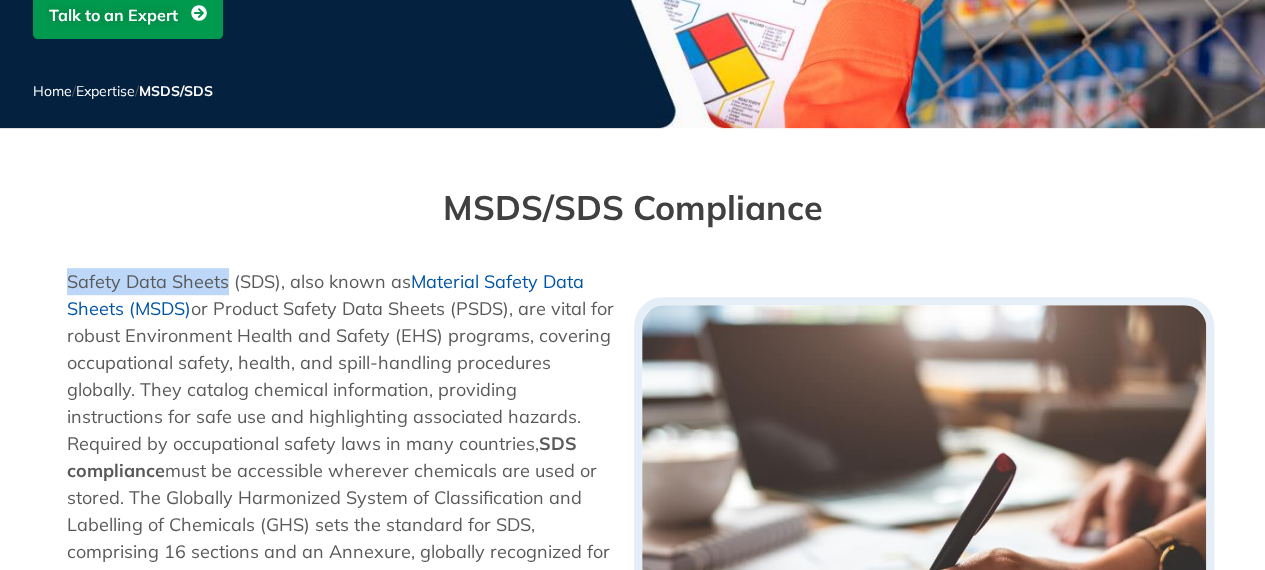 copy on "Safety Data Sheets" 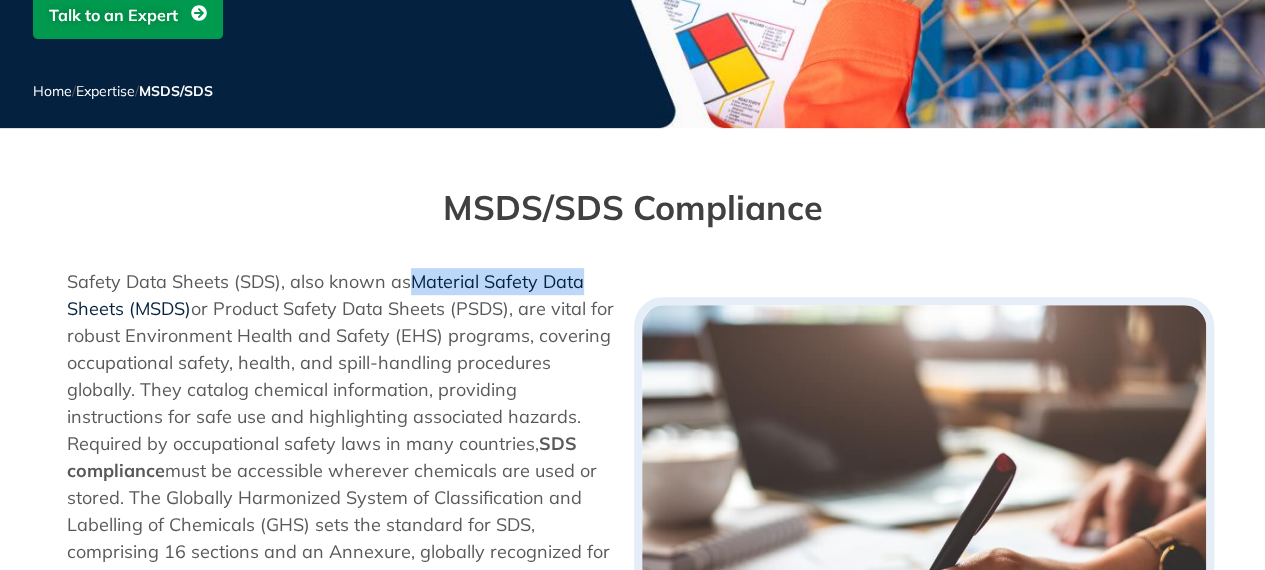 copy on "Material Safety Data" 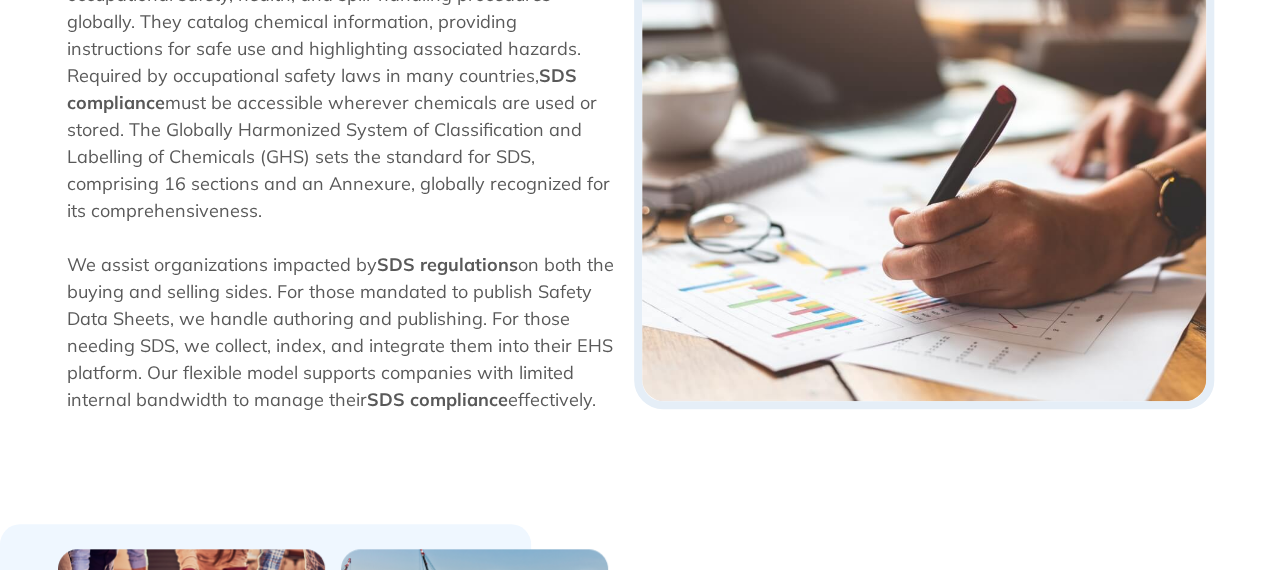 scroll, scrollTop: 800, scrollLeft: 0, axis: vertical 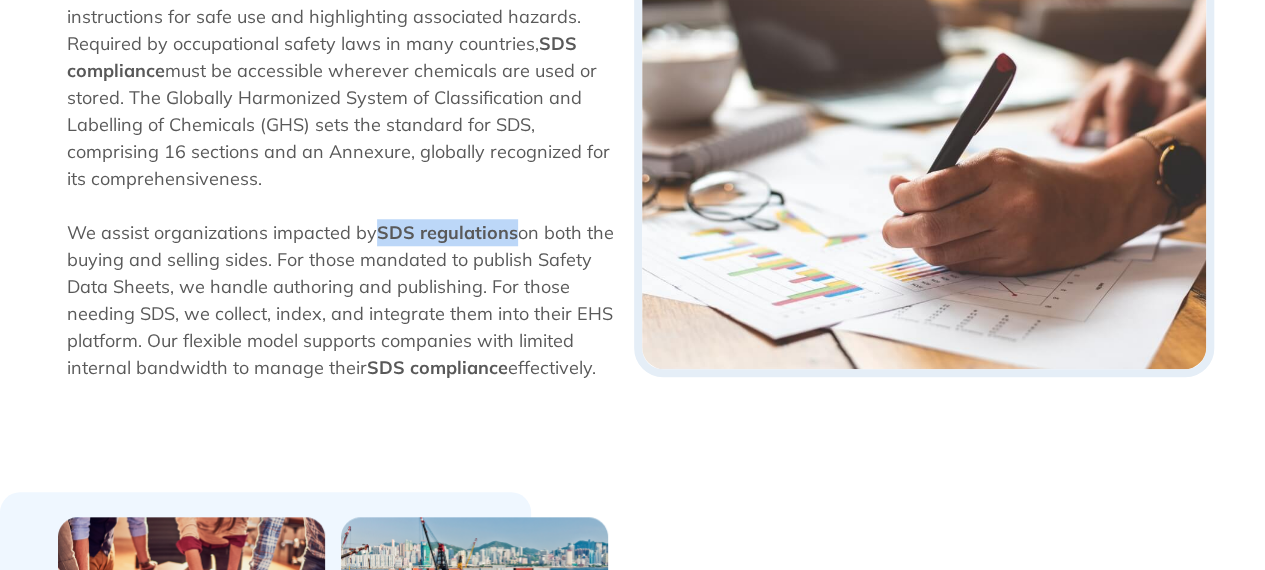 copy on "SDS regulations" 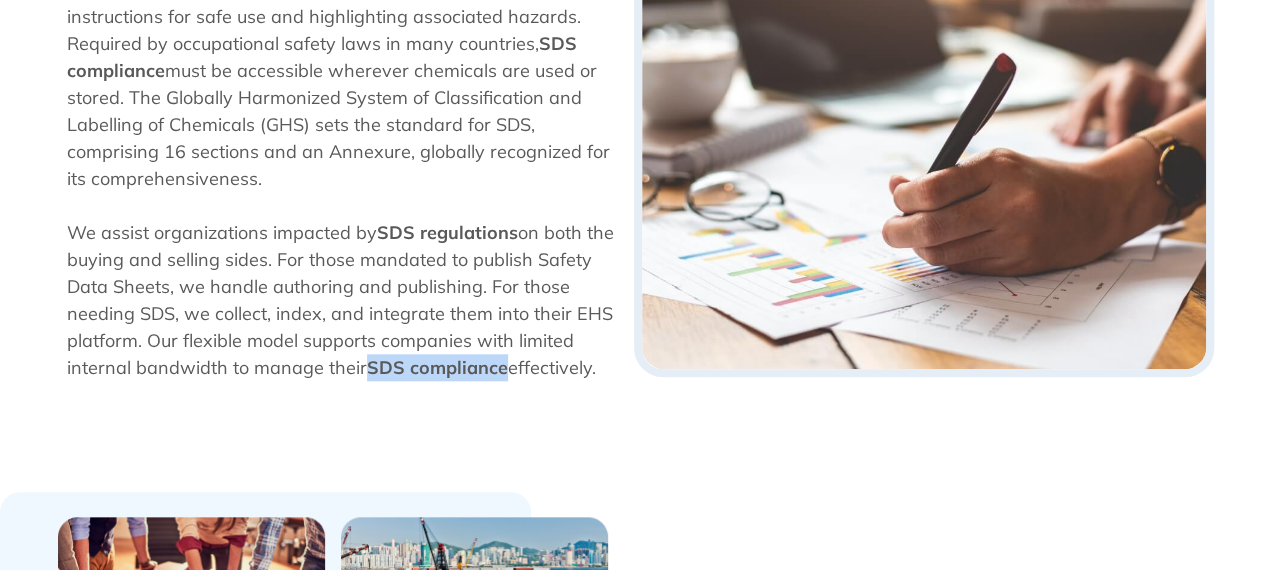 drag, startPoint x: 426, startPoint y: 362, endPoint x: 569, endPoint y: 371, distance: 143.28294 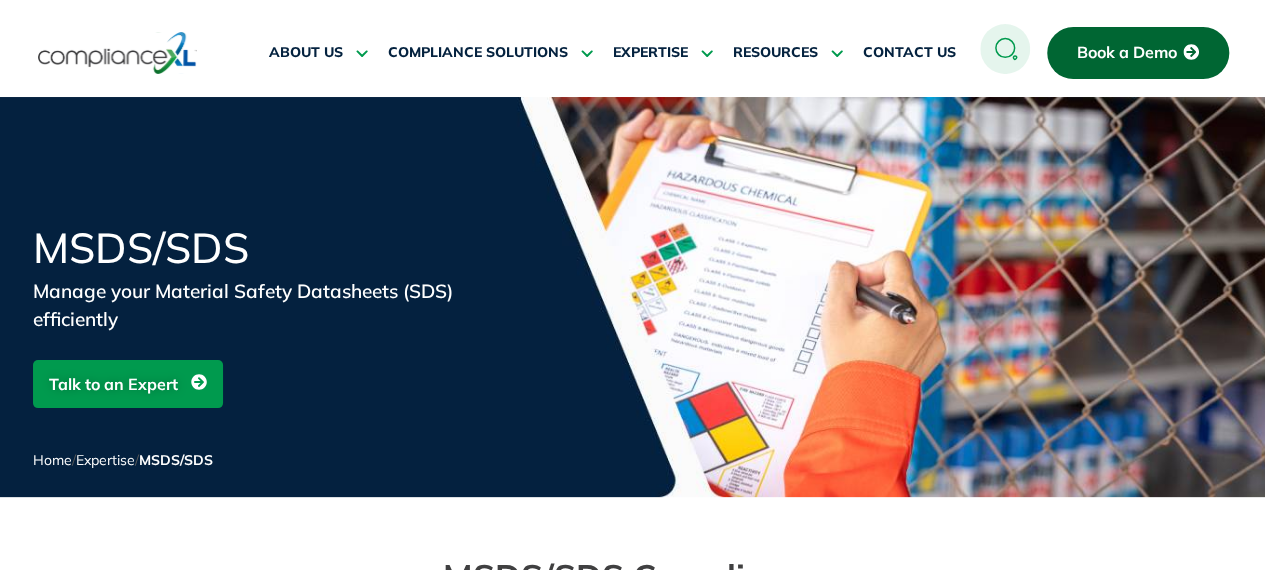 scroll, scrollTop: 0, scrollLeft: 0, axis: both 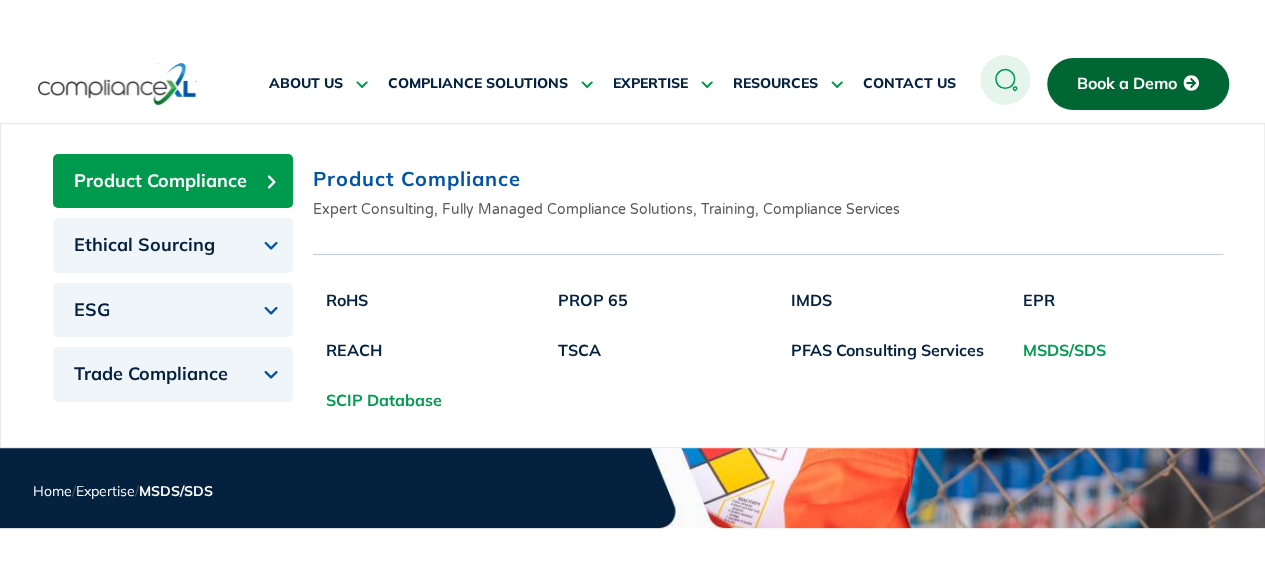 click on "SCIP Database" 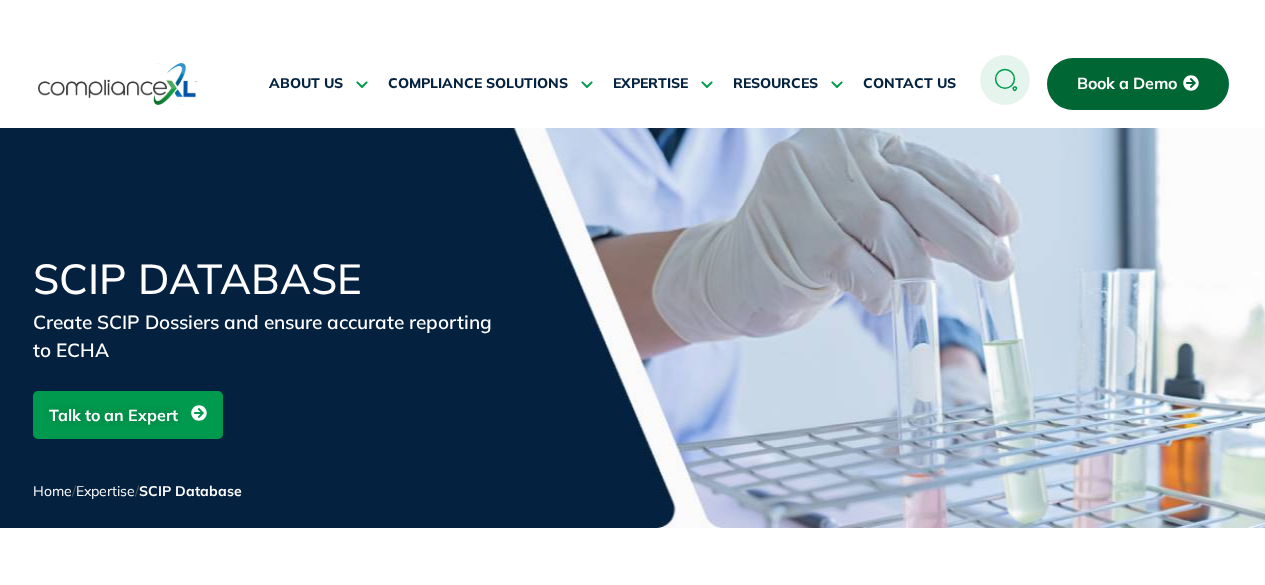 scroll, scrollTop: 0, scrollLeft: 0, axis: both 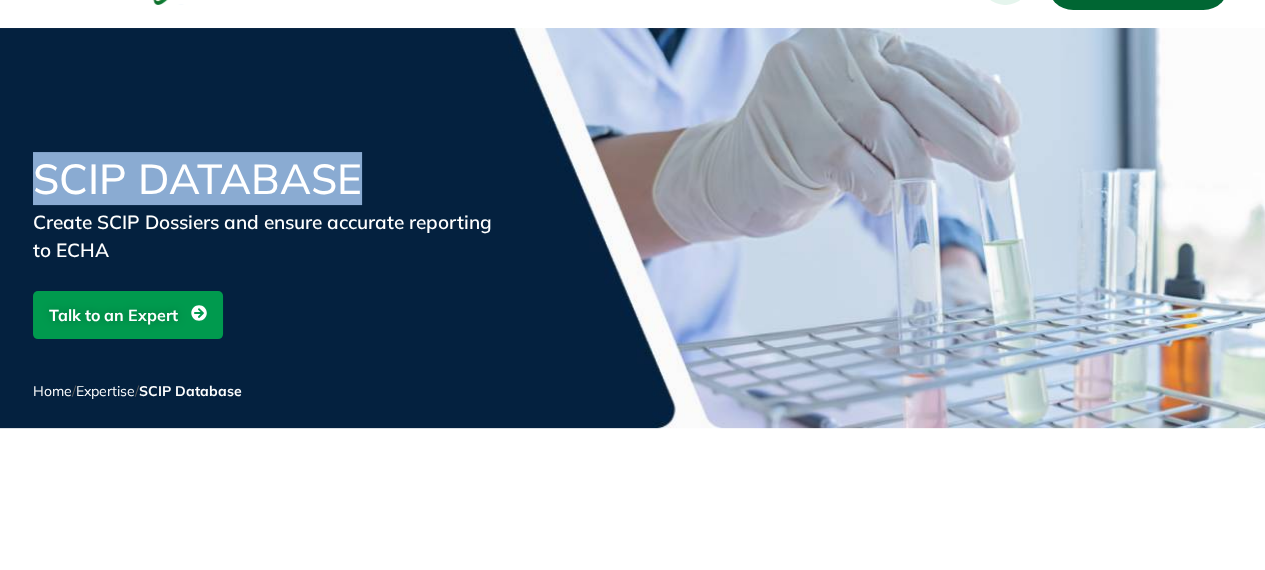 drag, startPoint x: 393, startPoint y: 165, endPoint x: 492, endPoint y: 43, distance: 157.11461 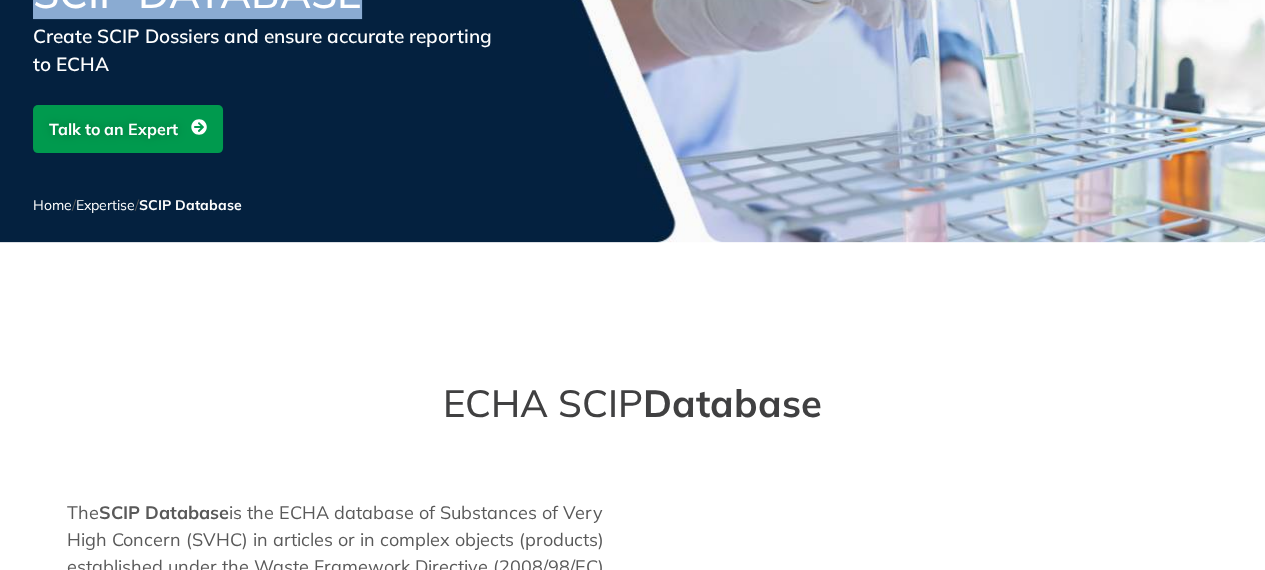 scroll, scrollTop: 300, scrollLeft: 0, axis: vertical 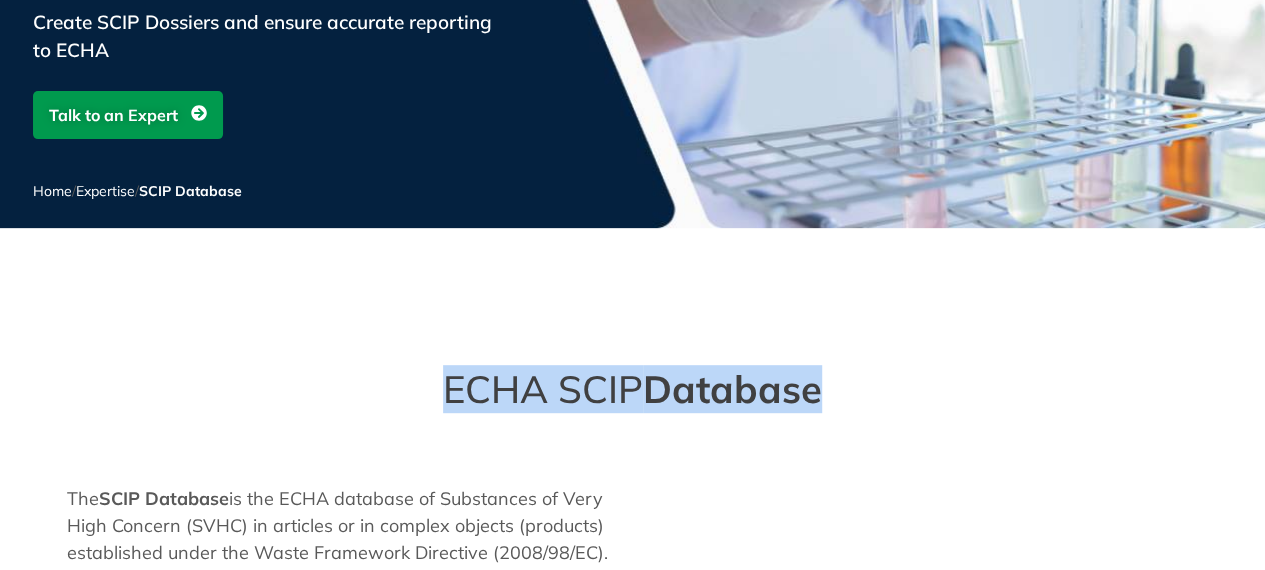 drag, startPoint x: 432, startPoint y: 384, endPoint x: 874, endPoint y: 392, distance: 442.0724 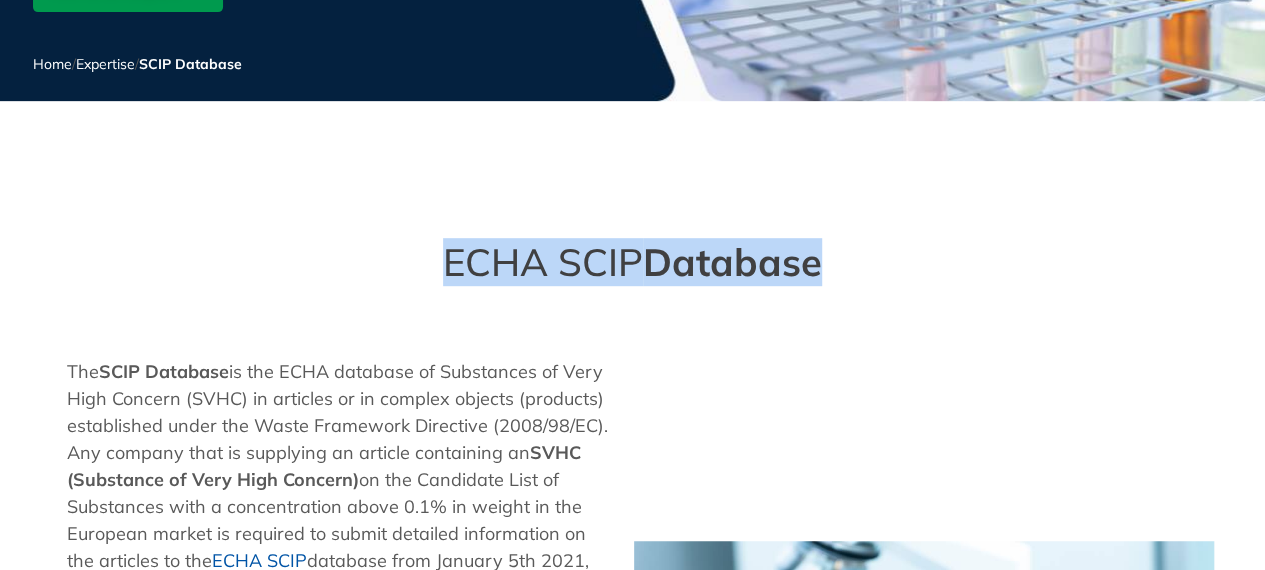 scroll, scrollTop: 500, scrollLeft: 0, axis: vertical 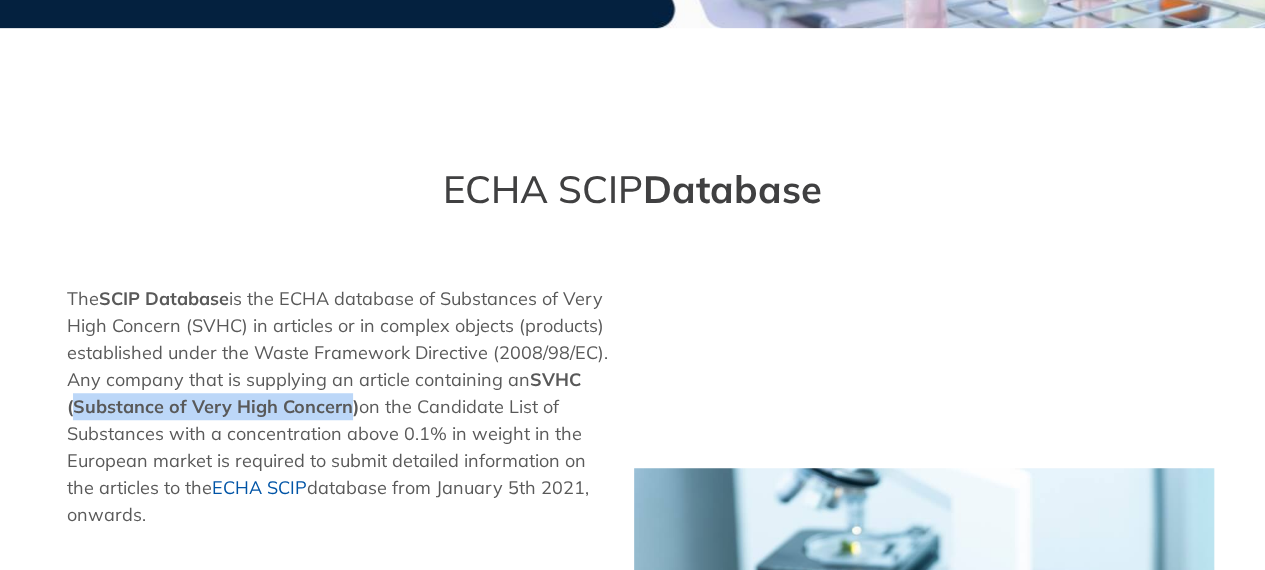 copy on "Substance of Very High Concern" 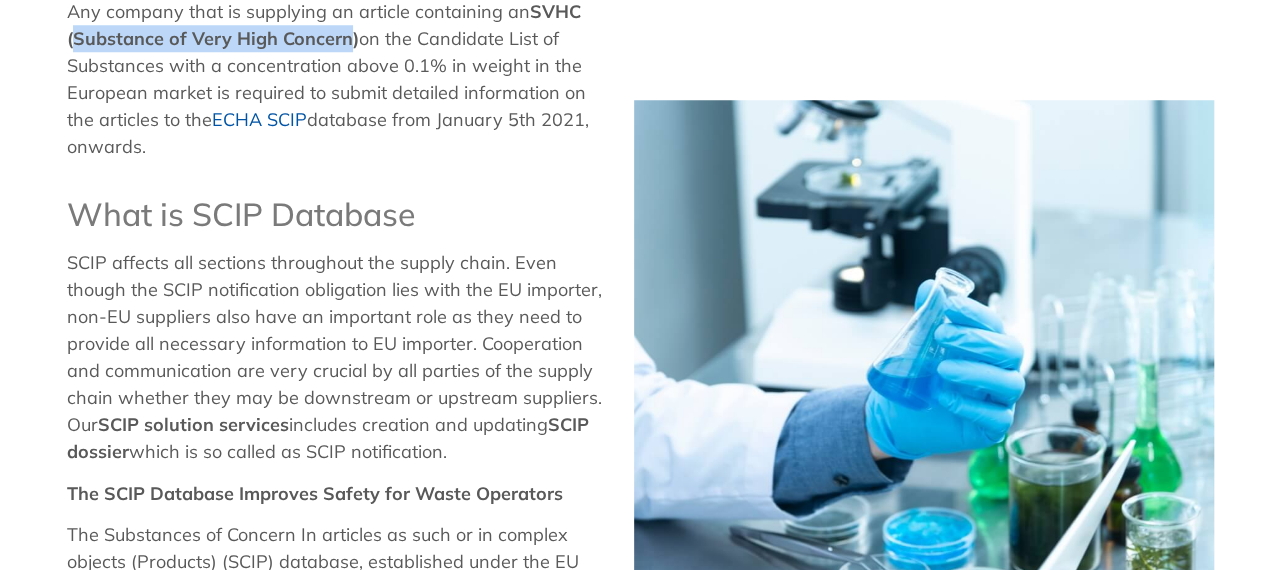 scroll, scrollTop: 900, scrollLeft: 0, axis: vertical 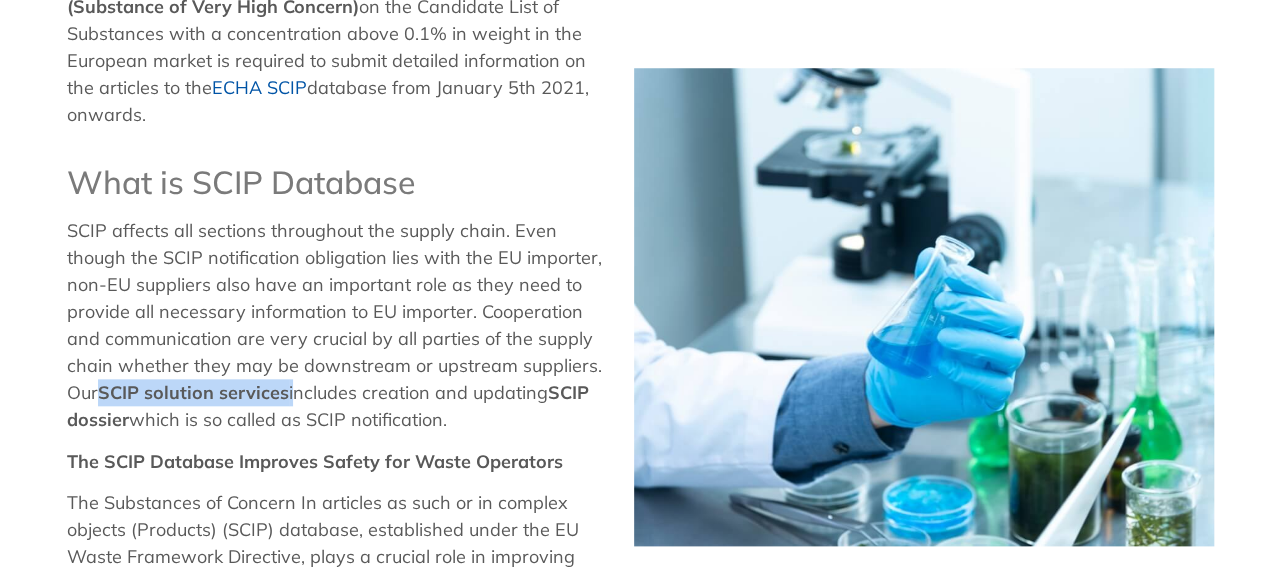drag, startPoint x: 256, startPoint y: 395, endPoint x: 61, endPoint y: 381, distance: 195.50192 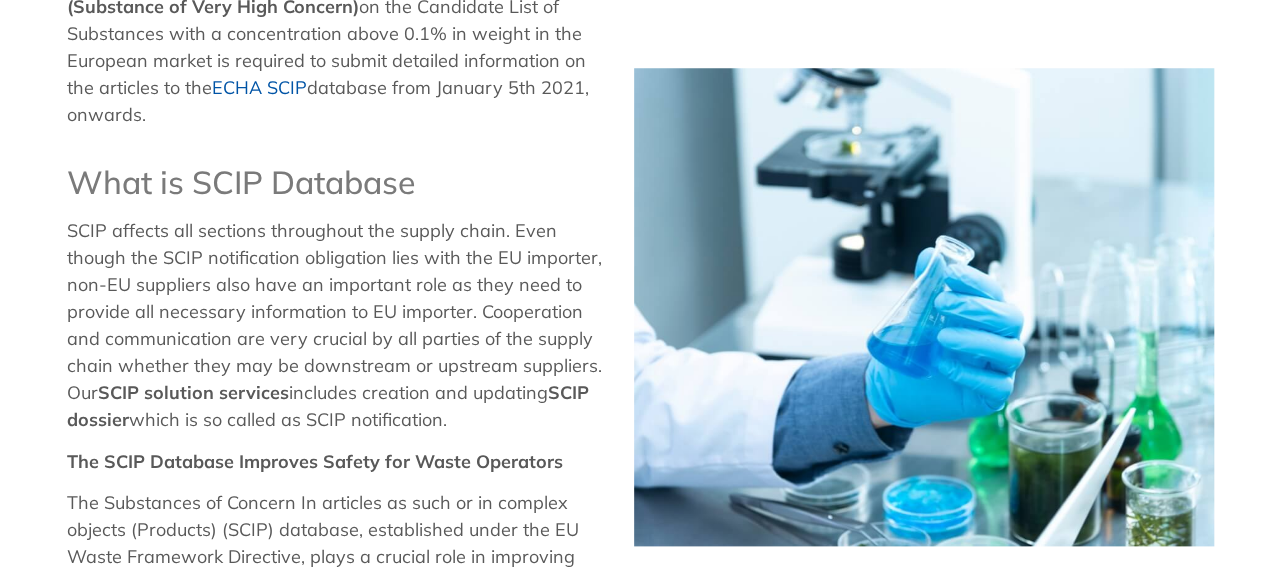 click on "SCIP dossier" at bounding box center [328, 406] 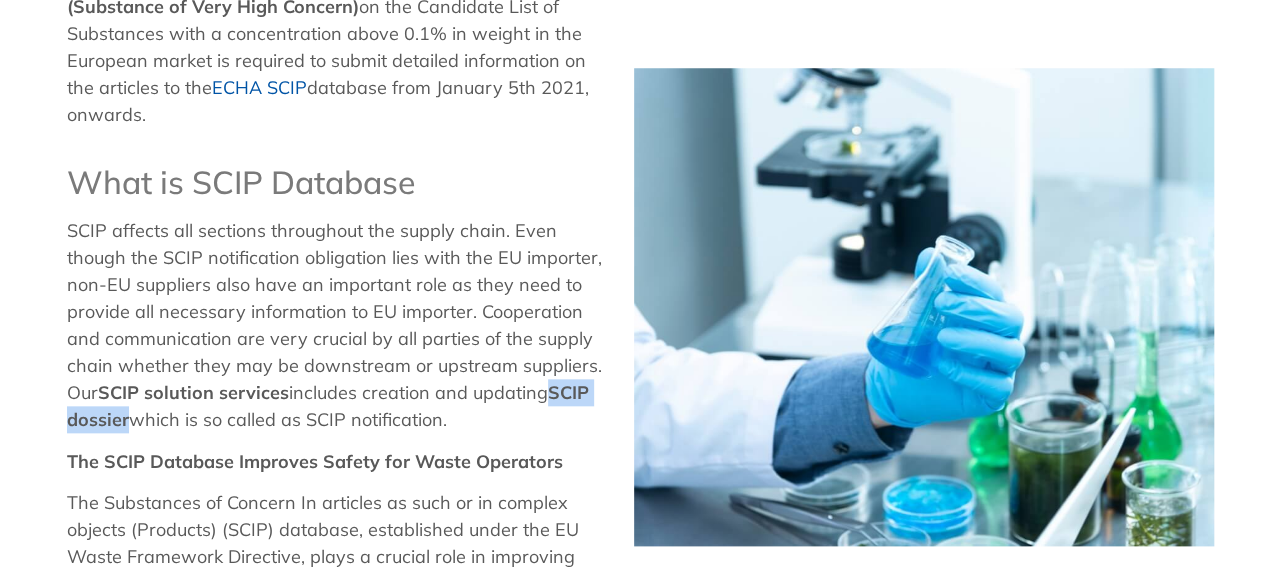 copy on "SCIP dossier" 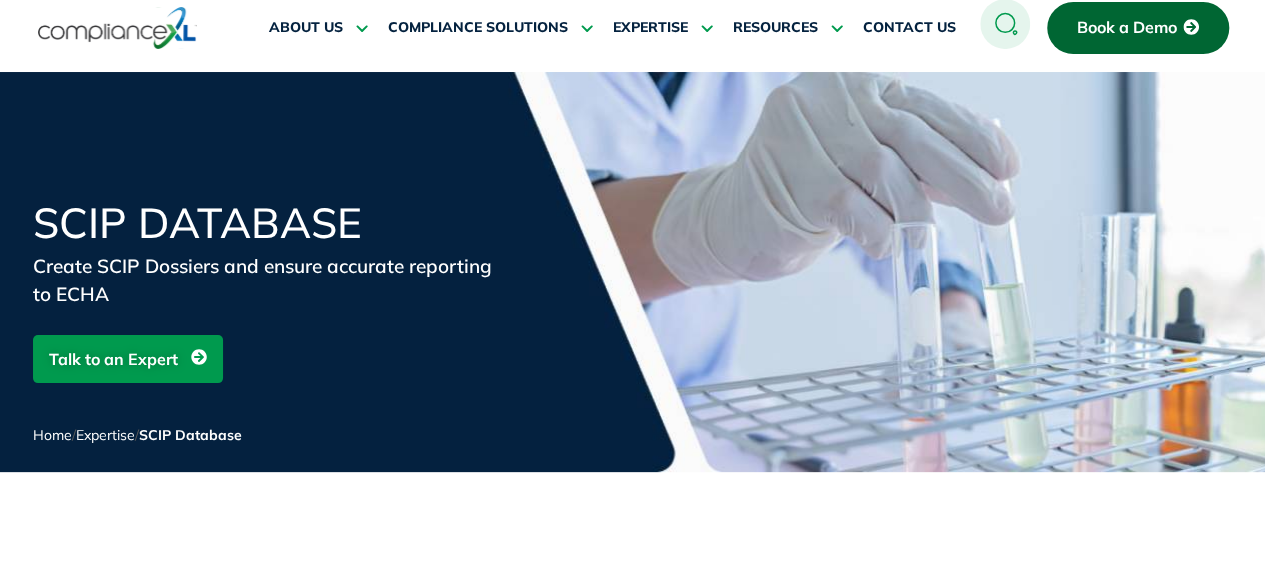 scroll, scrollTop: 0, scrollLeft: 0, axis: both 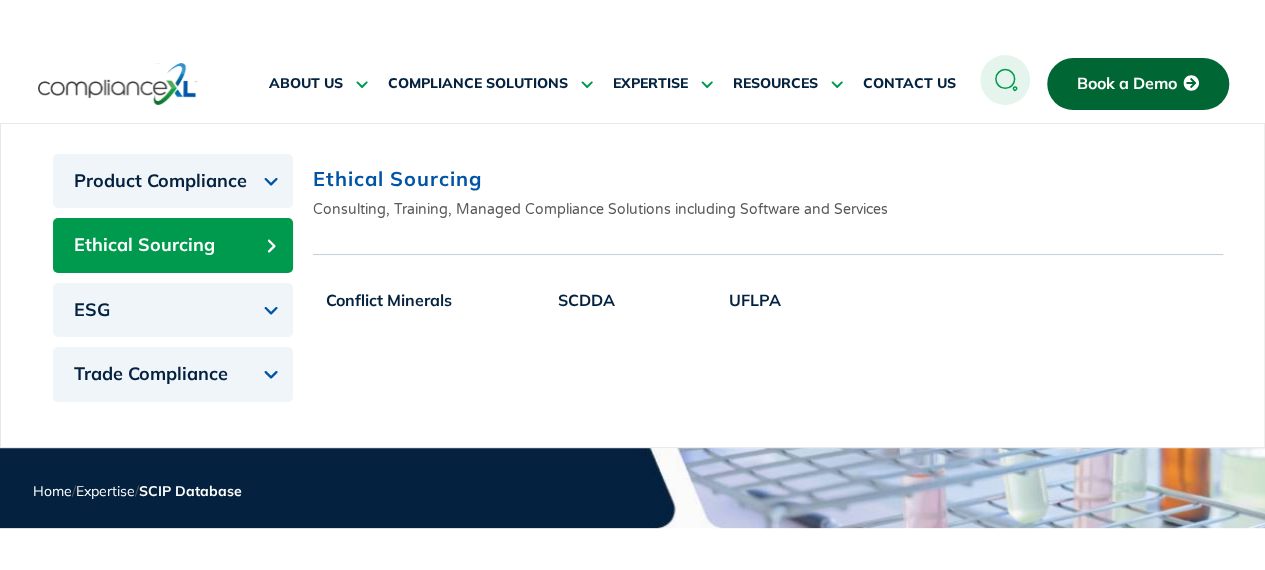 click on "Ethical Sourcing" at bounding box center [173, 245] 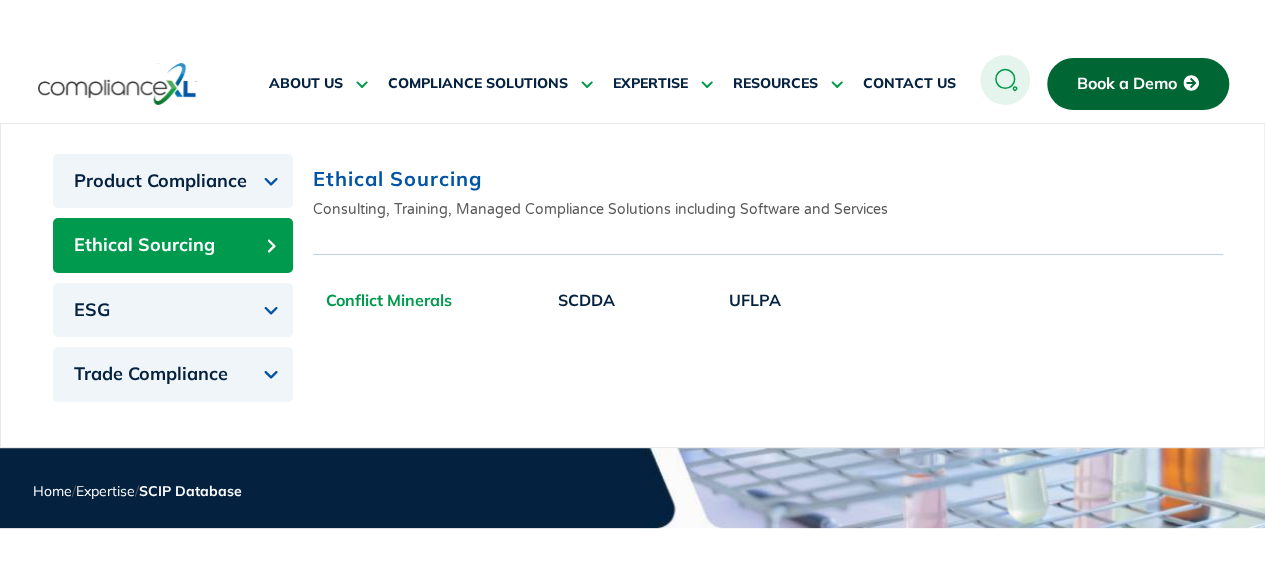 drag, startPoint x: 371, startPoint y: 297, endPoint x: 388, endPoint y: 298, distance: 17.029387 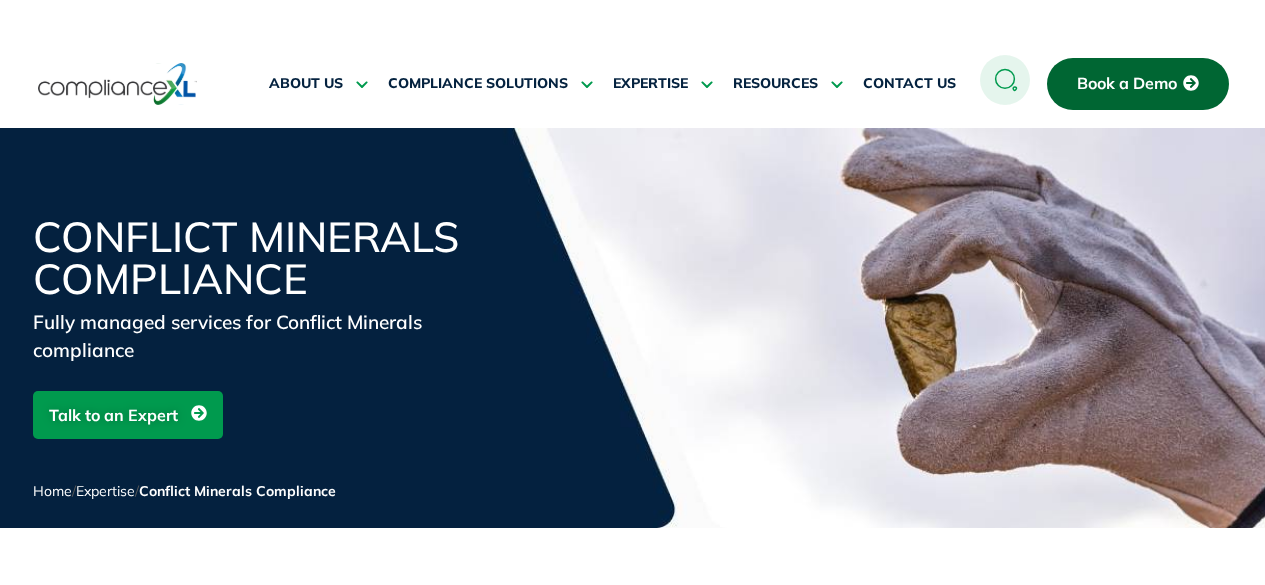 scroll, scrollTop: 0, scrollLeft: 0, axis: both 